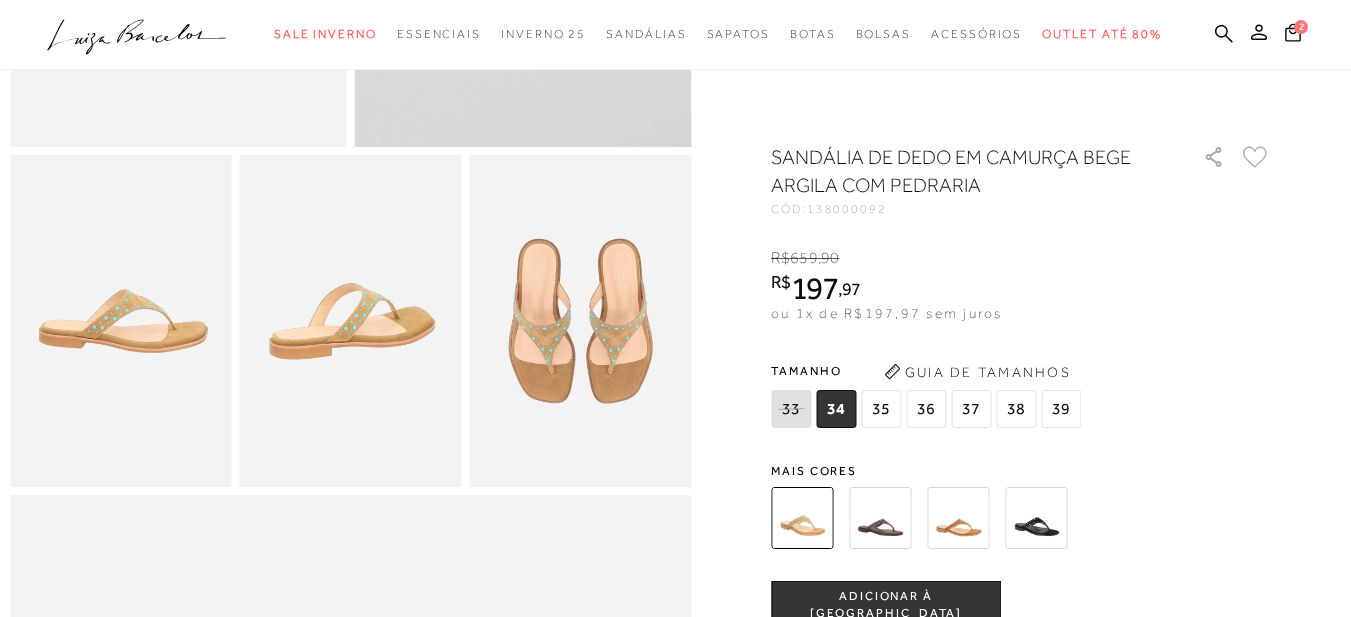 scroll, scrollTop: 500, scrollLeft: 0, axis: vertical 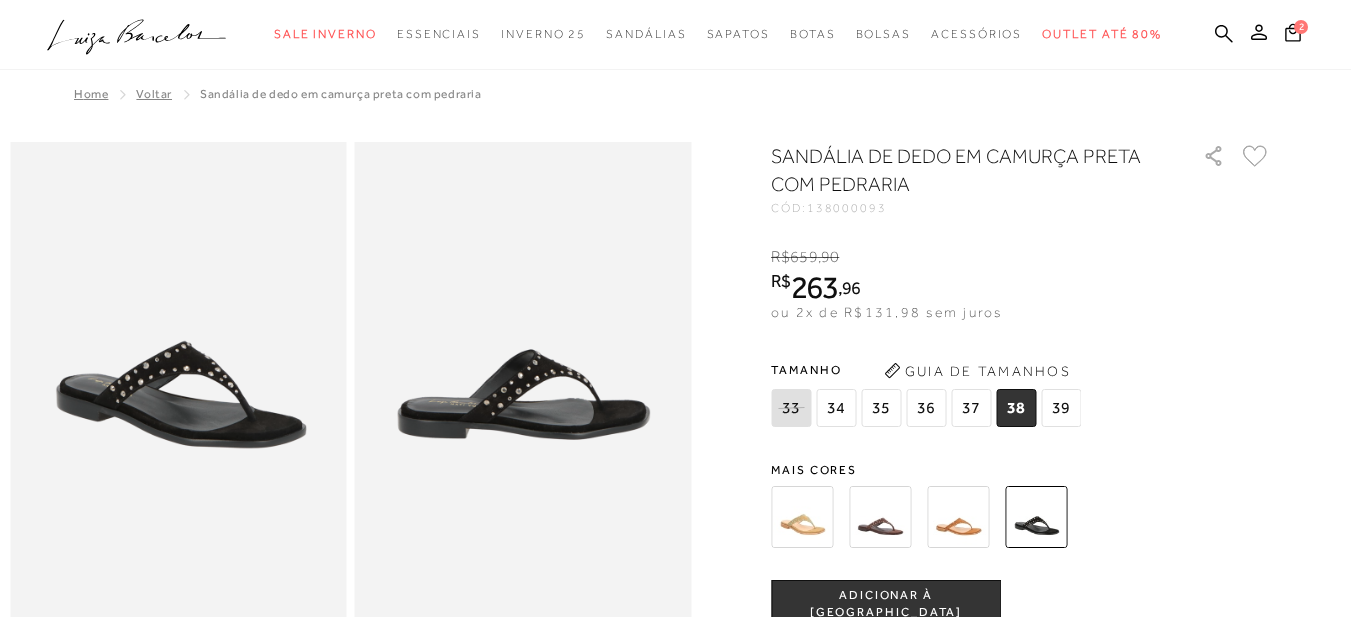 click on "ADICIONAR À [GEOGRAPHIC_DATA]" at bounding box center [886, 604] 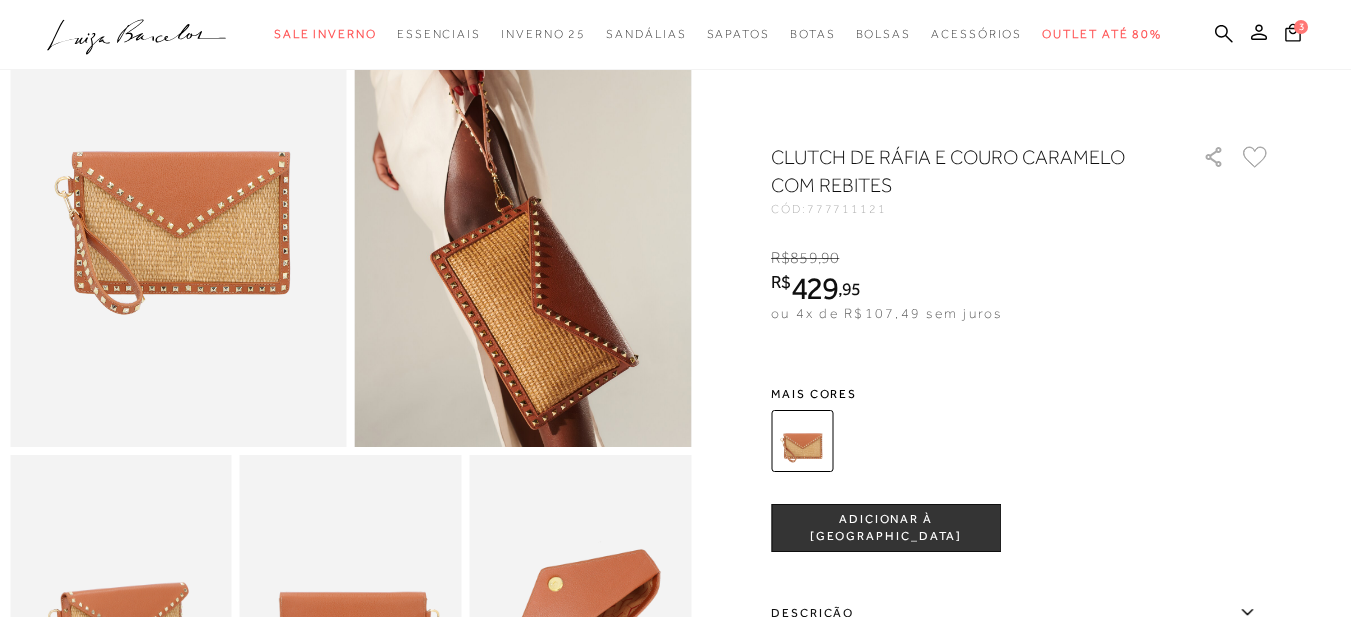 scroll, scrollTop: 200, scrollLeft: 0, axis: vertical 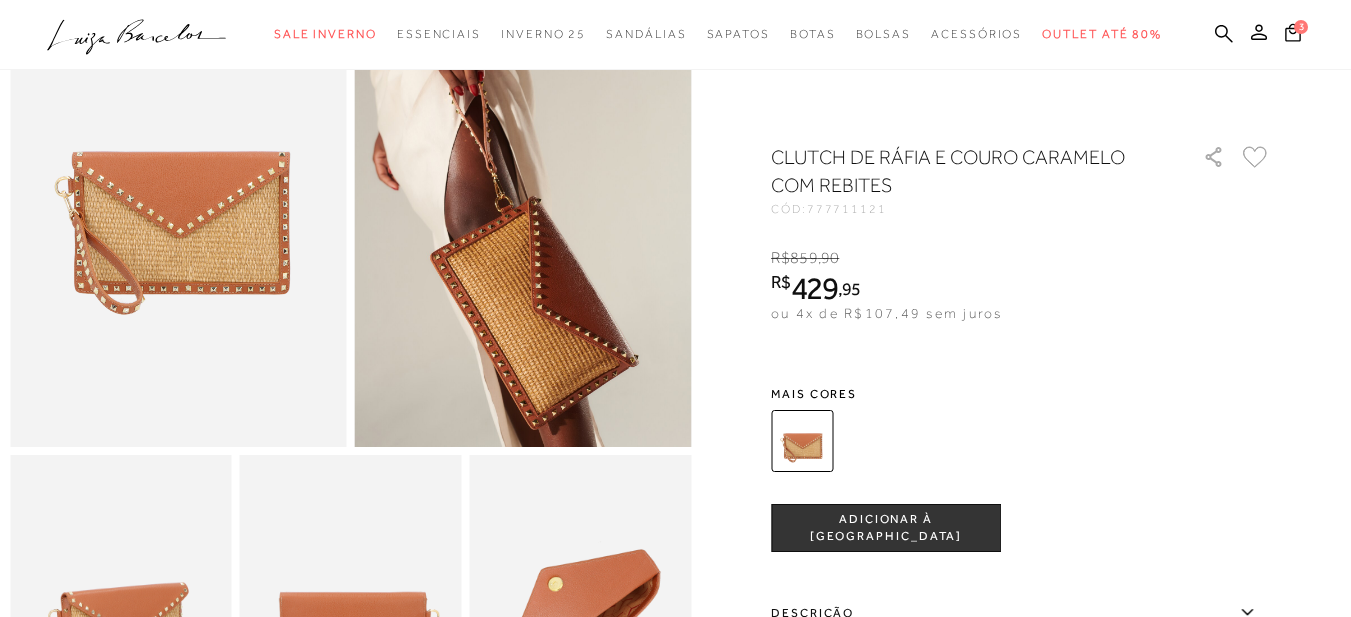 click on "ADICIONAR À [GEOGRAPHIC_DATA]" at bounding box center (886, 528) 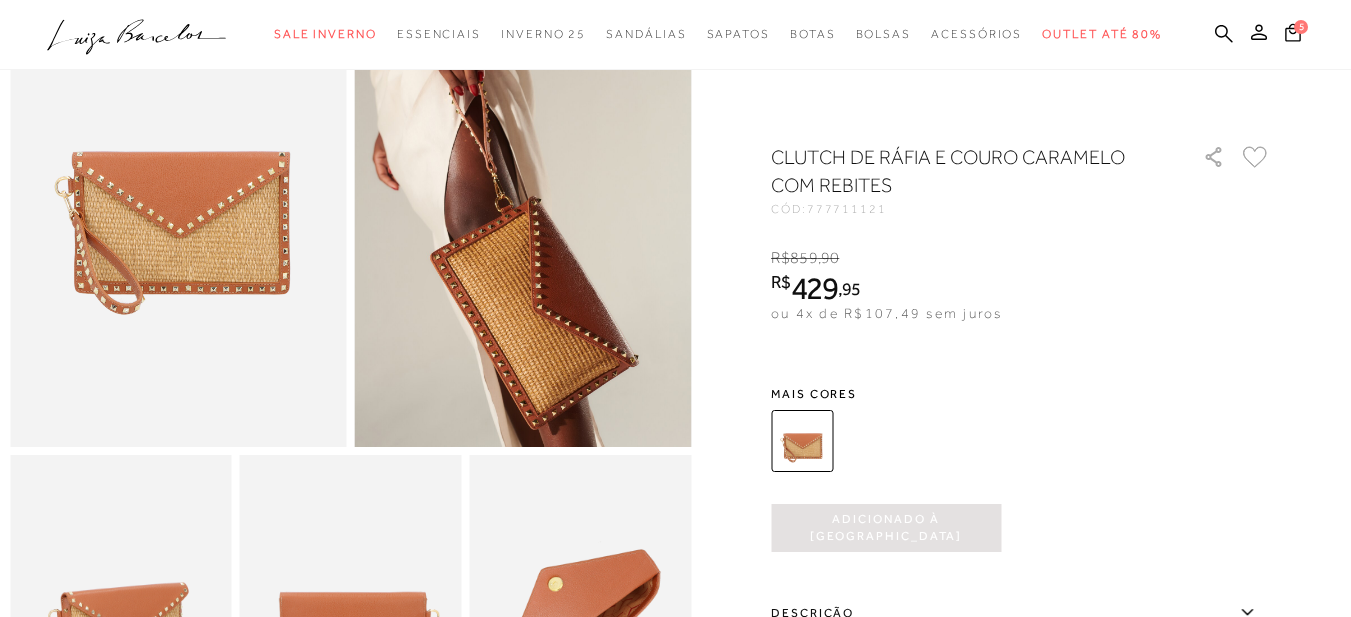 scroll, scrollTop: 0, scrollLeft: 0, axis: both 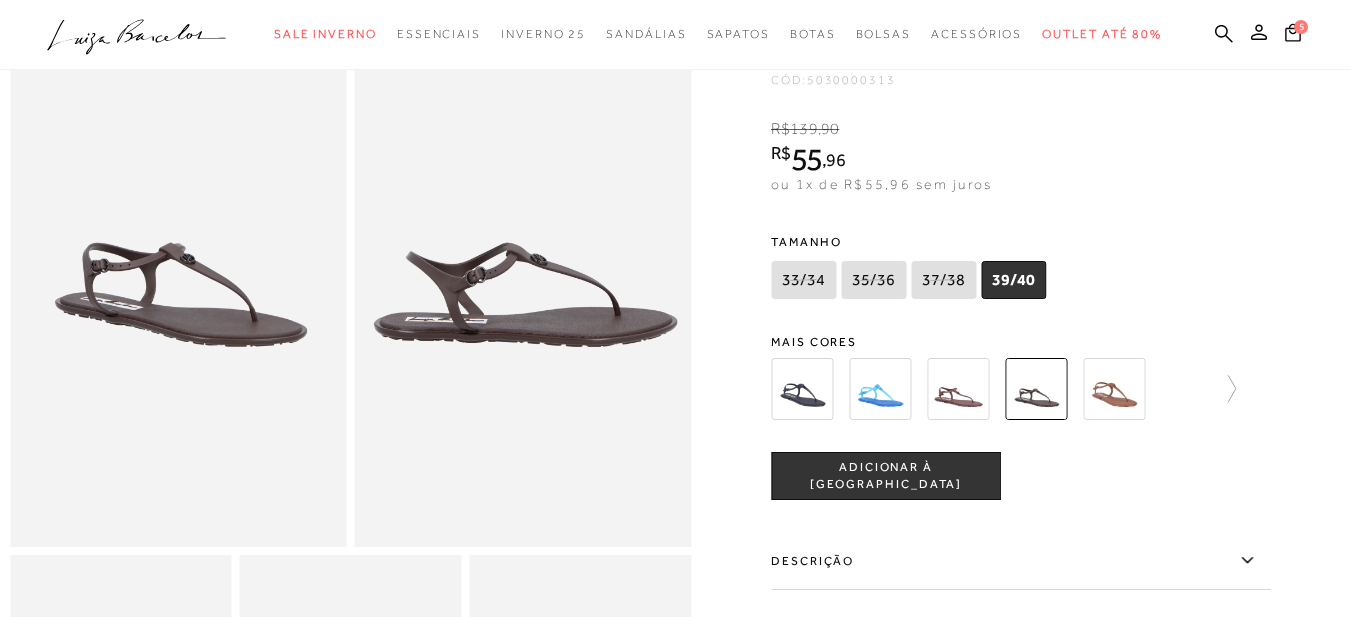 click on "CHINELO TIRA ÚNICA CAFÉ
CÓD:
5030000313
×
É necessário selecionar um tamanho para adicionar o produto como favorito.
R$ 139 , 90
R$ 55 , 96
ou 1x de R$55,96 sem juros
De  R$ 139,90
Por:  R$ 55,96
Tamanho
33/34" at bounding box center (1021, 471) 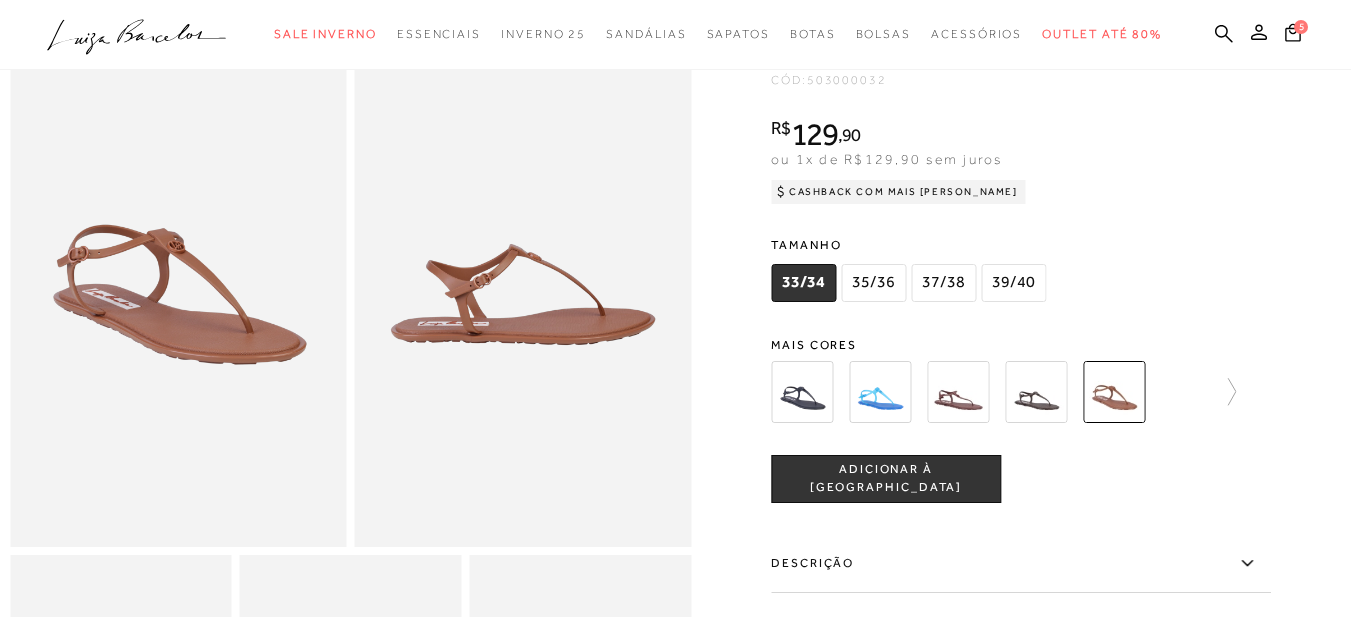 scroll, scrollTop: 200, scrollLeft: 0, axis: vertical 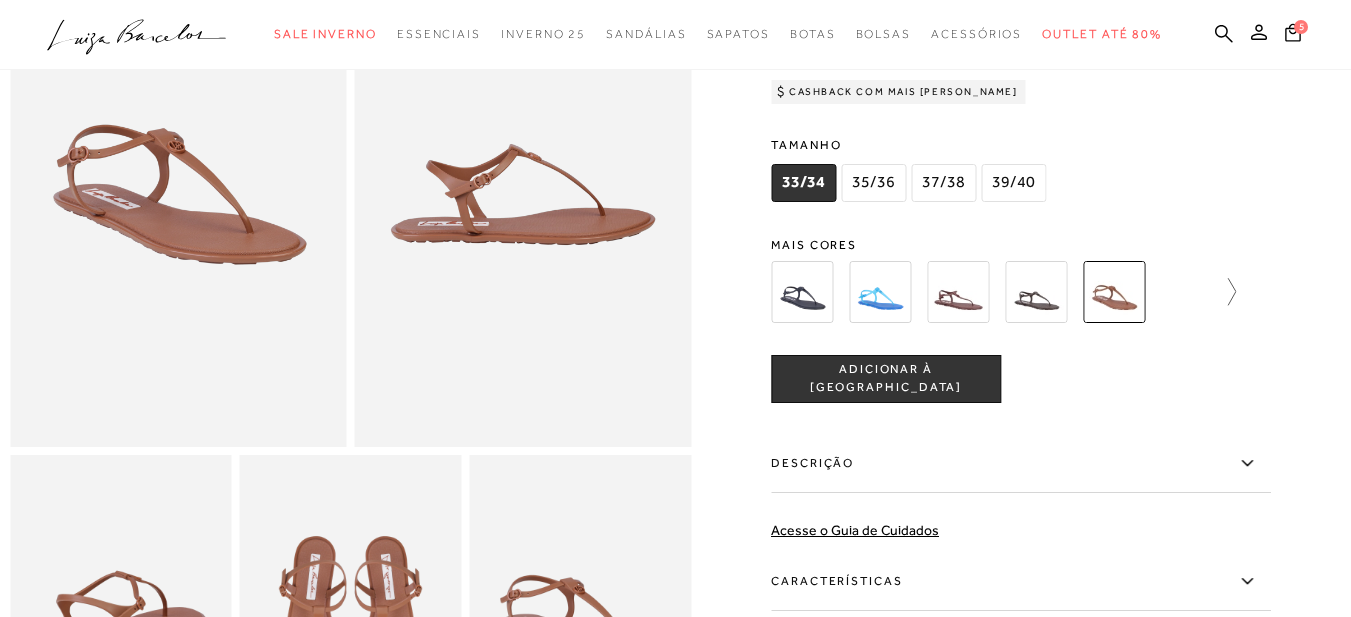 click 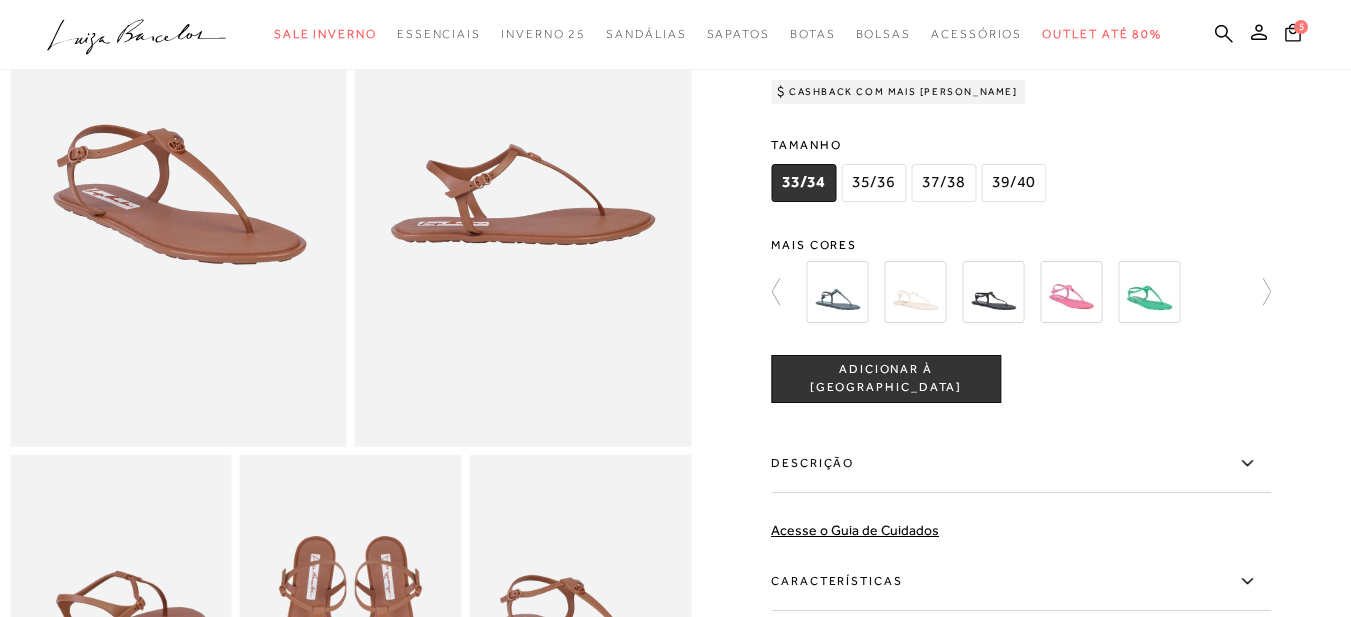 click at bounding box center [915, 292] 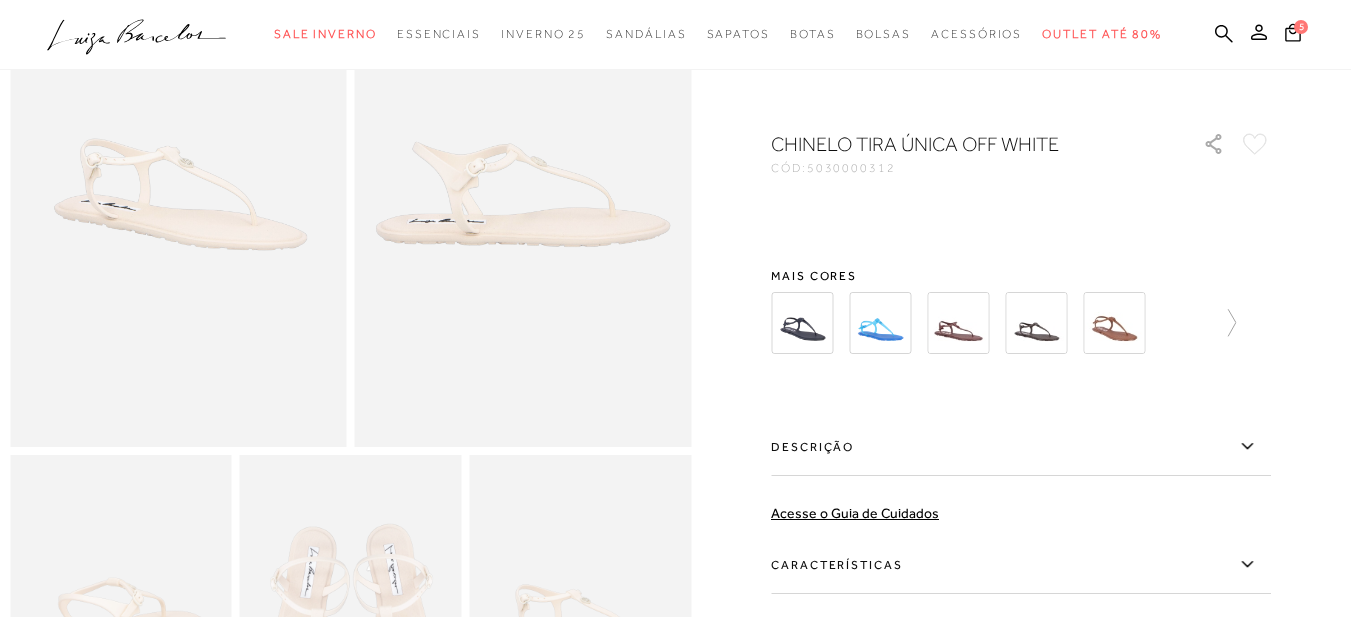 scroll, scrollTop: 52, scrollLeft: 0, axis: vertical 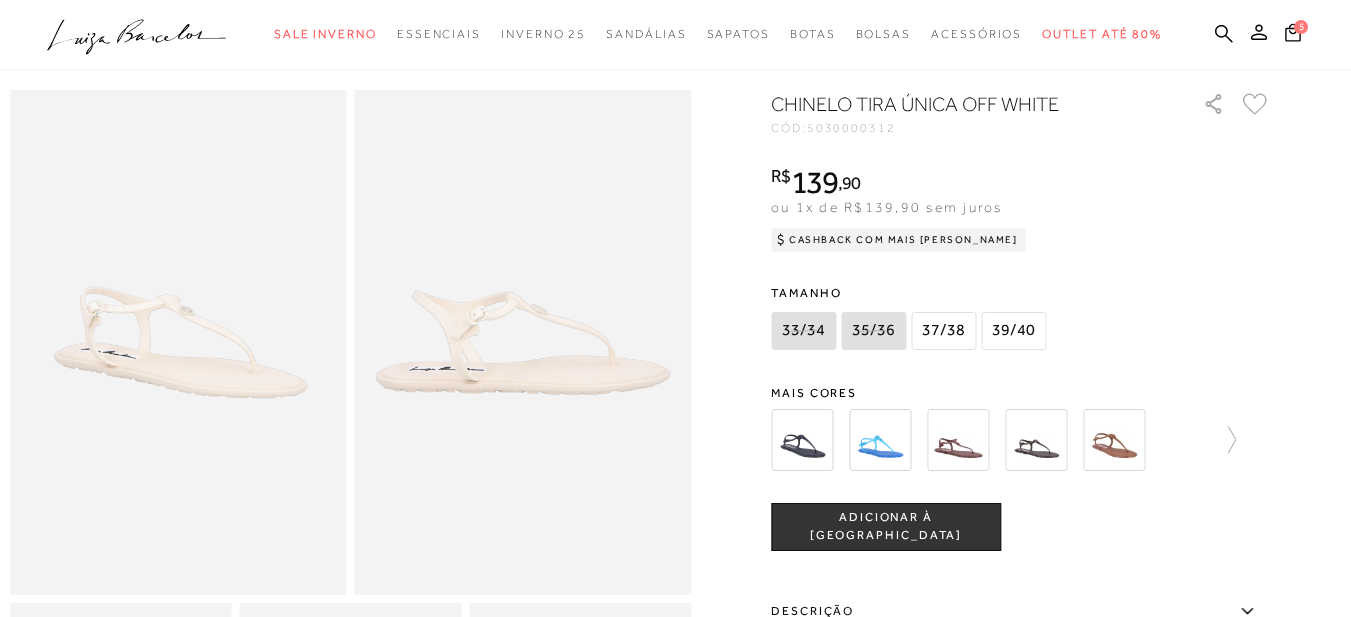 click at bounding box center [802, 440] 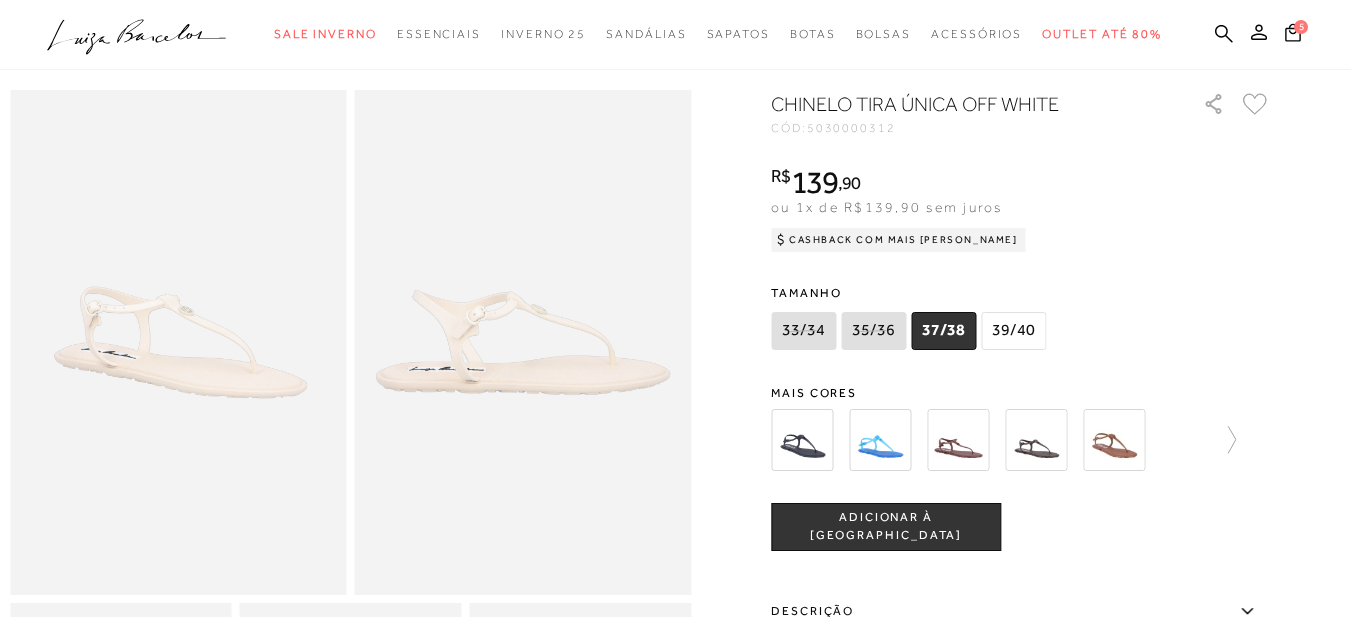 scroll, scrollTop: 0, scrollLeft: 0, axis: both 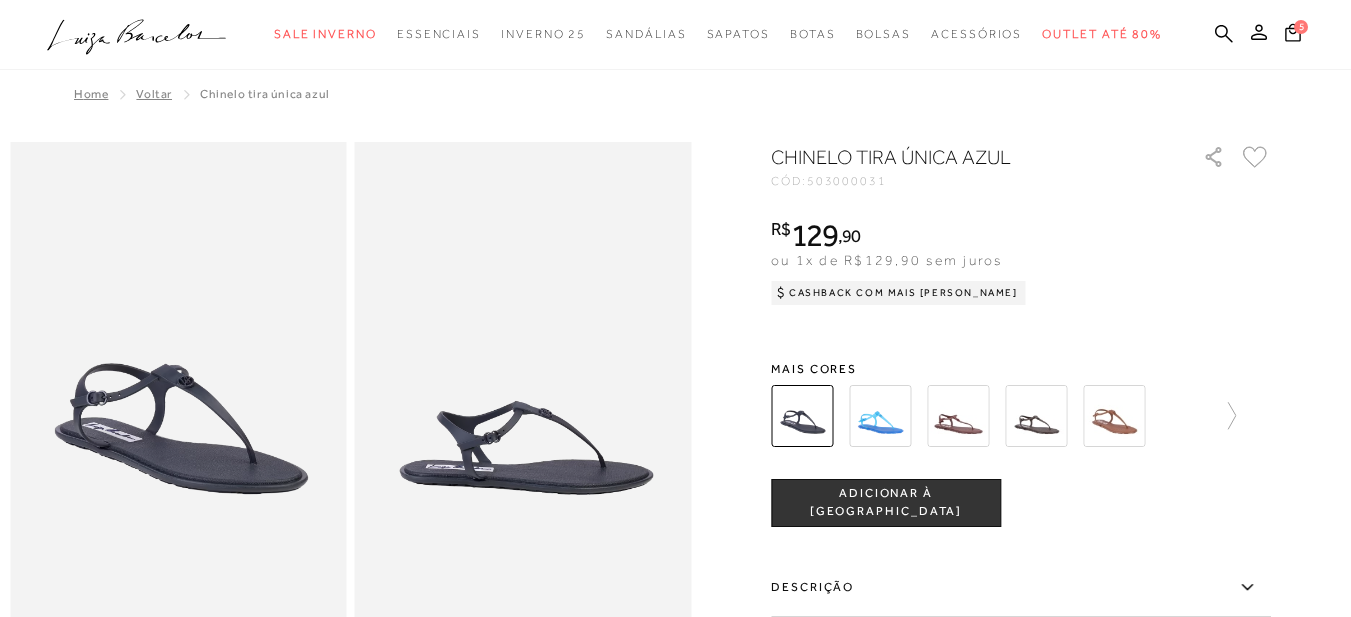 click on "Chinelo tira única azul
CÓD:
503000031
×
É necessário selecionar um tamanho para adicionar o produto como favorito.
R$ 129 , 90
ou 1x de R$129,90 sem juros
Cashback com Mais Luiza
R$129,90" at bounding box center (1021, 535) 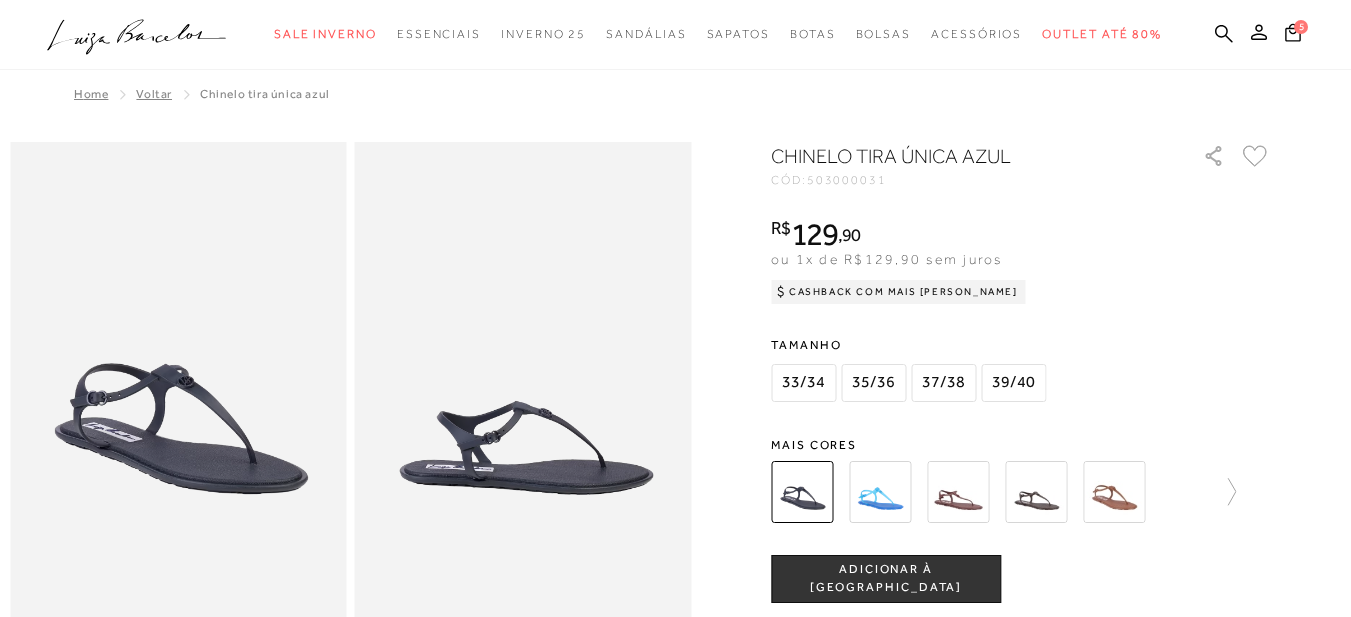 click at bounding box center [1114, 492] 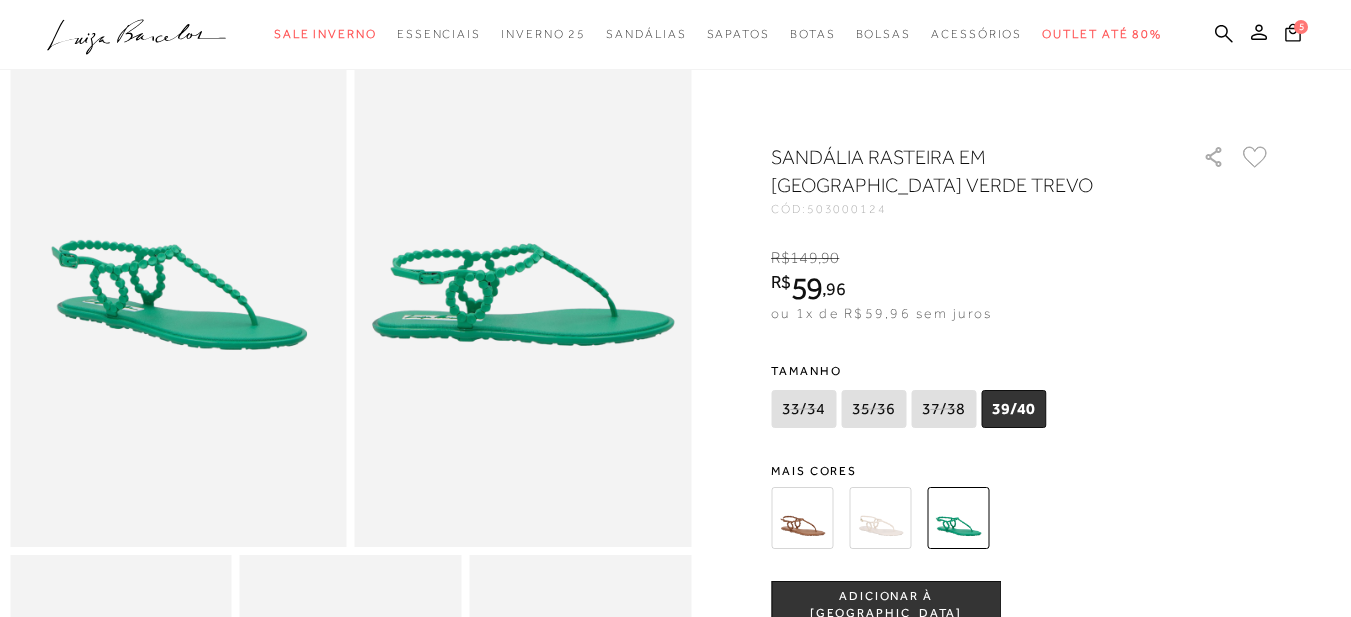 scroll, scrollTop: 100, scrollLeft: 0, axis: vertical 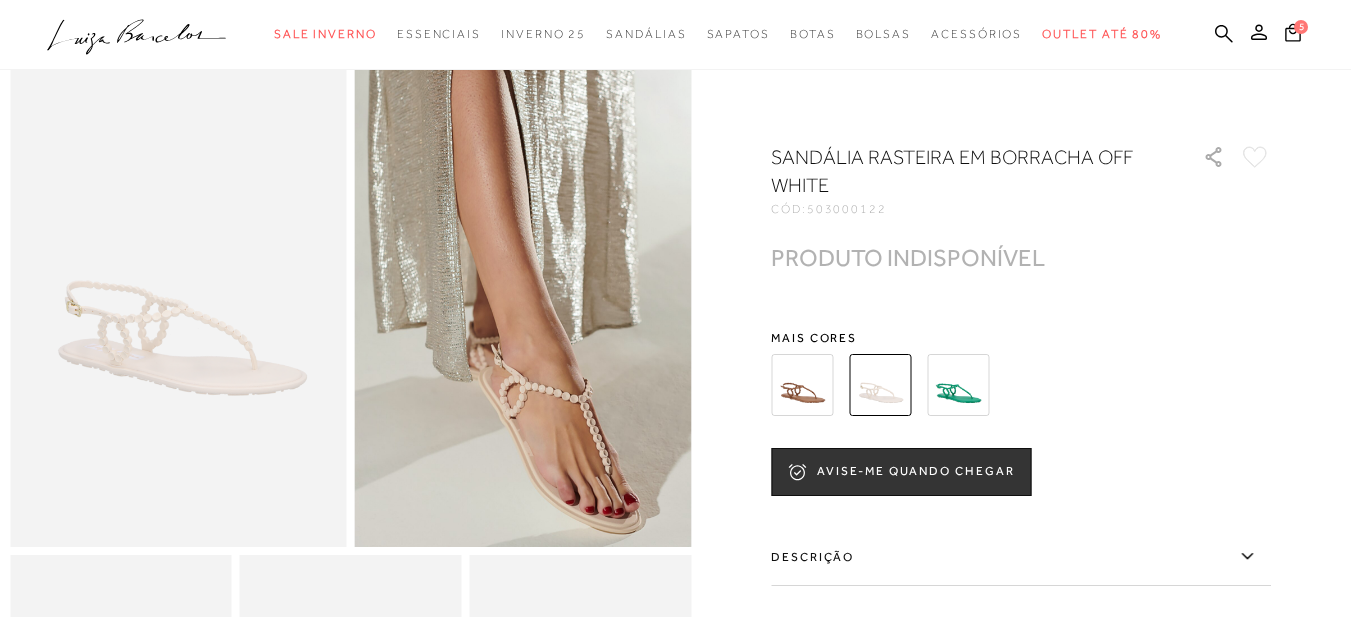 click at bounding box center [802, 385] 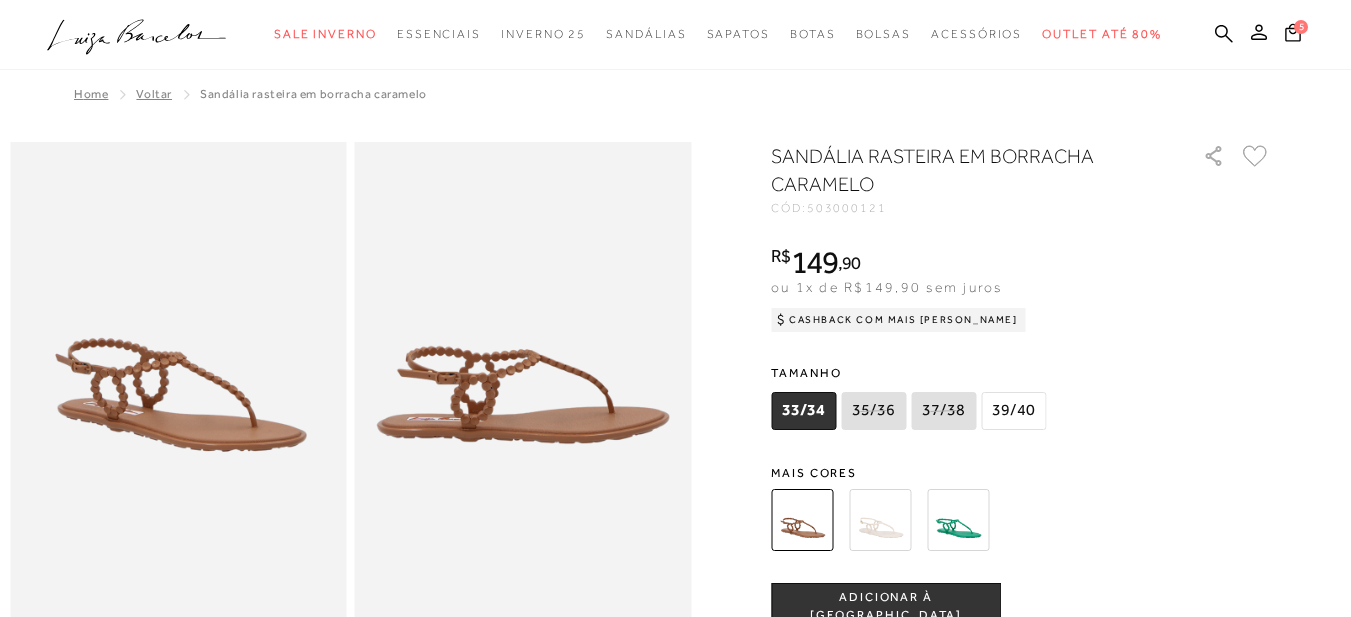 scroll, scrollTop: 0, scrollLeft: 0, axis: both 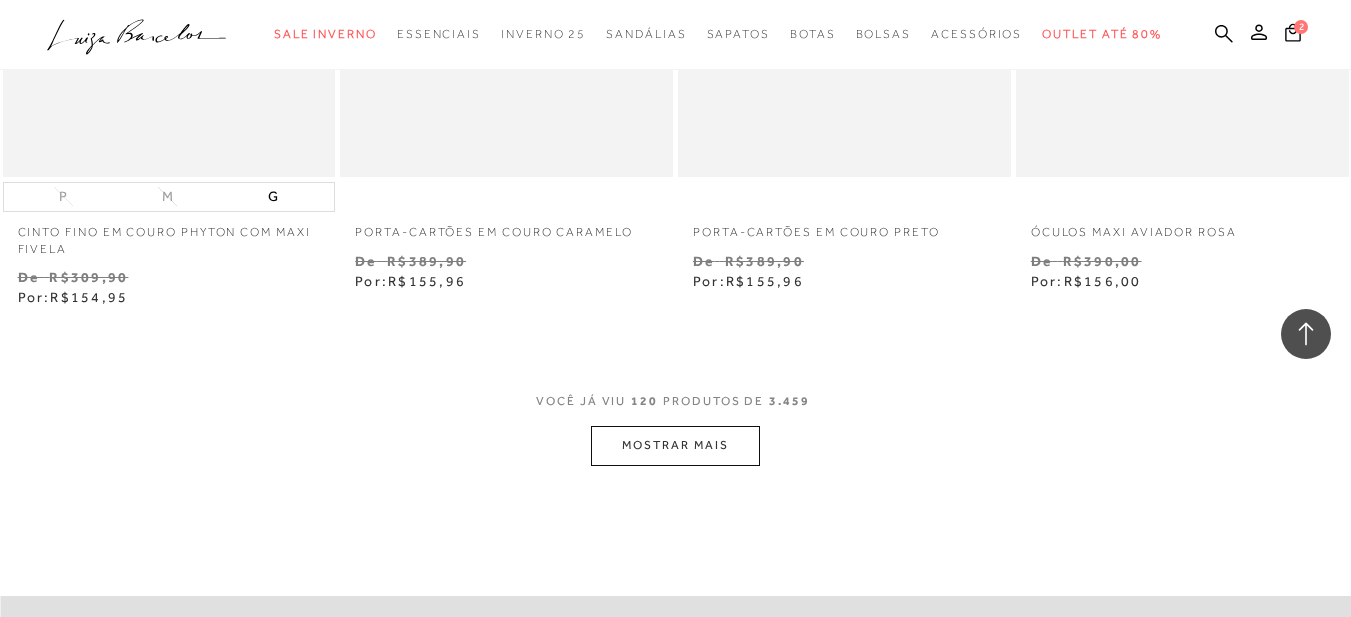 click on "MOSTRAR MAIS" at bounding box center [675, 445] 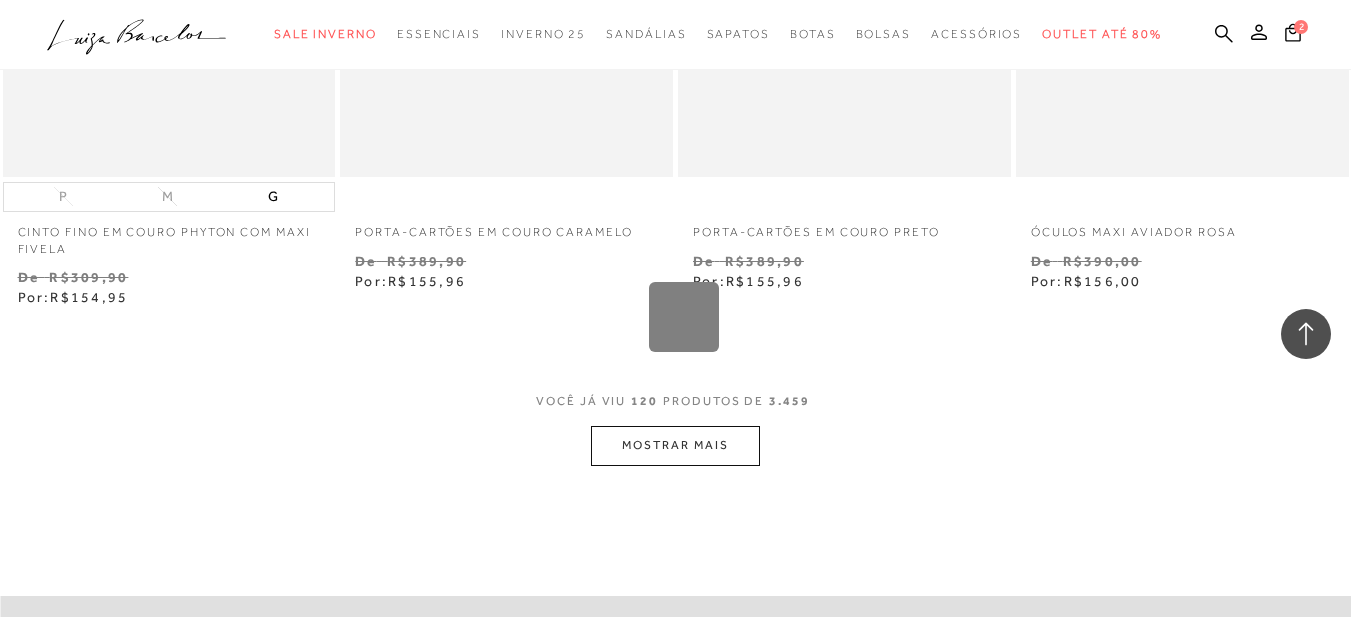 scroll, scrollTop: 23206, scrollLeft: 0, axis: vertical 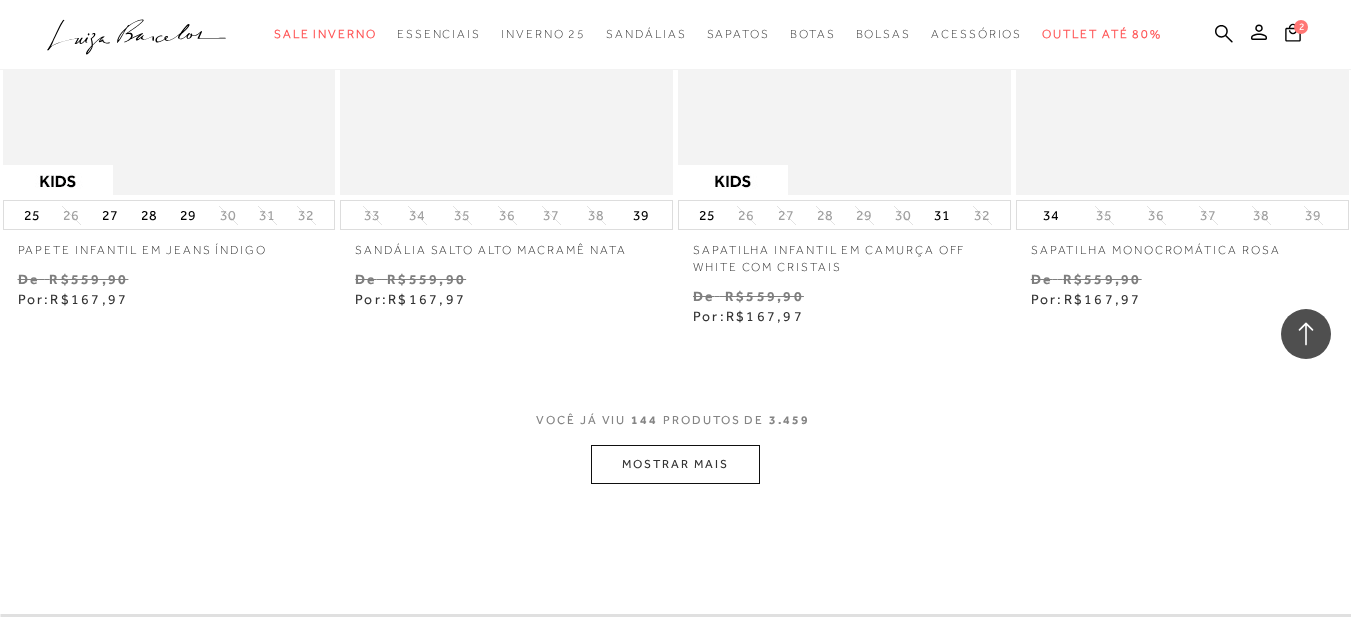 click on "MOSTRAR MAIS" at bounding box center [675, 464] 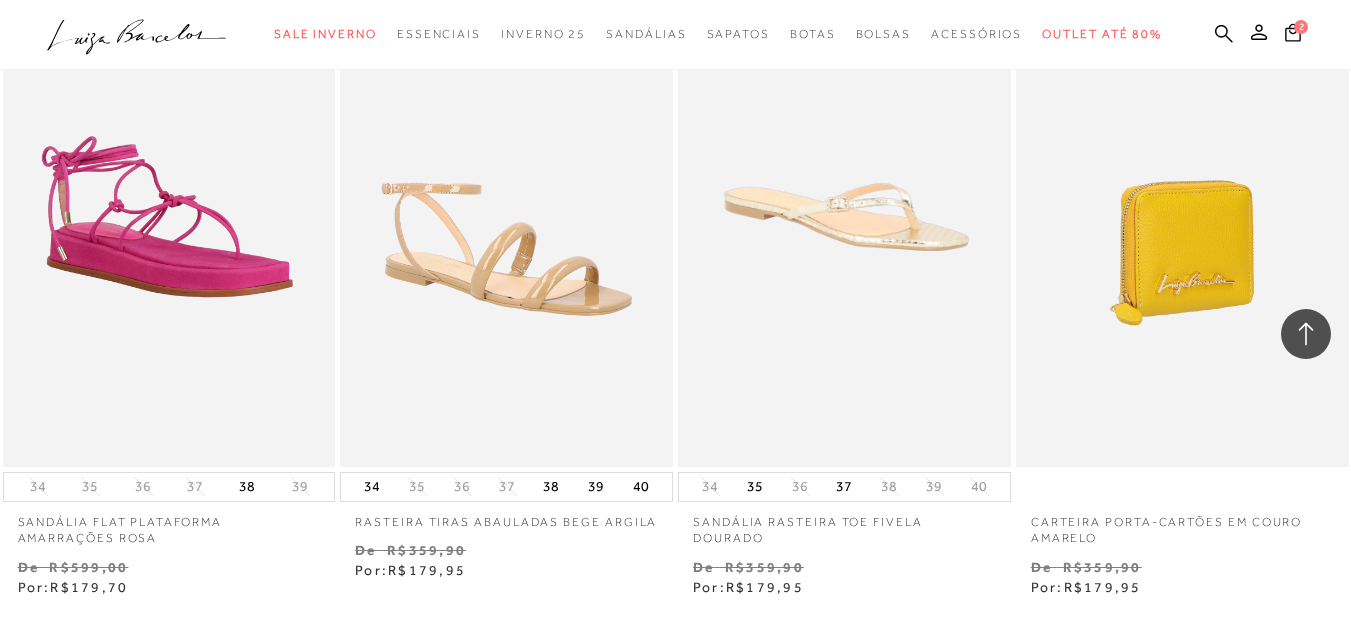 scroll, scrollTop: 30806, scrollLeft: 0, axis: vertical 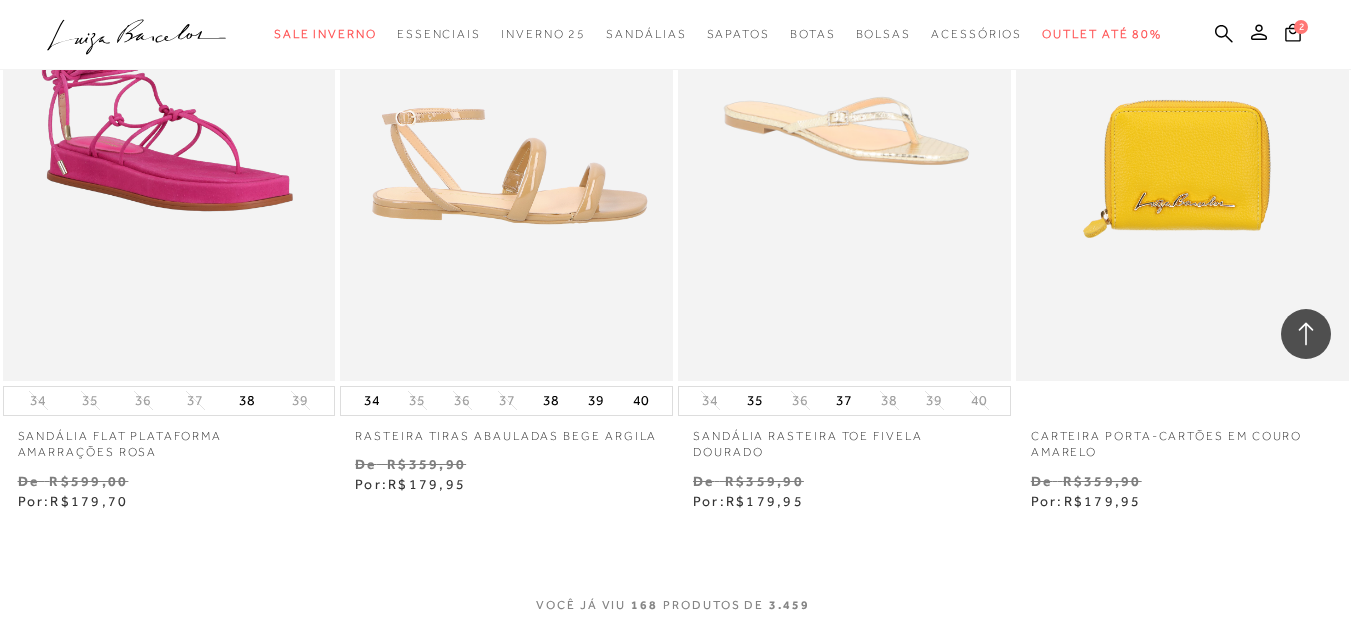 click at bounding box center (507, 130) 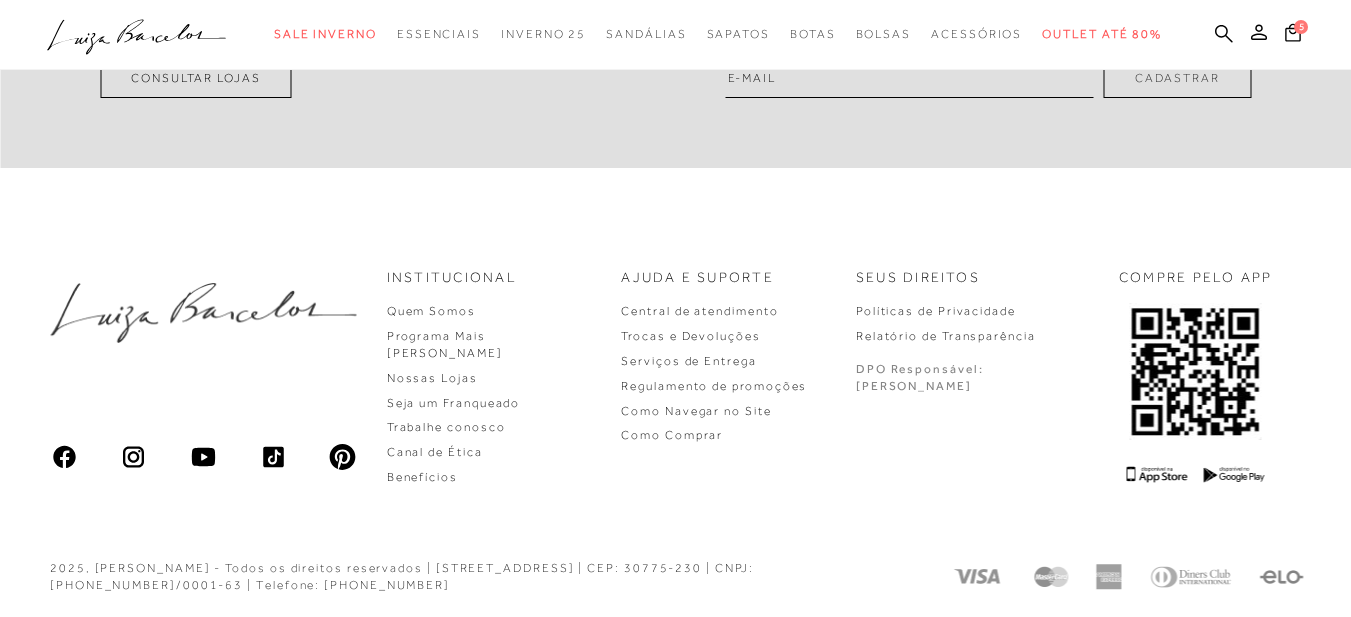 scroll, scrollTop: 0, scrollLeft: 0, axis: both 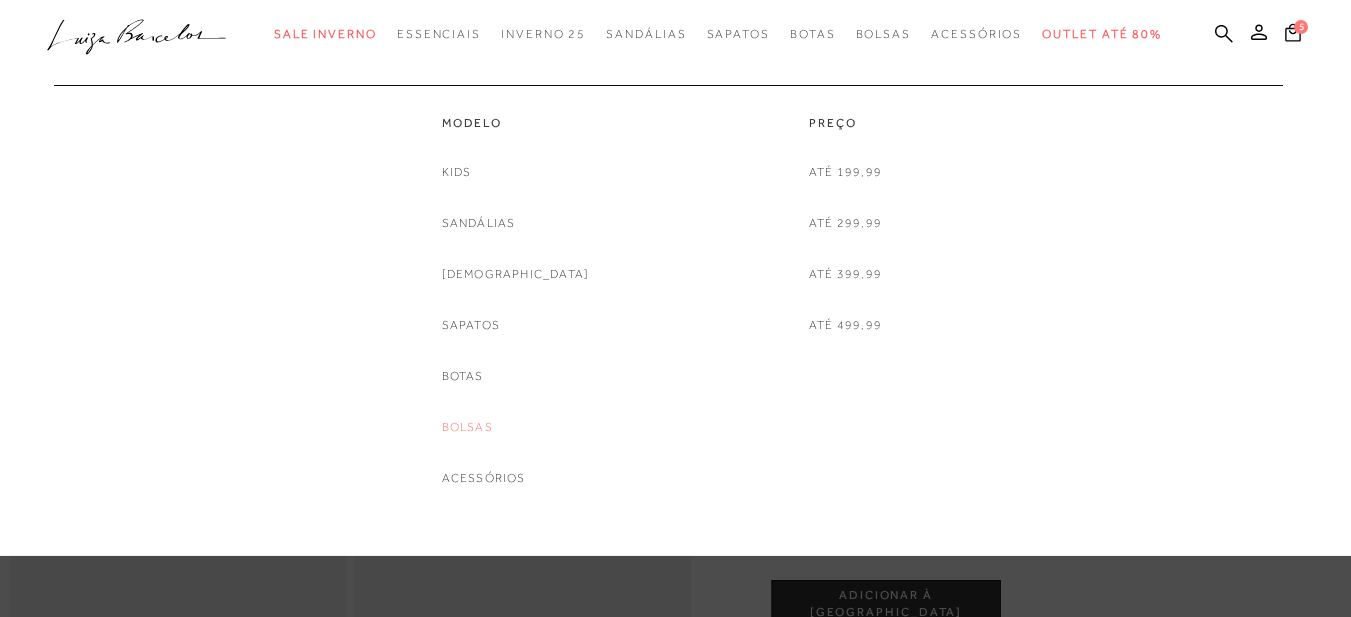 click on "Bolsas" at bounding box center [467, 427] 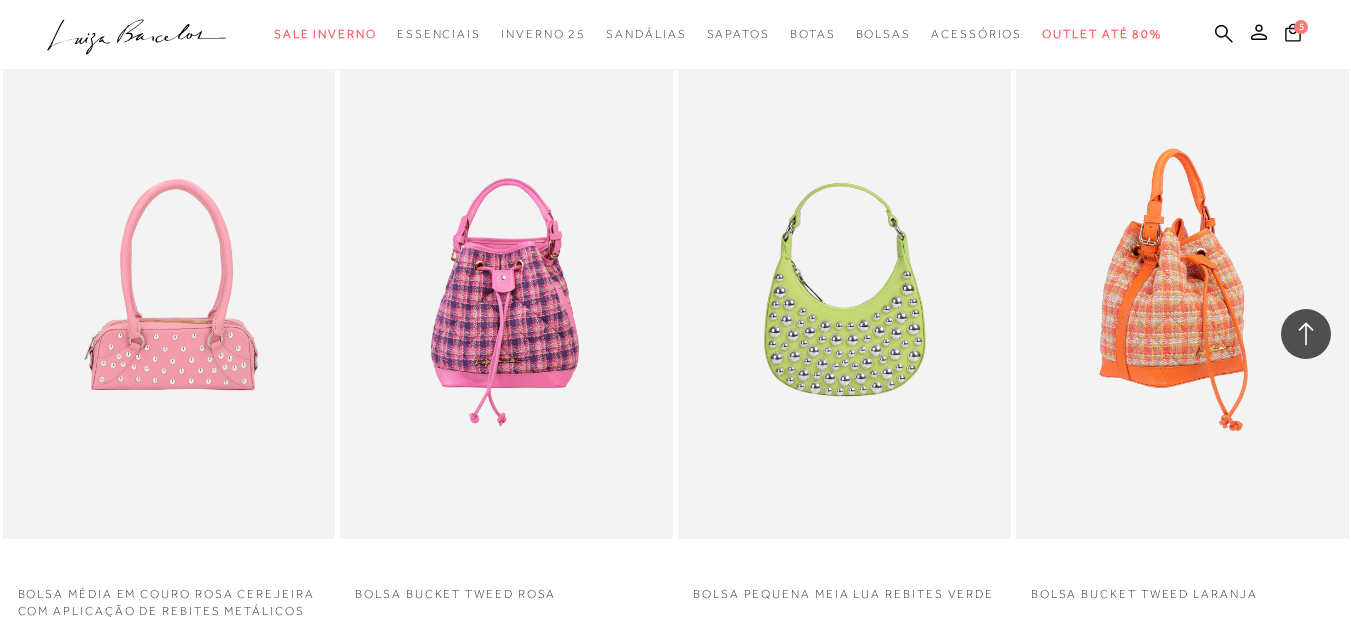scroll, scrollTop: 1600, scrollLeft: 0, axis: vertical 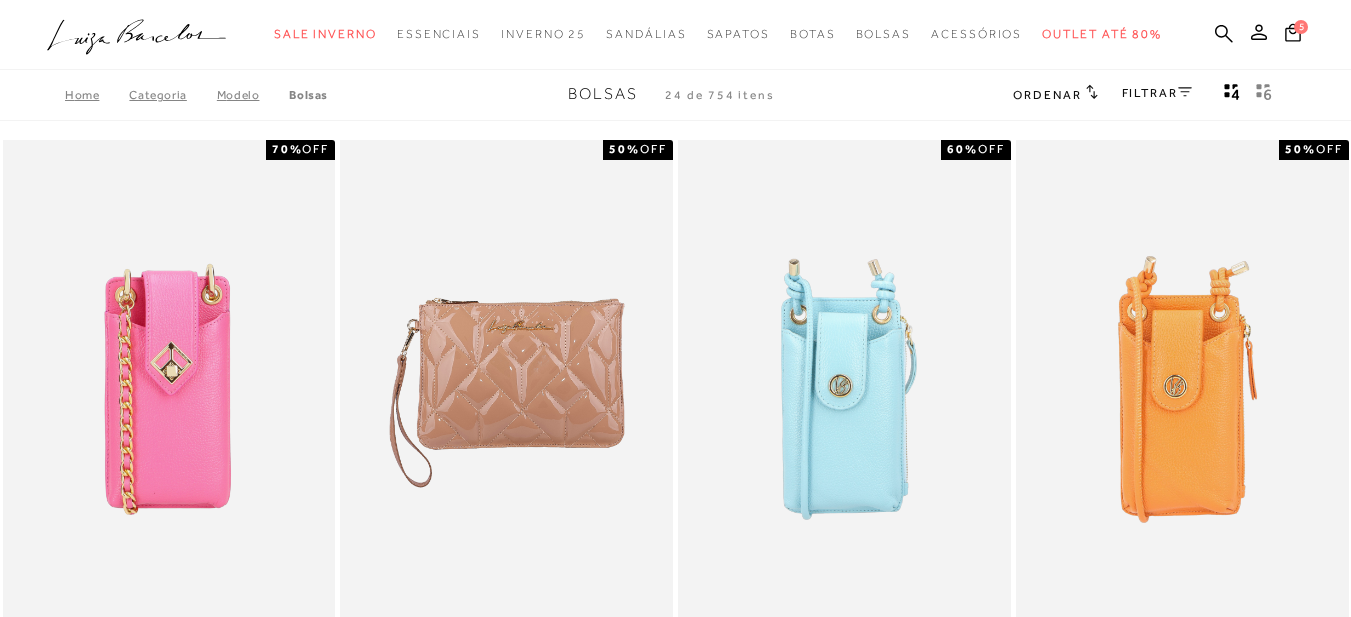 click on "Ordenar" at bounding box center [1047, 95] 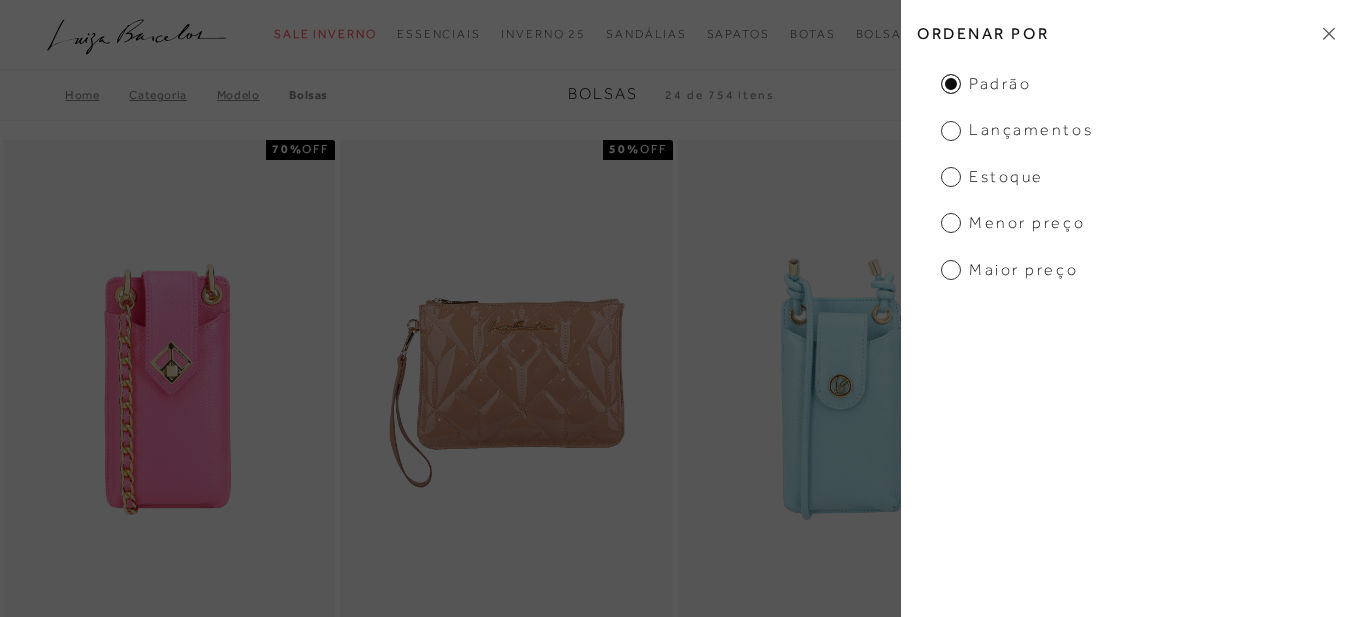 click on "Menor preço" at bounding box center [1013, 223] 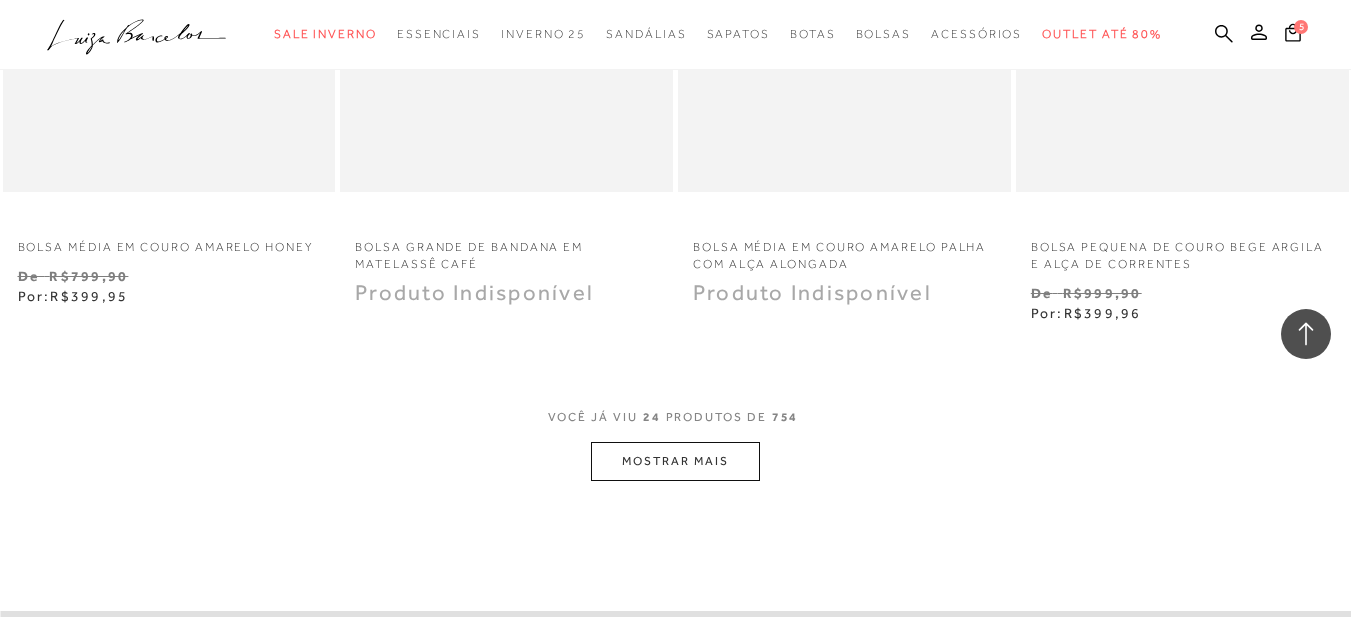 scroll, scrollTop: 7800, scrollLeft: 0, axis: vertical 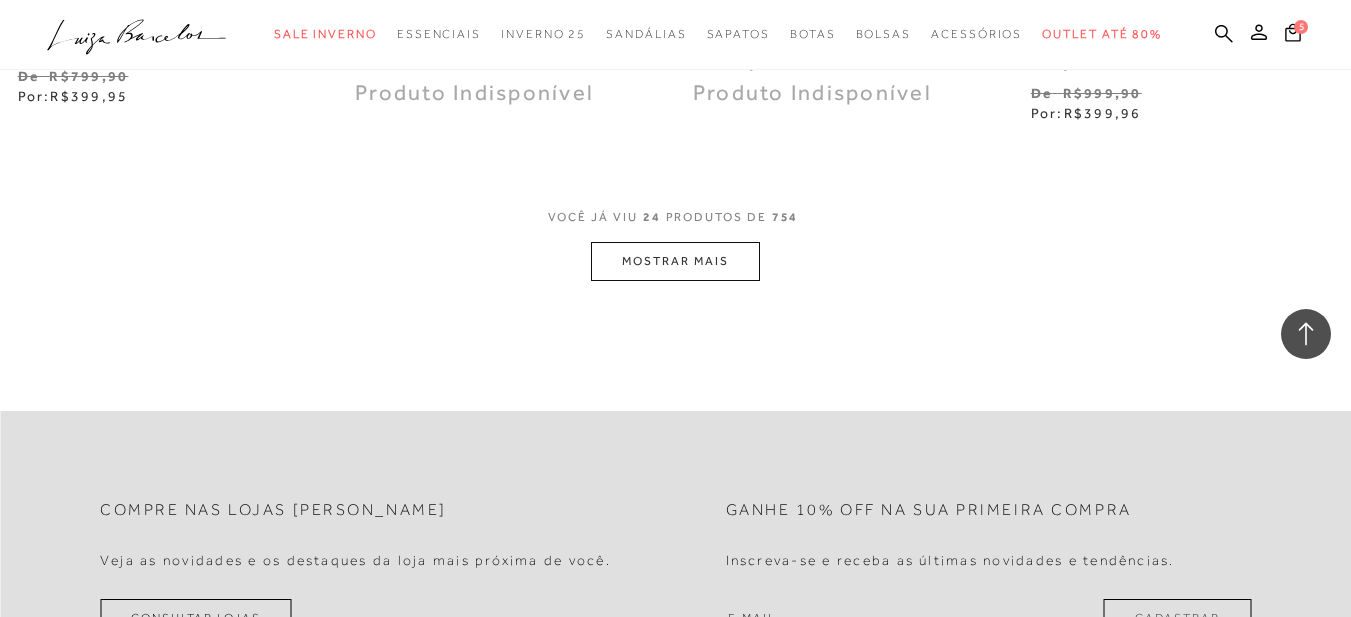 click on "MOSTRAR MAIS" at bounding box center (675, 261) 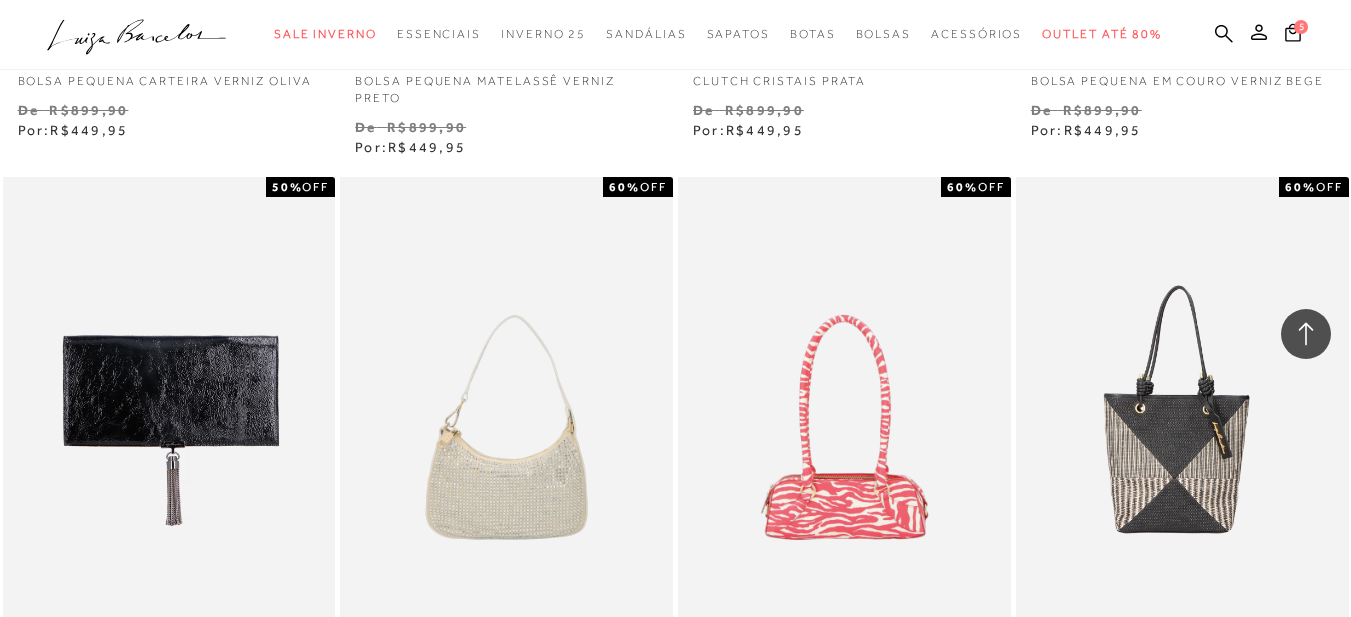 scroll, scrollTop: 10200, scrollLeft: 0, axis: vertical 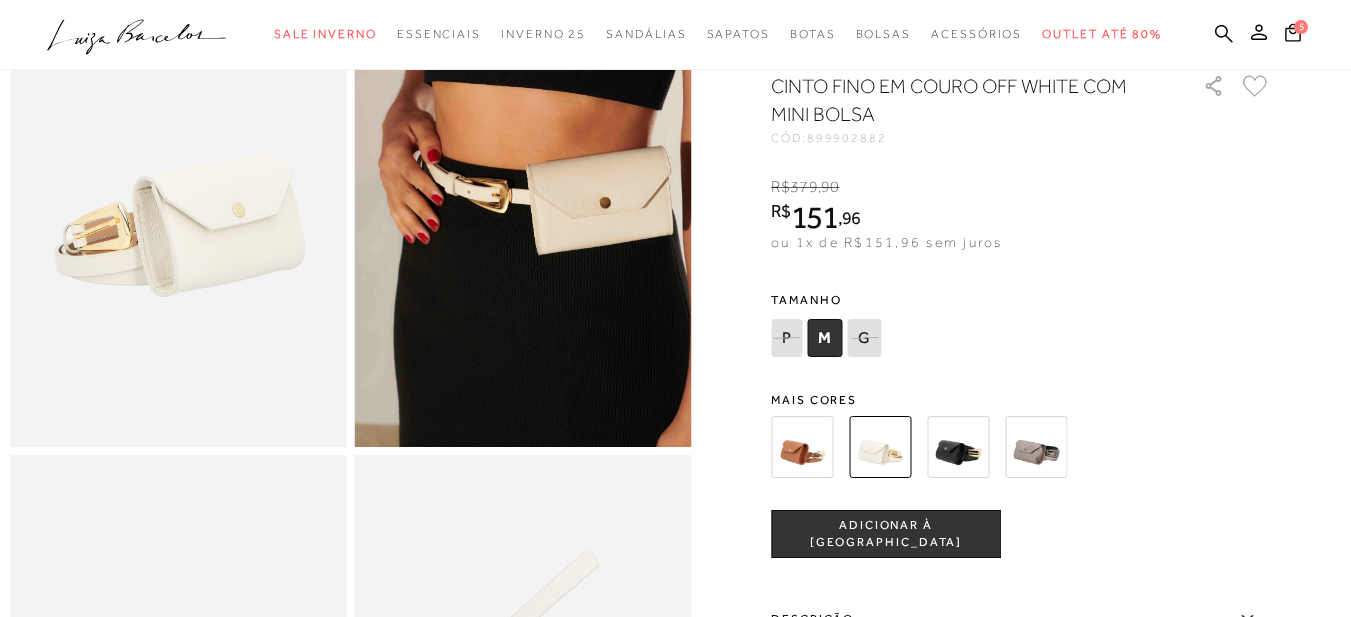 click at bounding box center (802, 447) 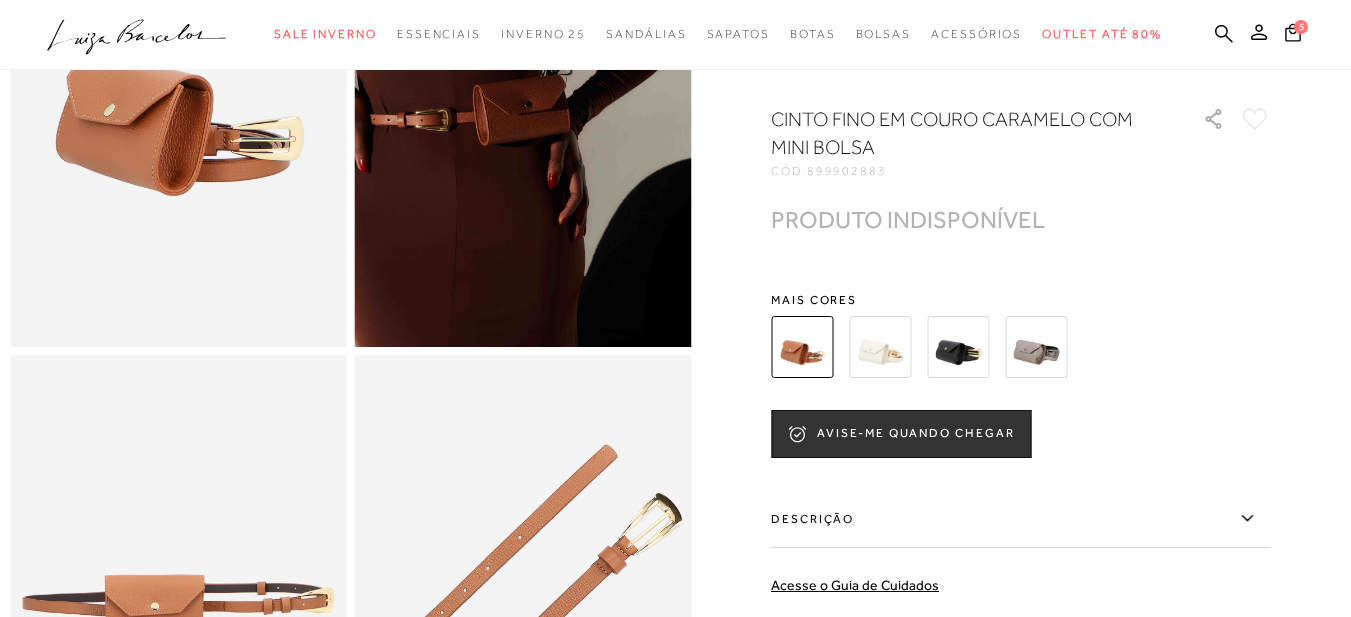 scroll, scrollTop: 100, scrollLeft: 0, axis: vertical 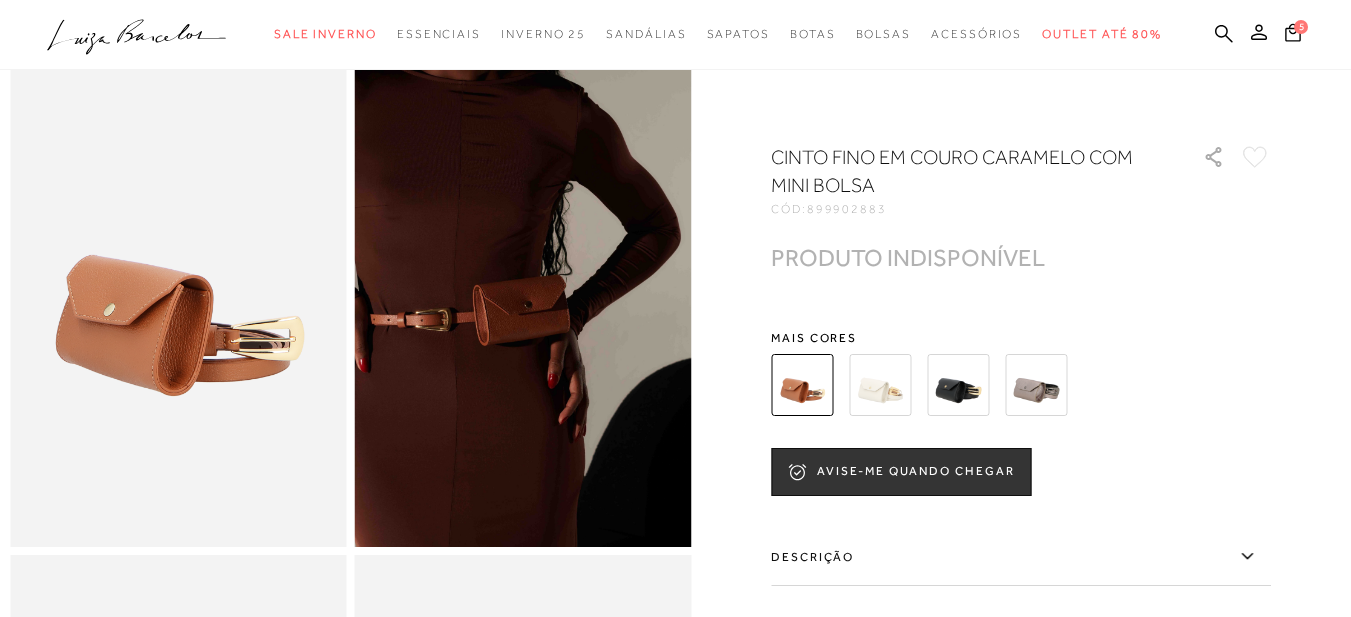 click at bounding box center (880, 385) 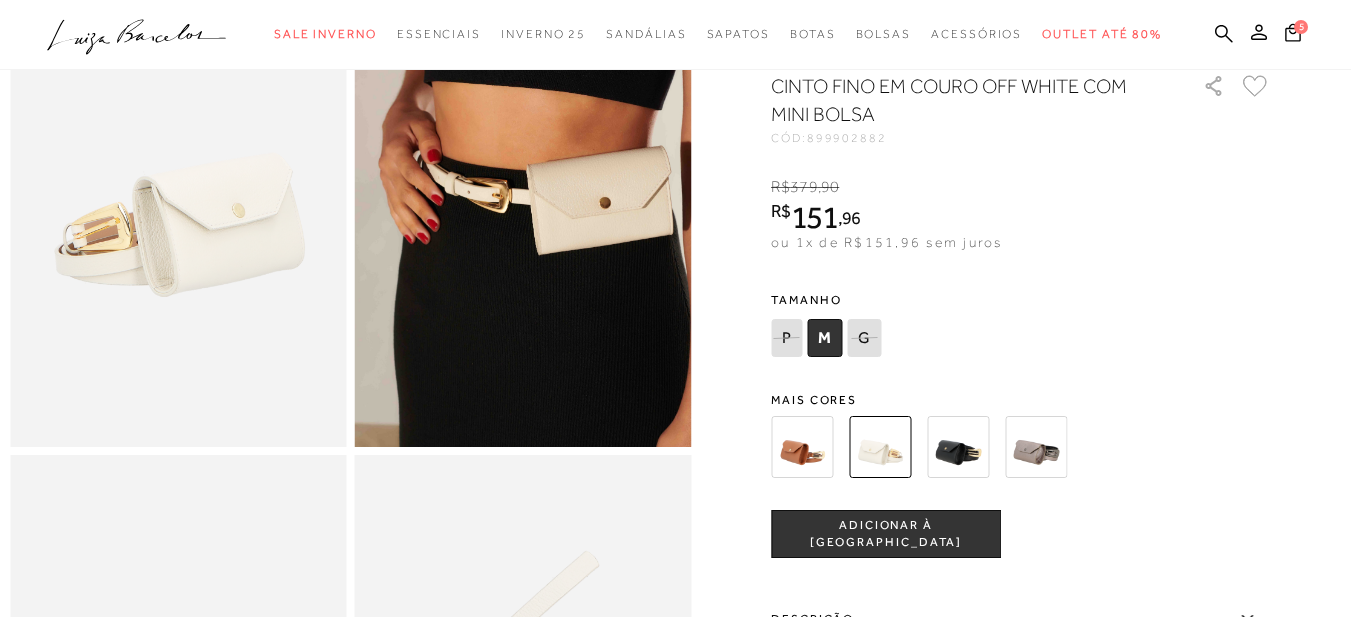 scroll, scrollTop: 0, scrollLeft: 0, axis: both 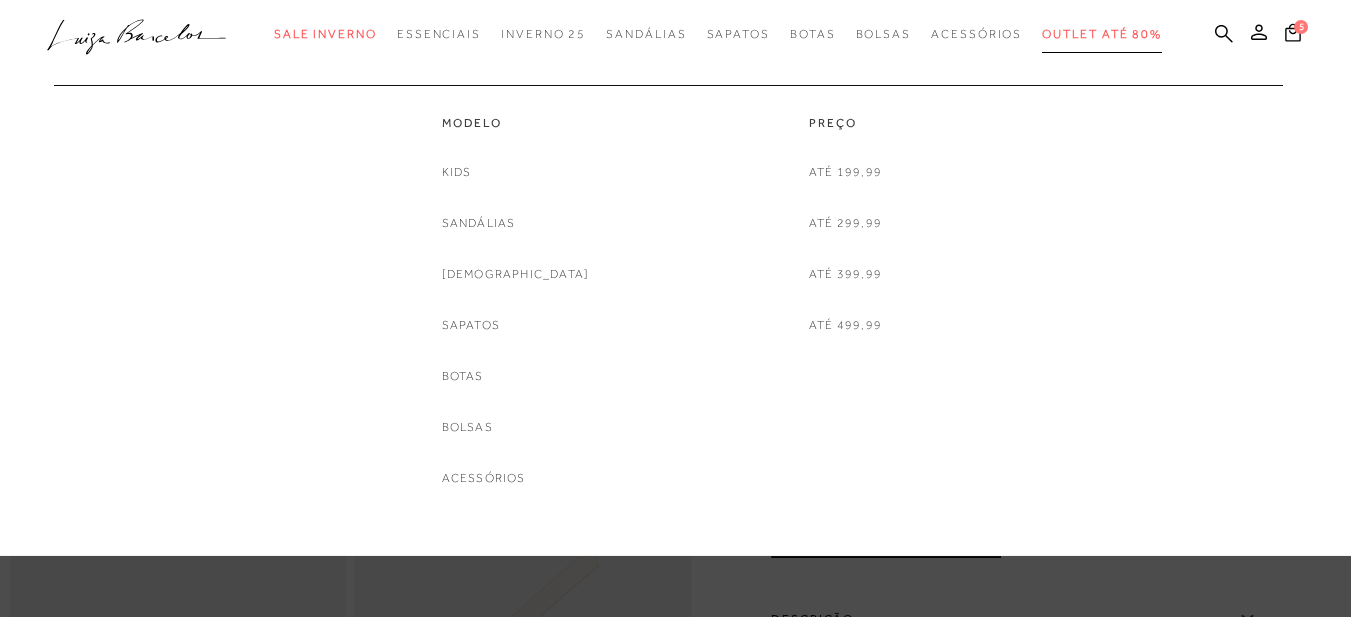 click on "Outlet até 80%" at bounding box center (1102, 34) 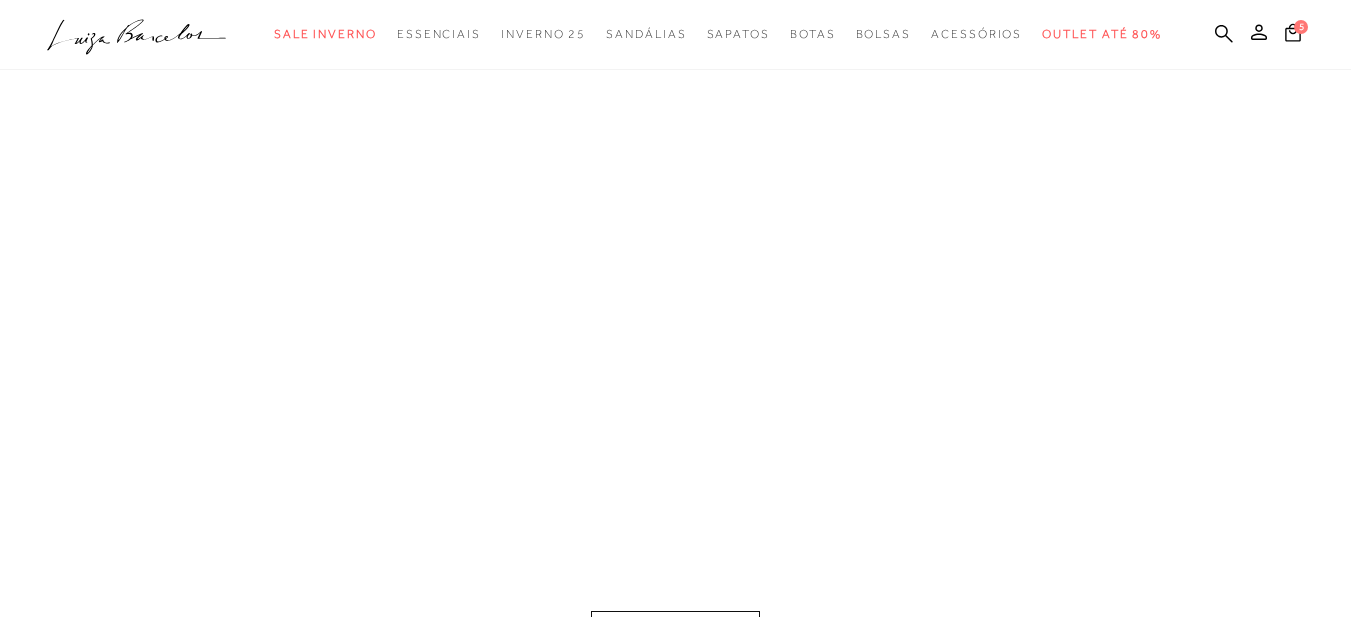 scroll, scrollTop: 0, scrollLeft: 0, axis: both 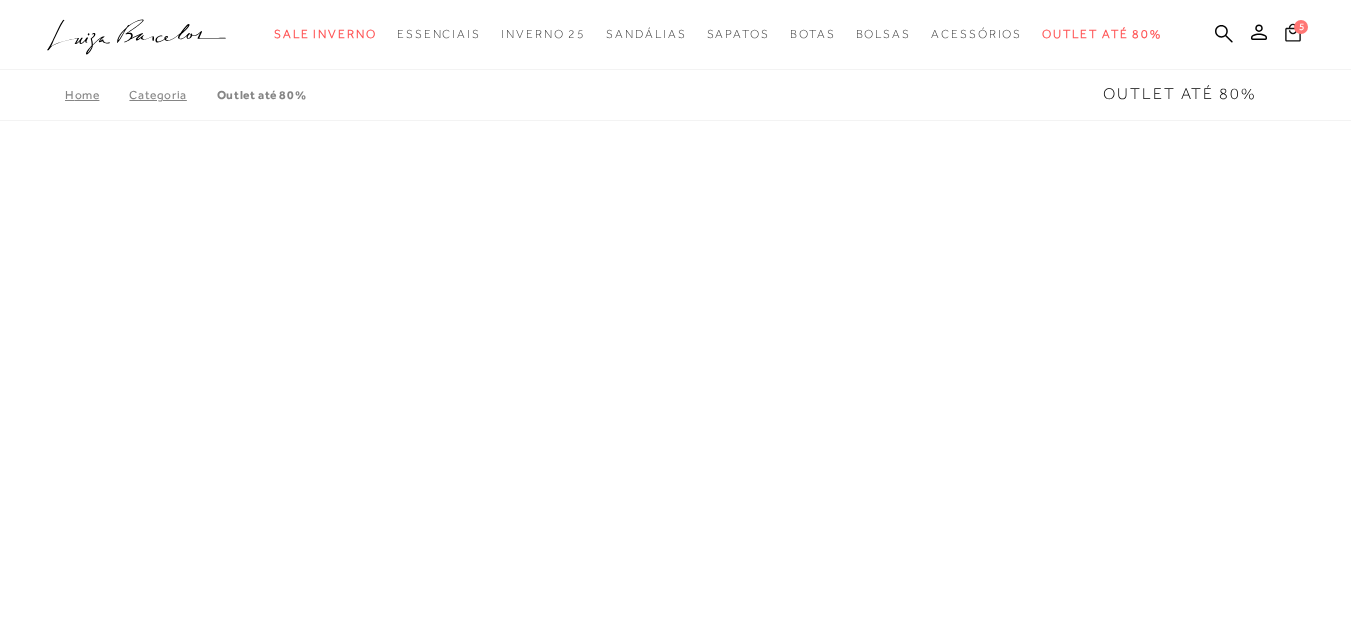 click 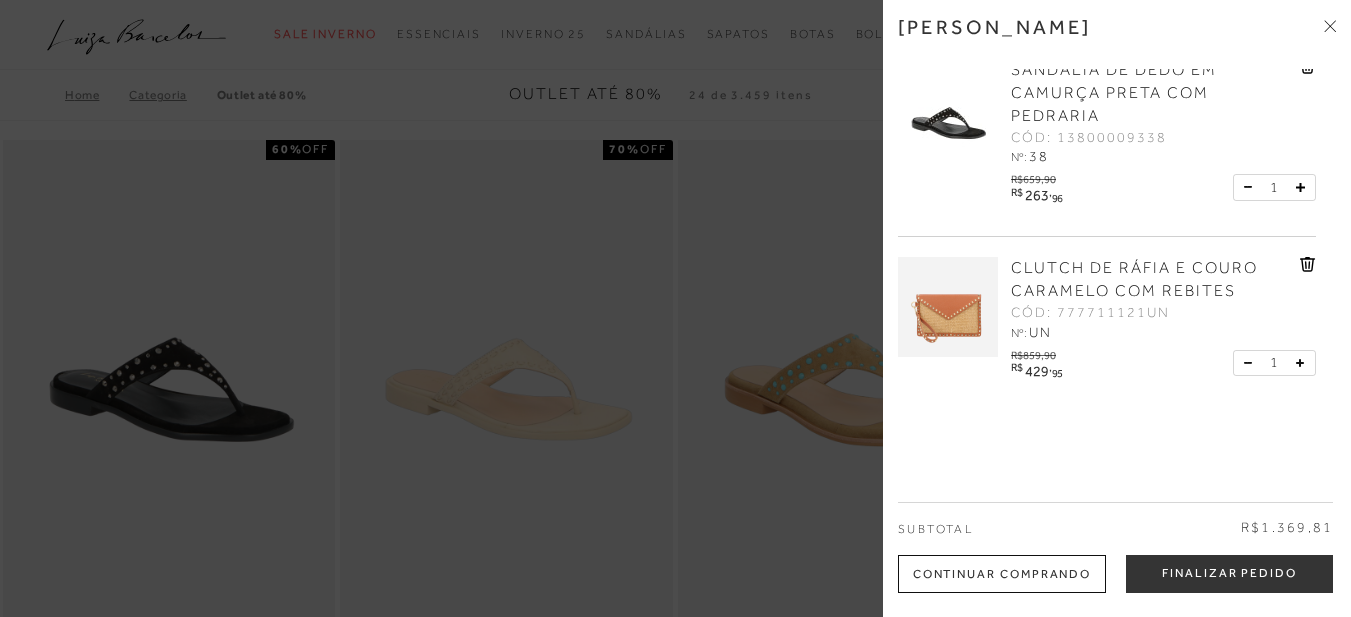 scroll, scrollTop: 642, scrollLeft: 0, axis: vertical 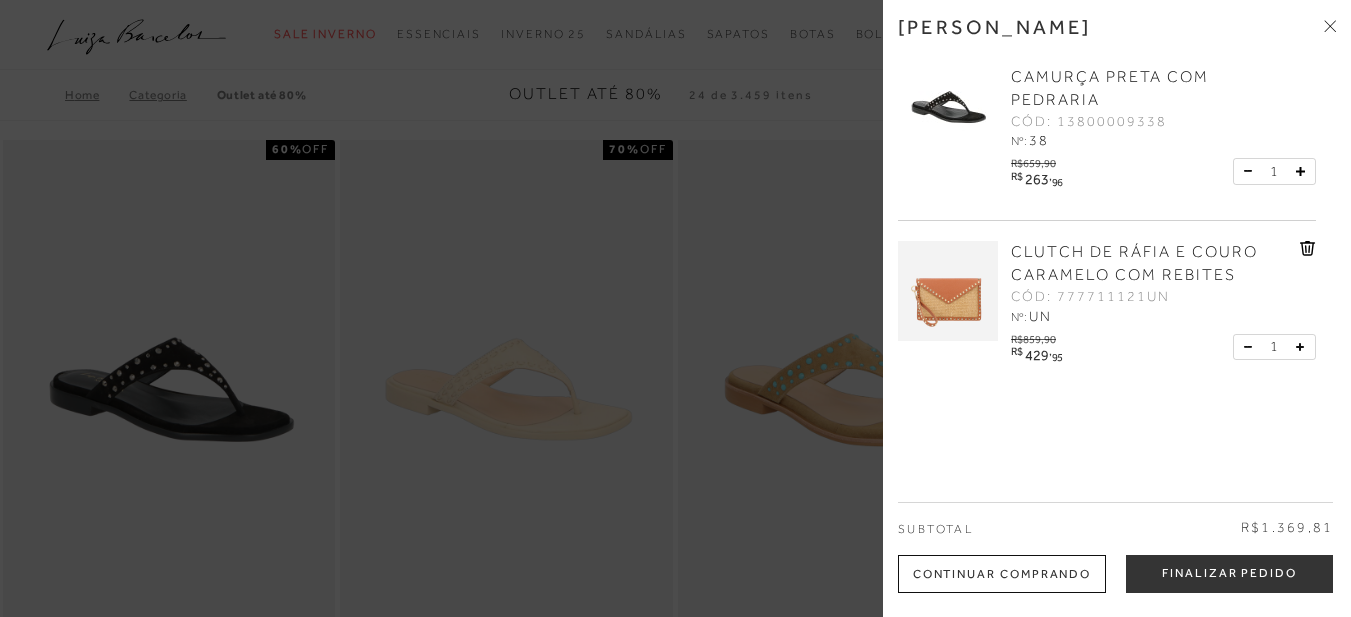 click 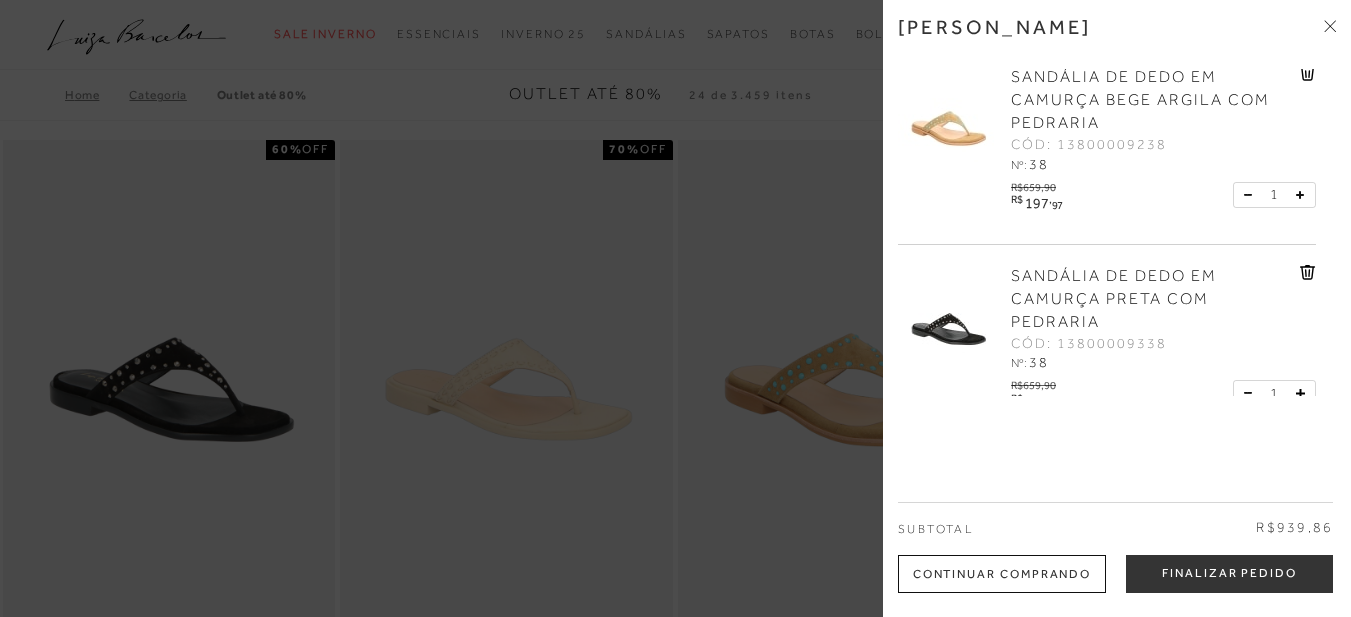 scroll, scrollTop: 466, scrollLeft: 0, axis: vertical 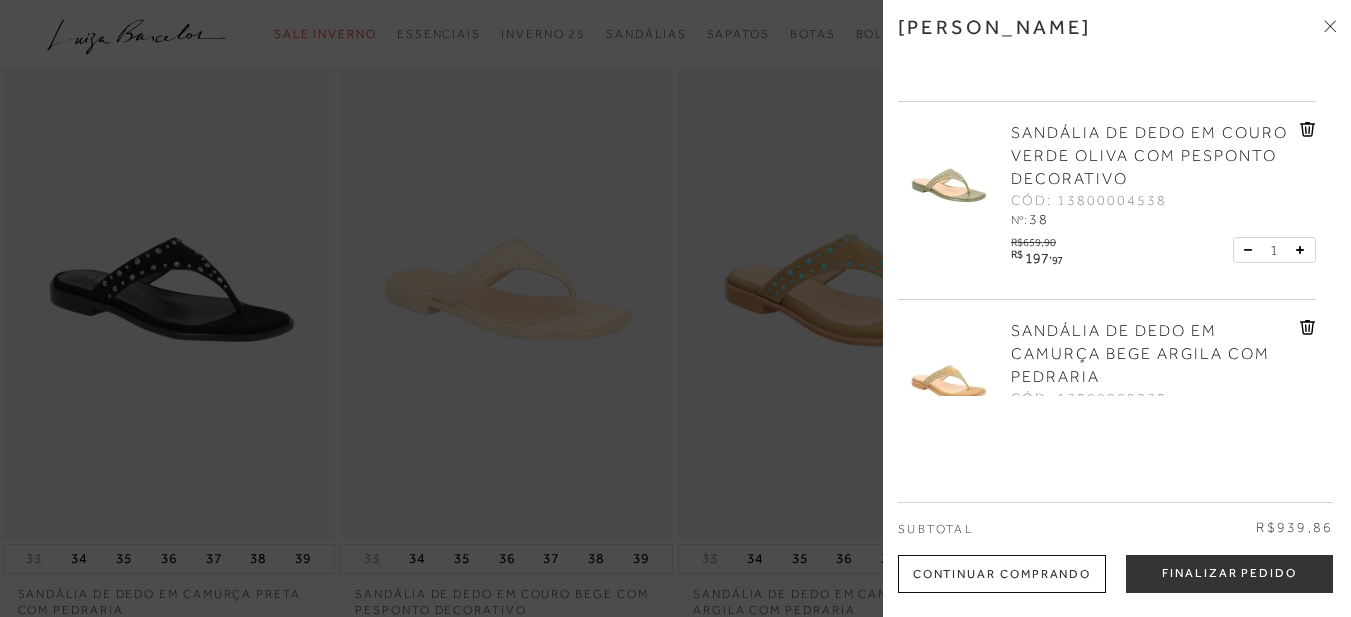 click at bounding box center (948, 172) 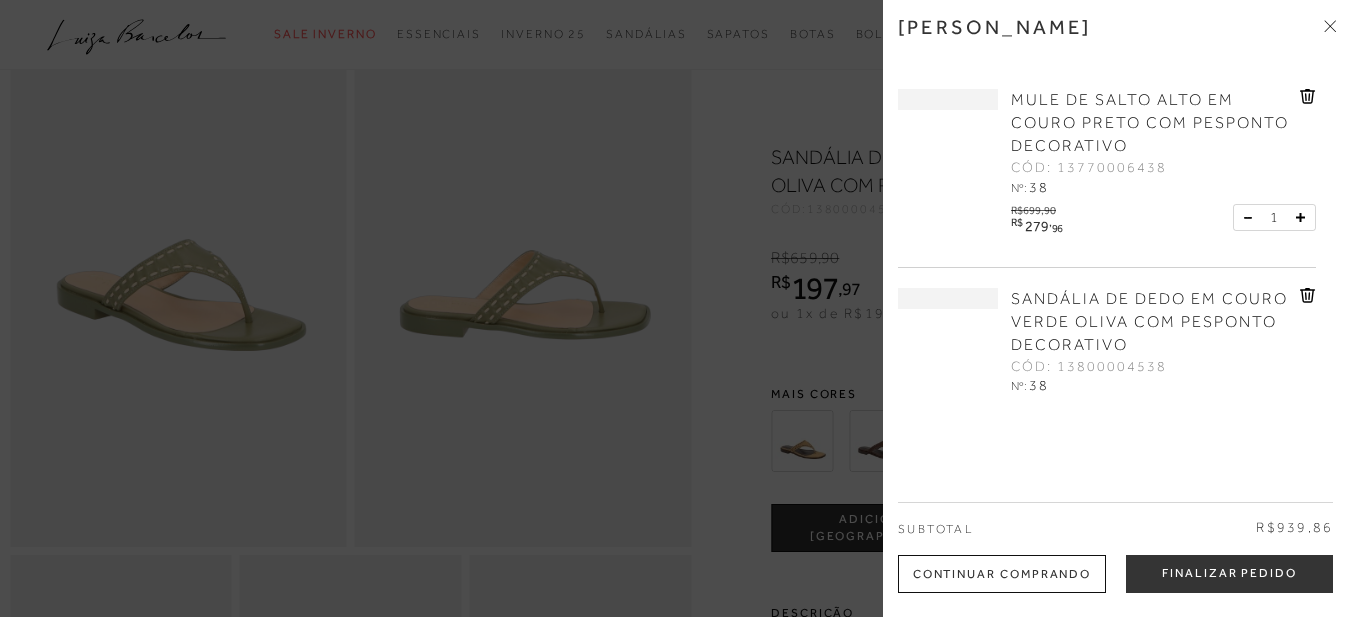 drag, startPoint x: 1011, startPoint y: 326, endPoint x: 1186, endPoint y: 451, distance: 215.05814 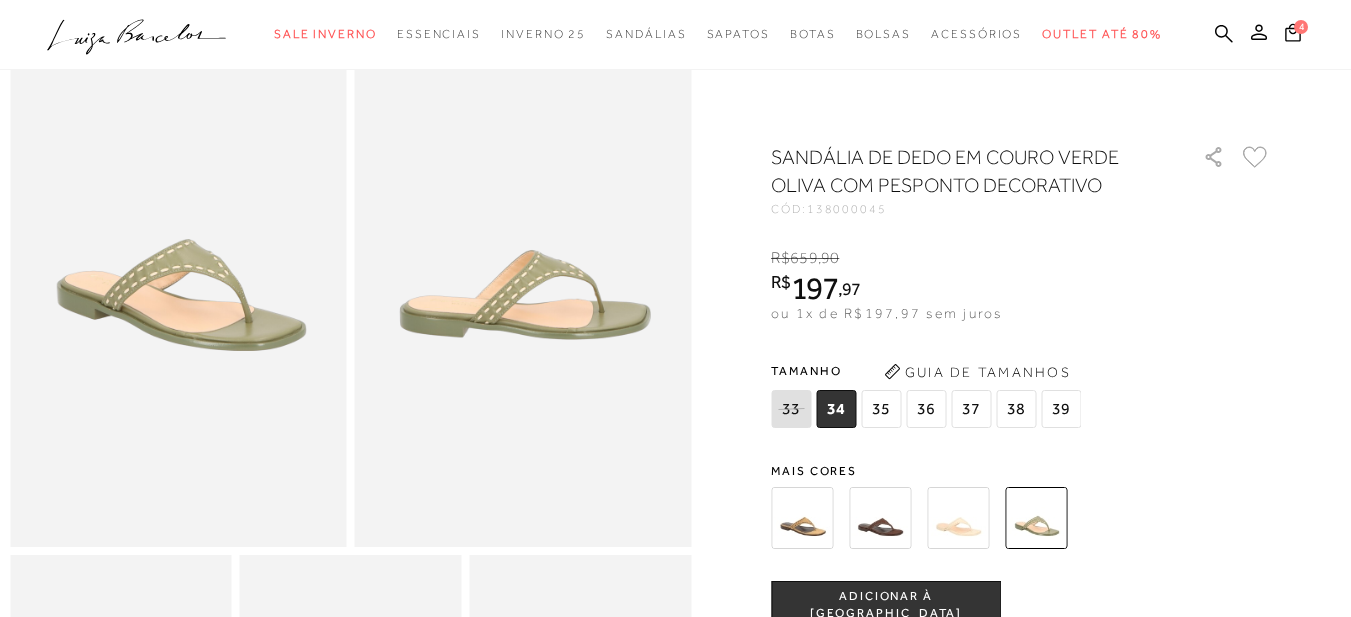 scroll, scrollTop: 0, scrollLeft: 0, axis: both 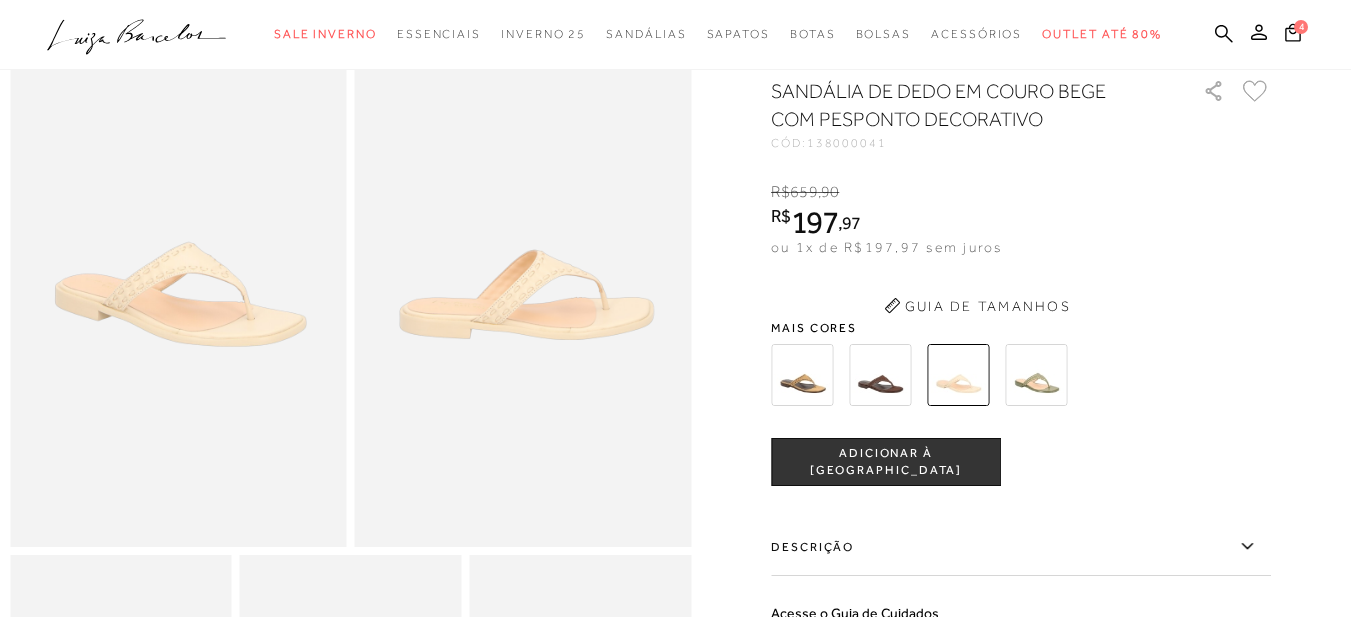 click at bounding box center (802, 375) 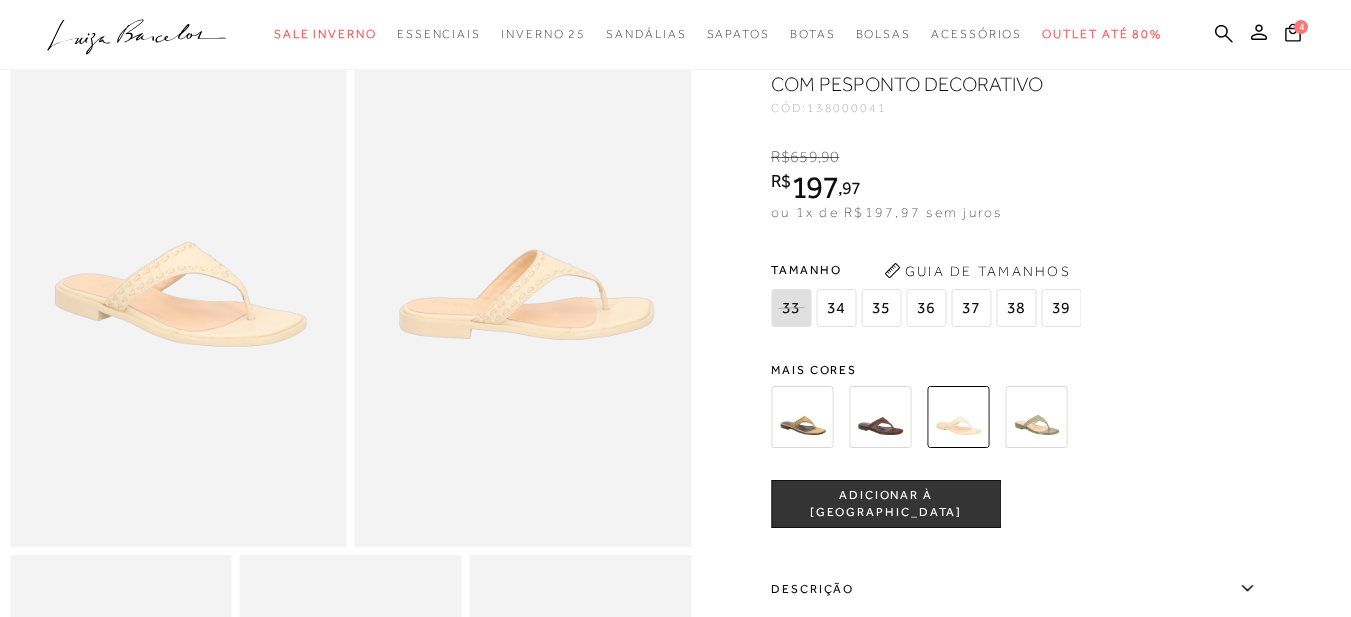 scroll, scrollTop: 0, scrollLeft: 0, axis: both 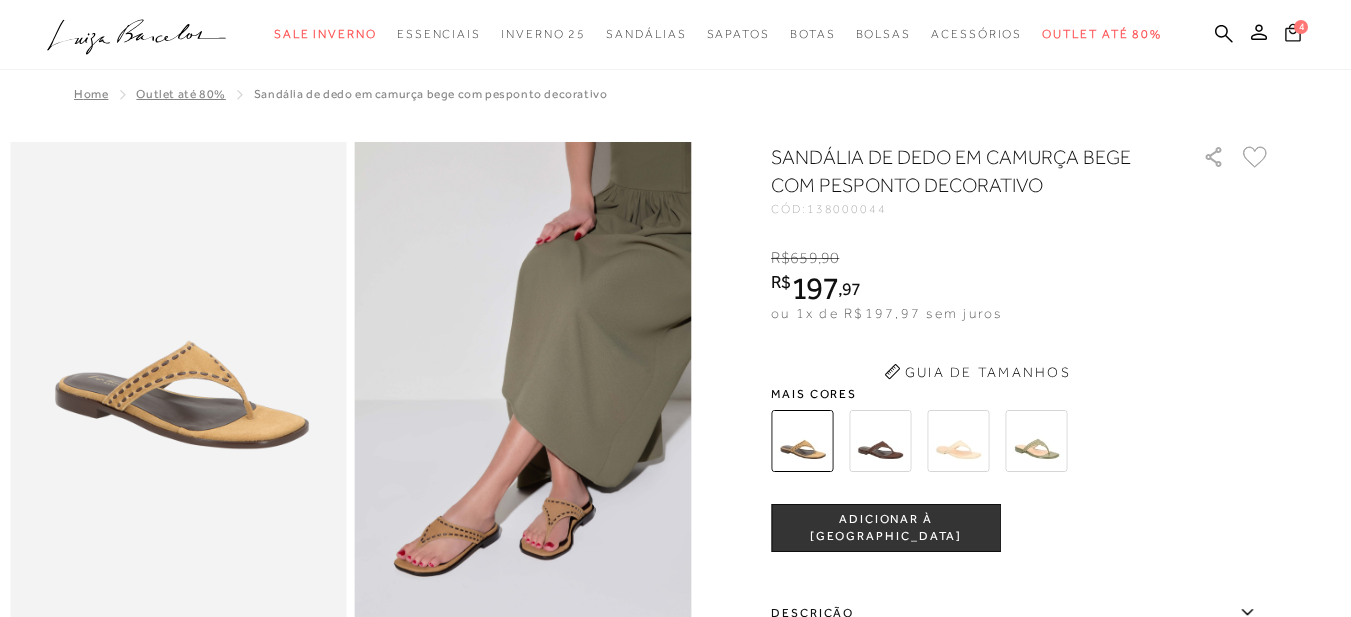 click 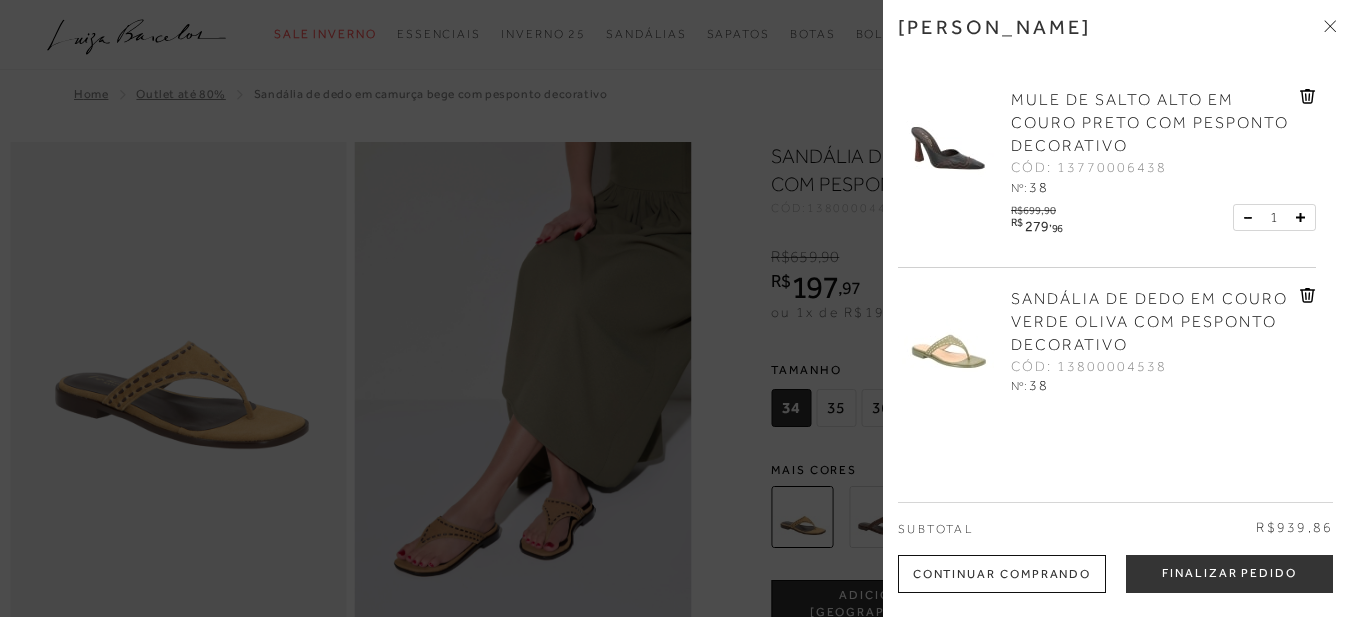 scroll, scrollTop: 0, scrollLeft: 0, axis: both 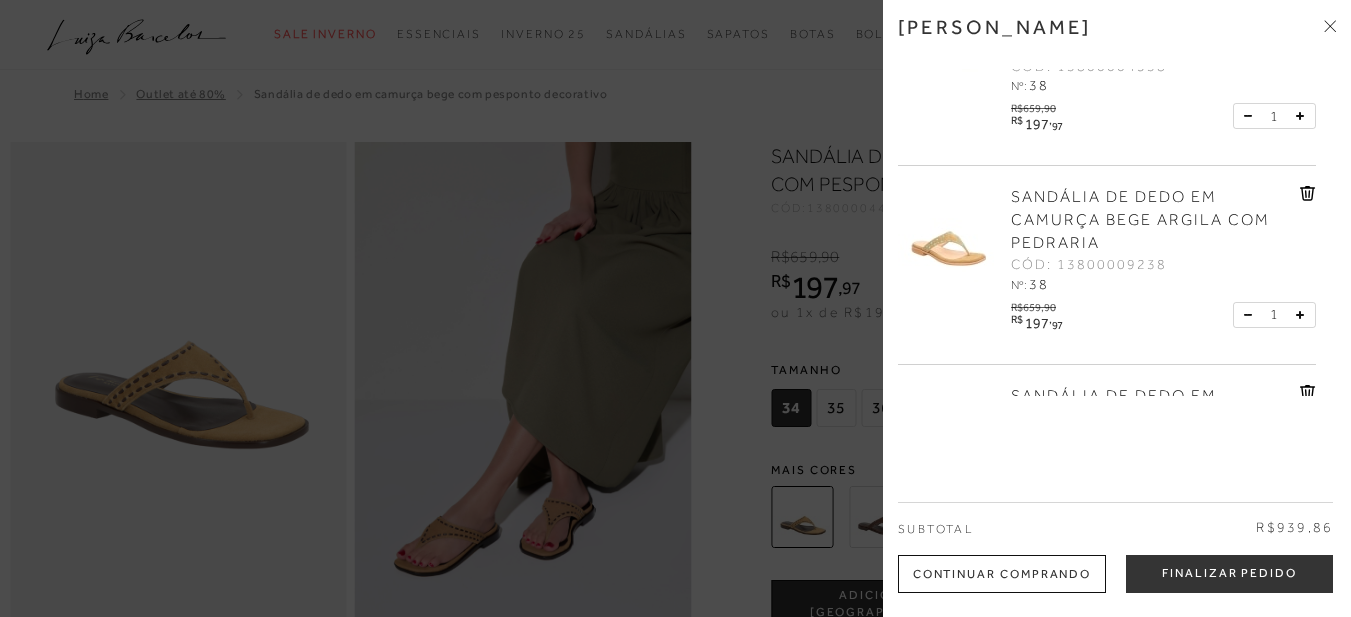 click at bounding box center (948, 236) 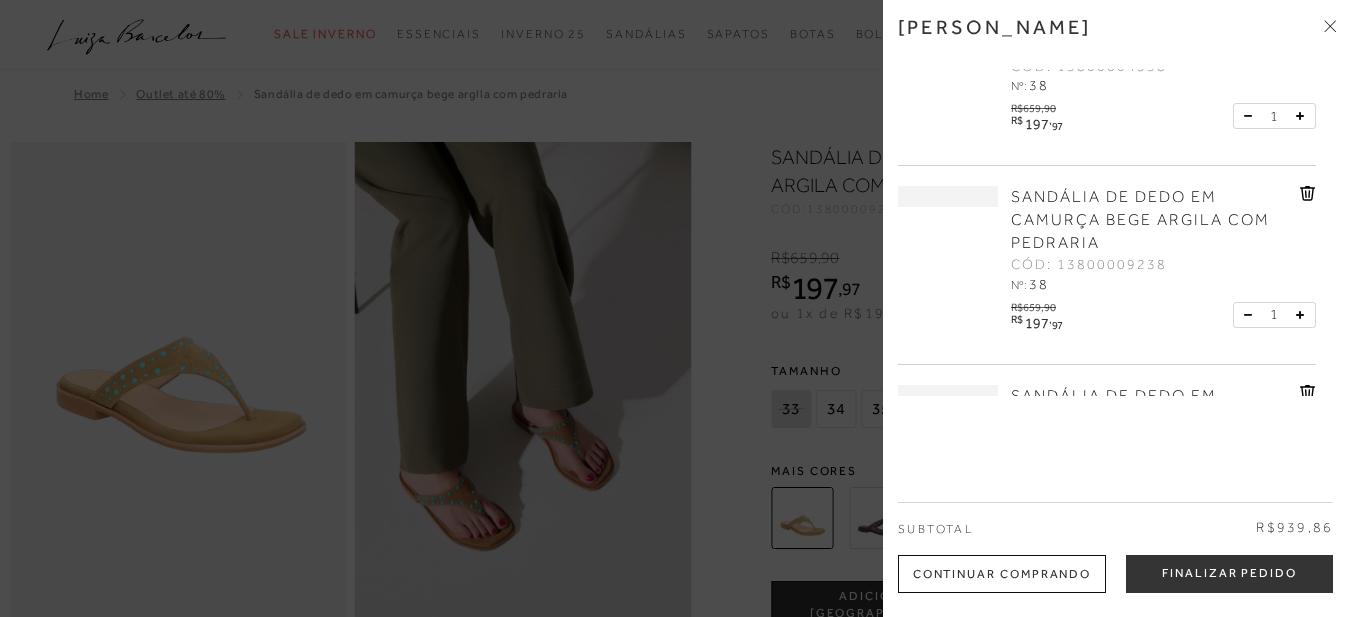 click at bounding box center (675, 308) 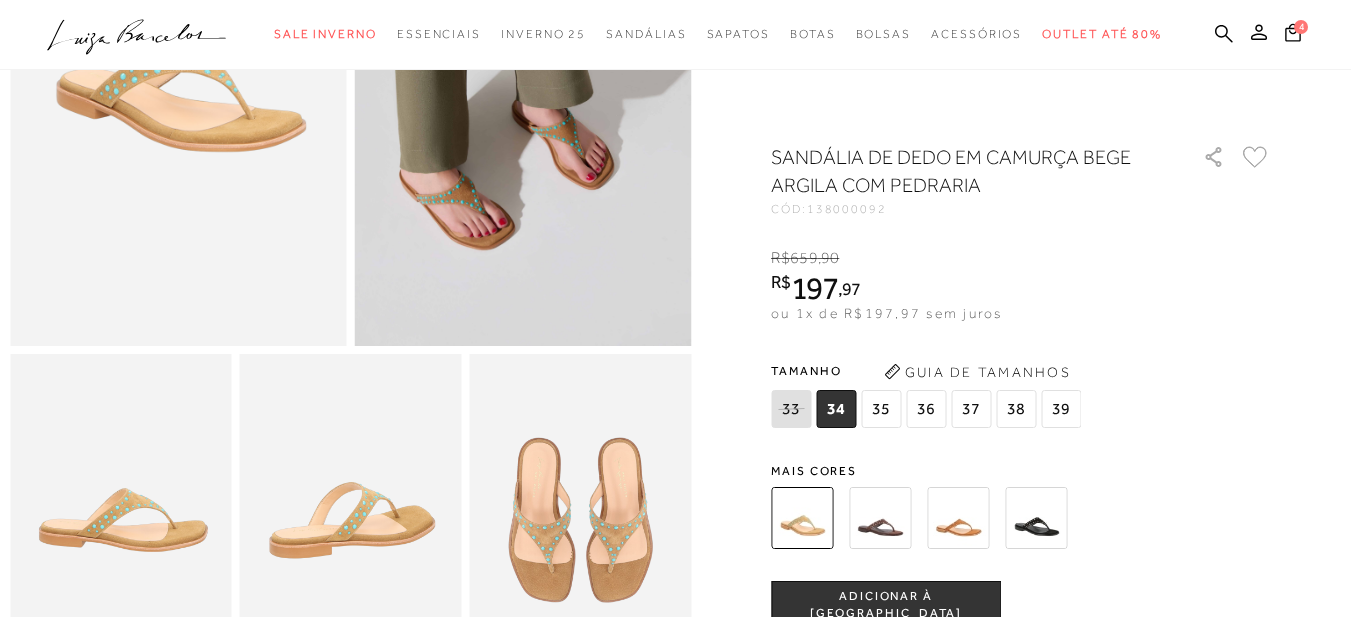 scroll, scrollTop: 400, scrollLeft: 0, axis: vertical 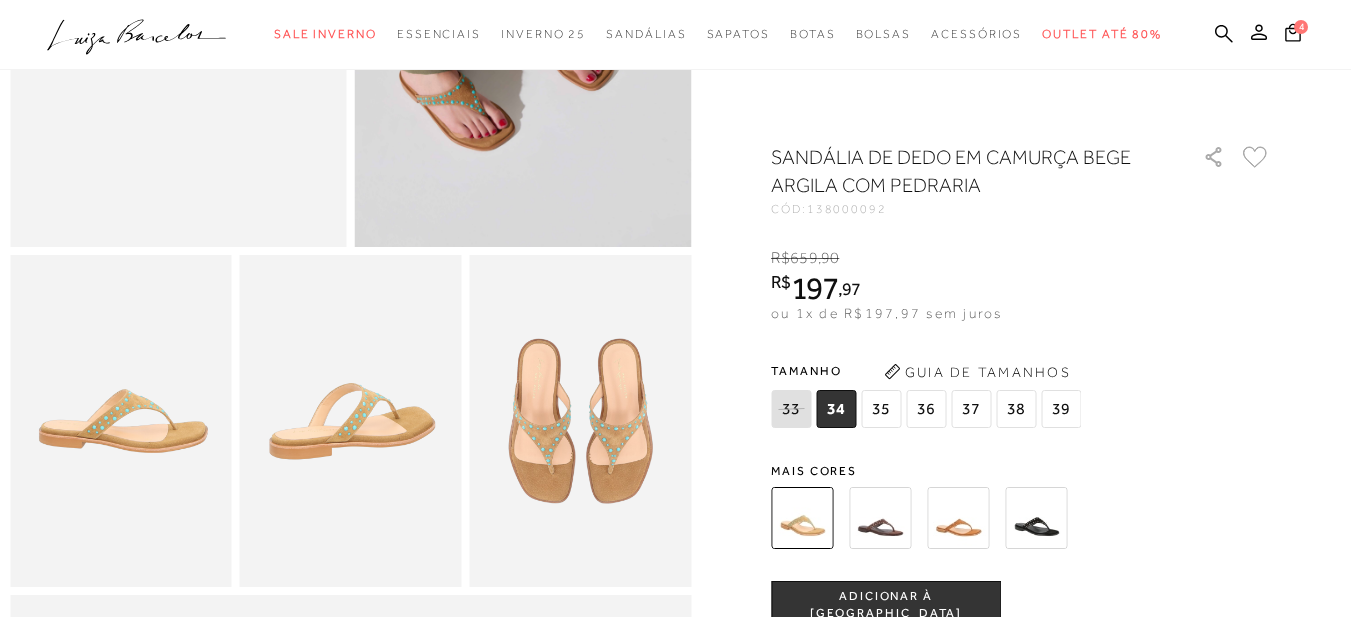 click at bounding box center (880, 518) 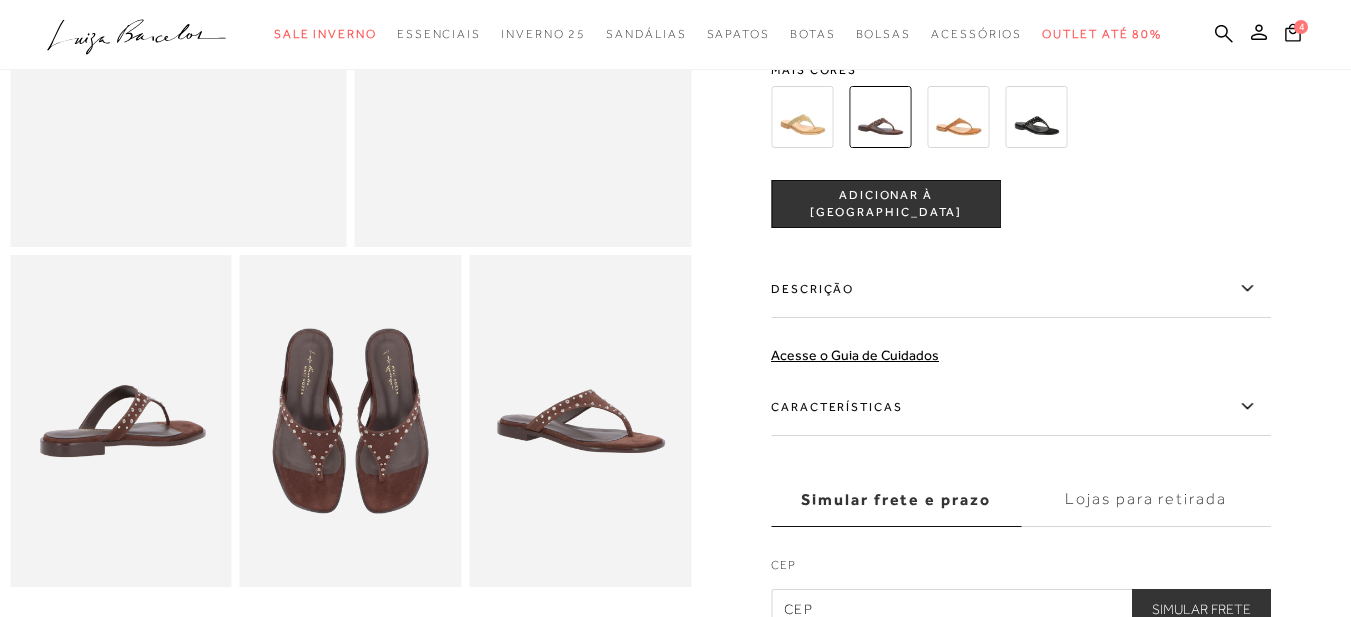 click at bounding box center [958, 117] 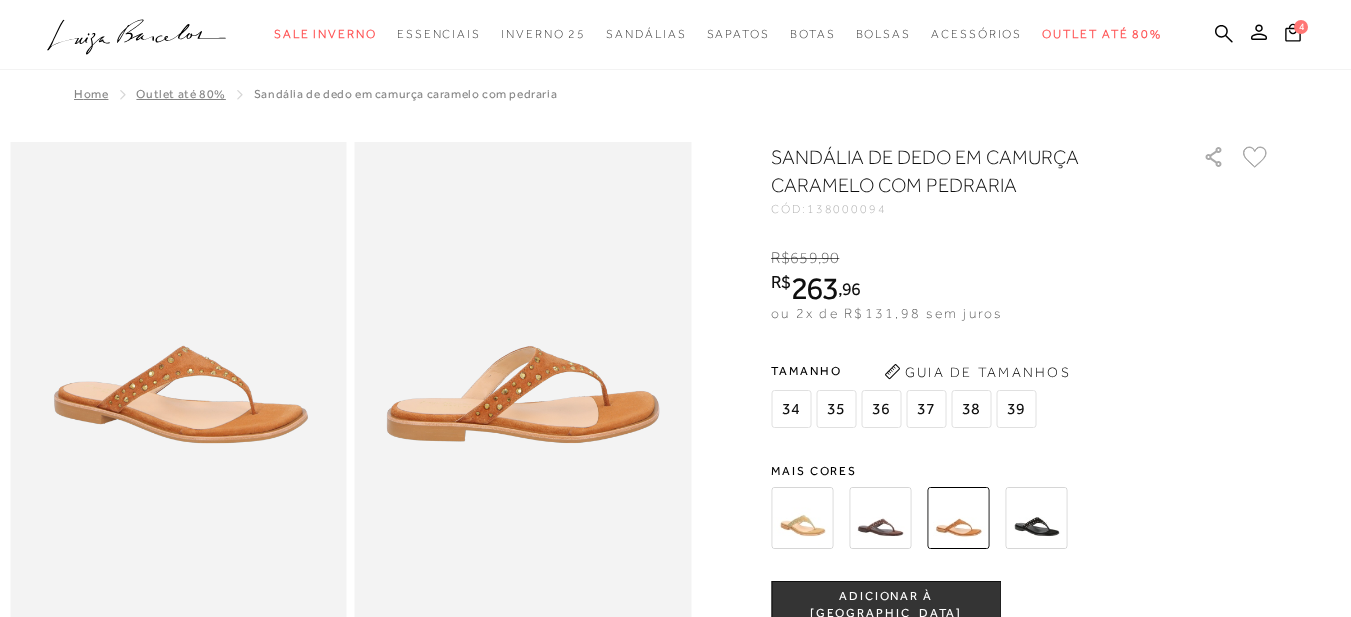 click on "SANDÁLIA DE DEDO EM CAMURÇA CARAMELO COM PEDRARIA
CÓD:
138000094
×
É necessário selecionar um tamanho para adicionar o produto como favorito.
R$ 659 , 90
R$ 263 , 96
ou 2x de R$131,98 sem juros
De  R$659,90
Por:  R$263,96
Tamanho
34" at bounding box center [1021, 586] 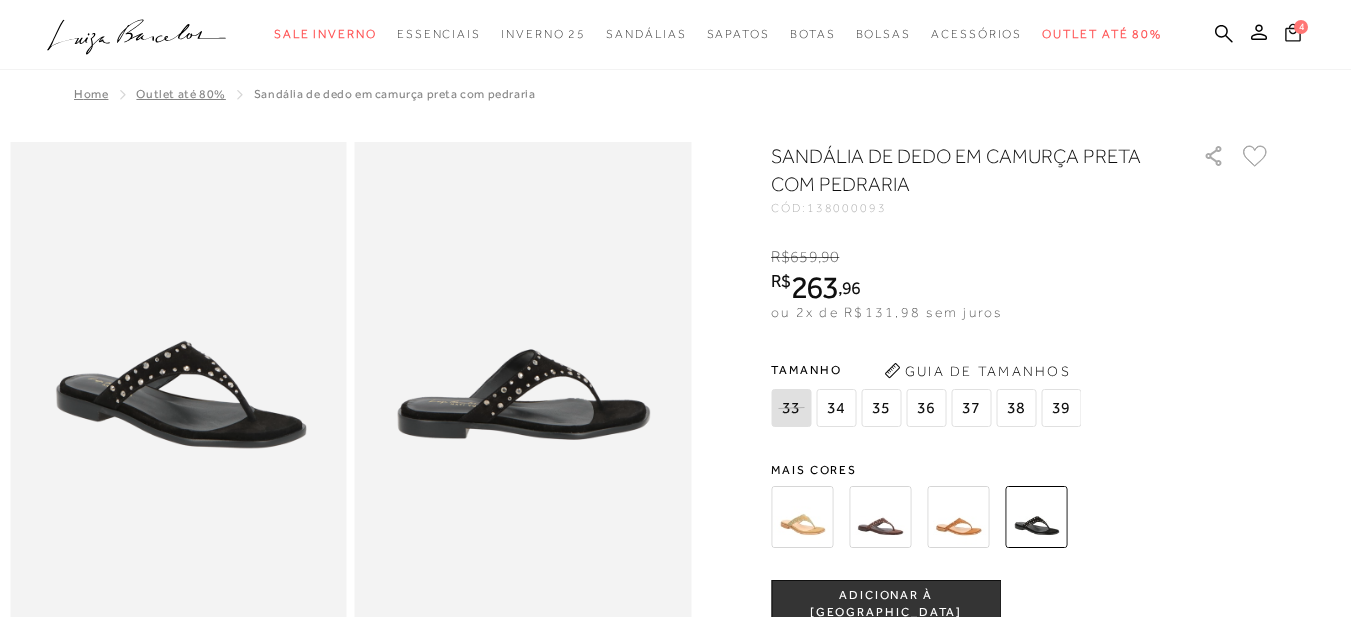 click on "4" at bounding box center [1301, 27] 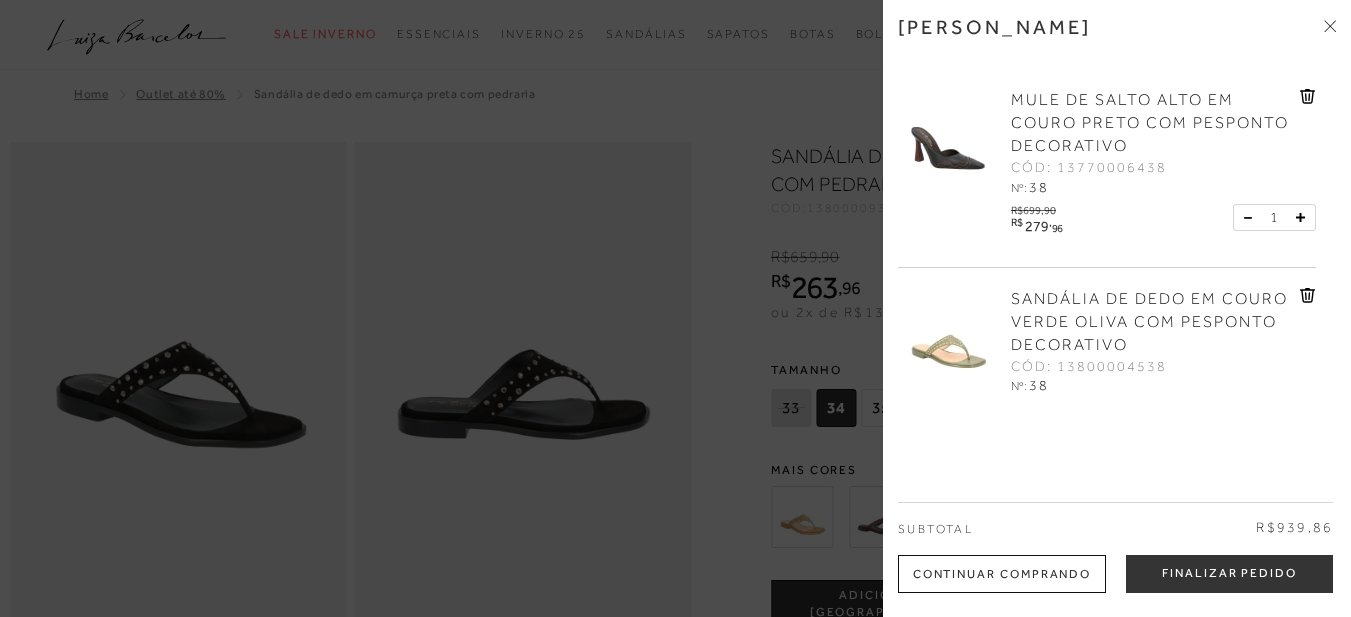 scroll, scrollTop: 0, scrollLeft: 0, axis: both 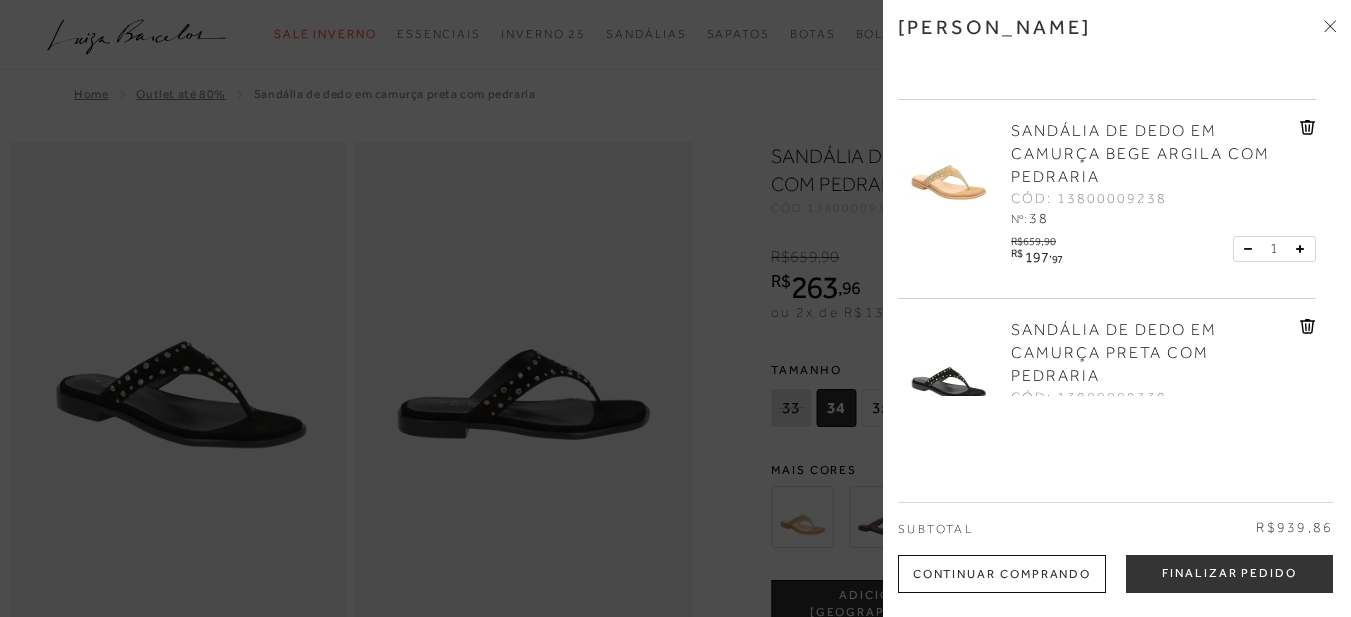click 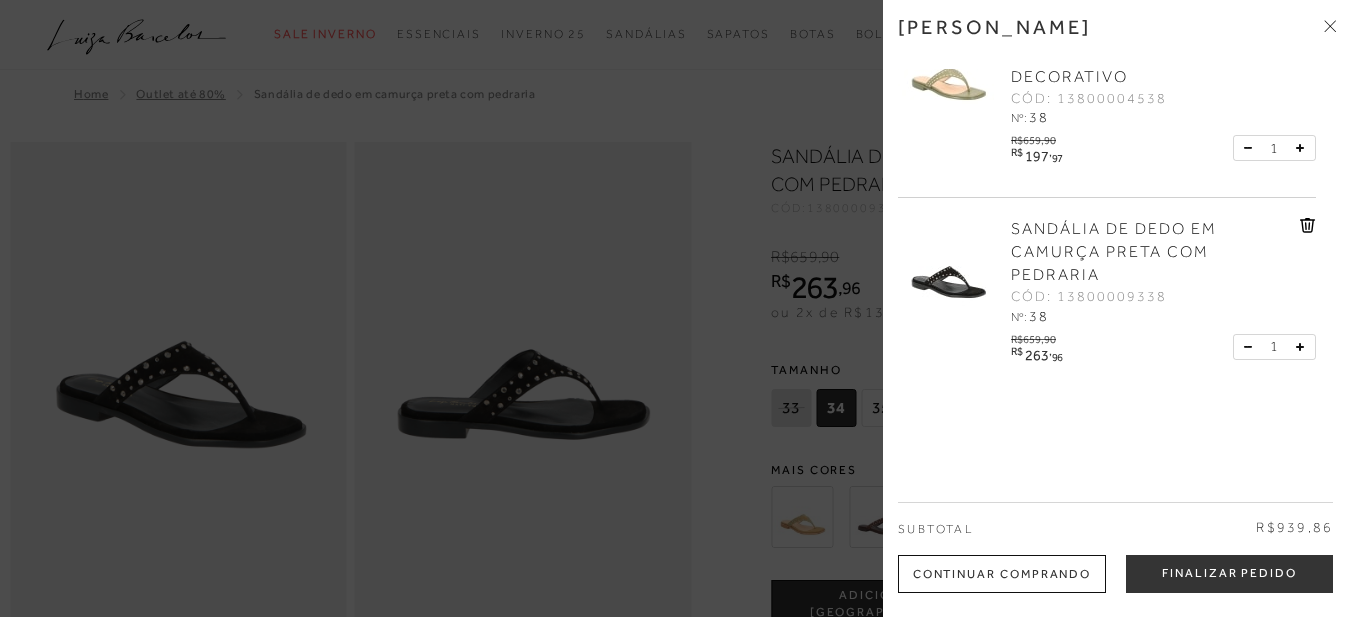 scroll, scrollTop: 268, scrollLeft: 0, axis: vertical 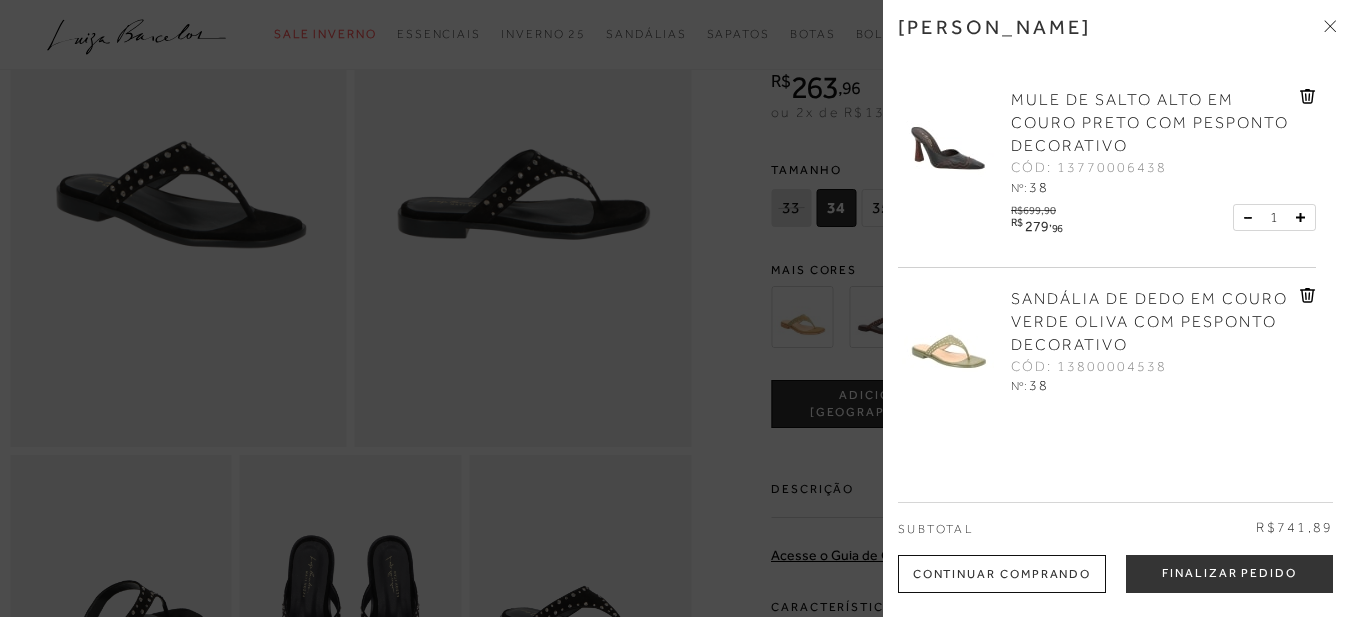 click at bounding box center (948, 139) 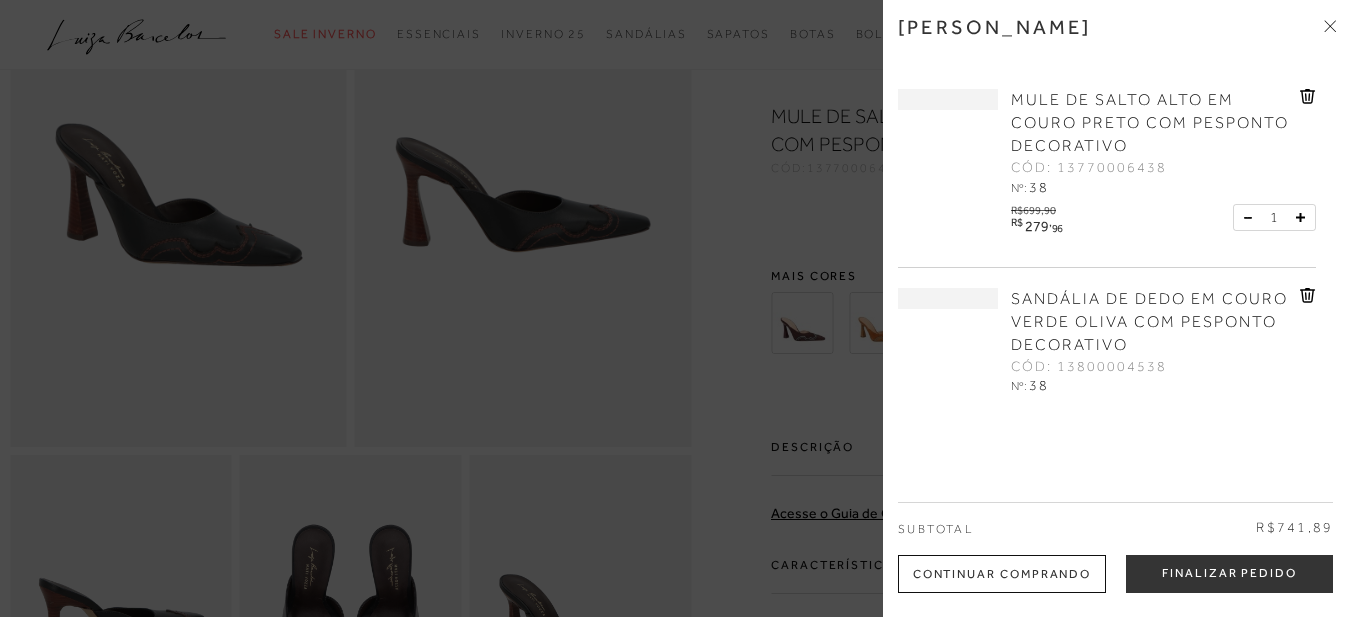 scroll, scrollTop: 0, scrollLeft: 0, axis: both 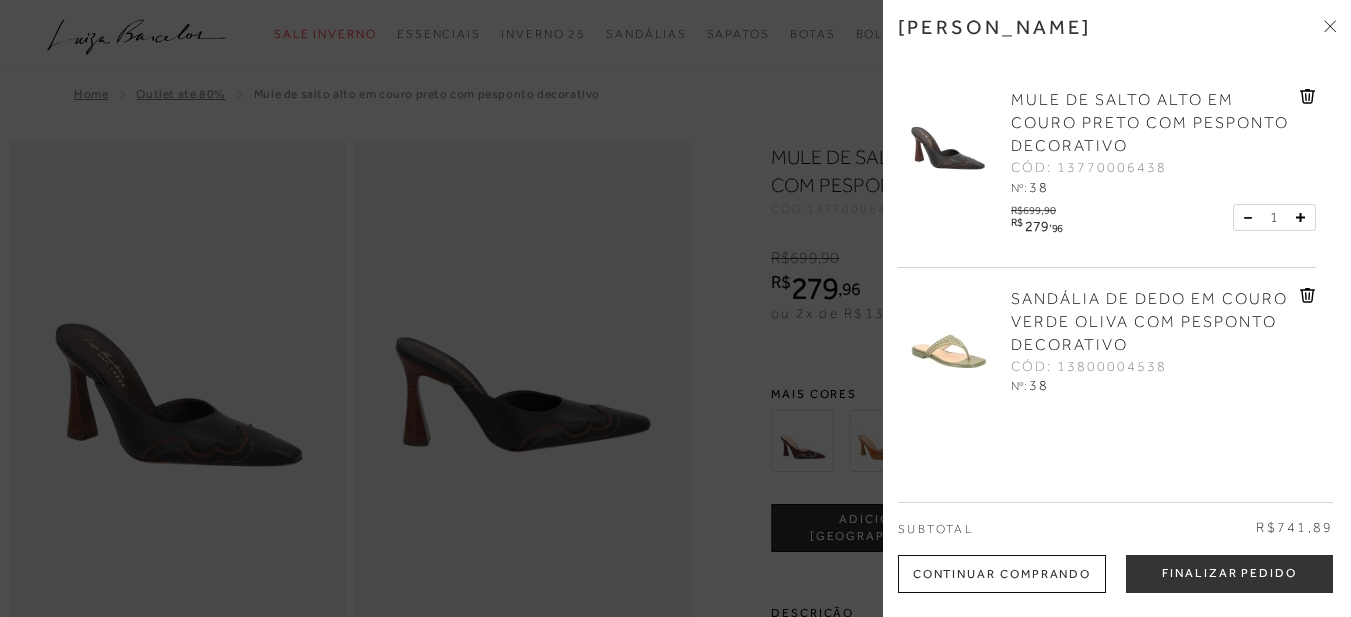 click 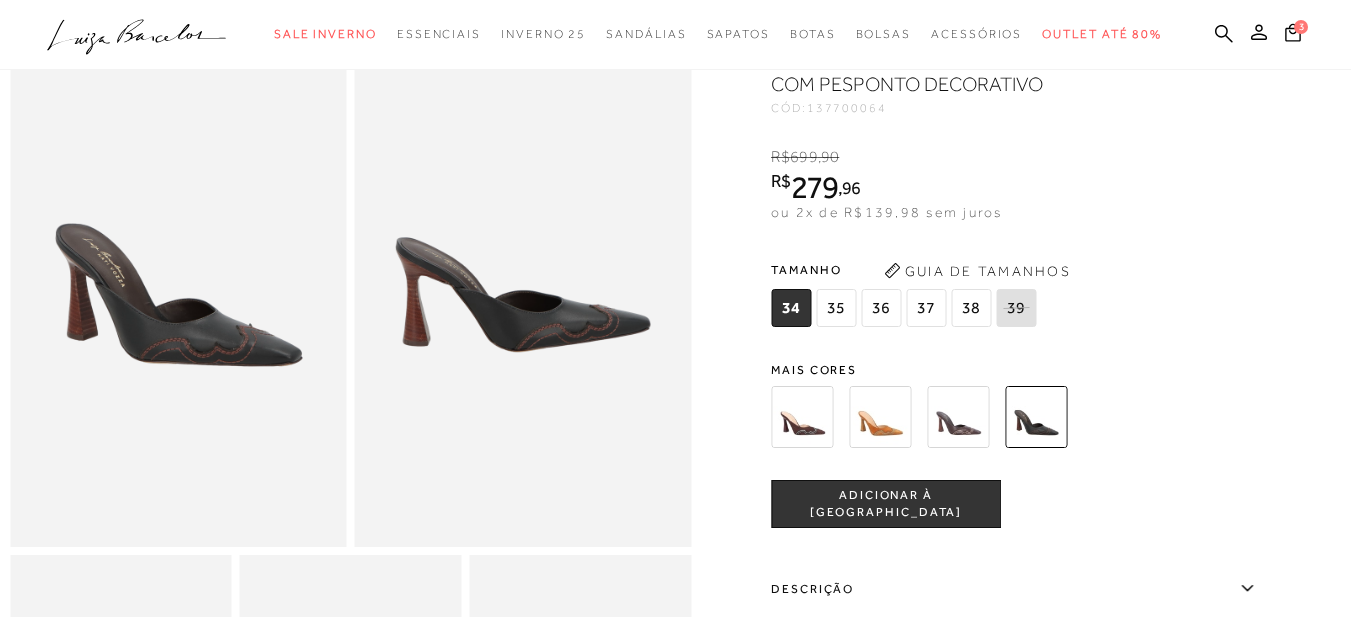 scroll, scrollTop: 0, scrollLeft: 0, axis: both 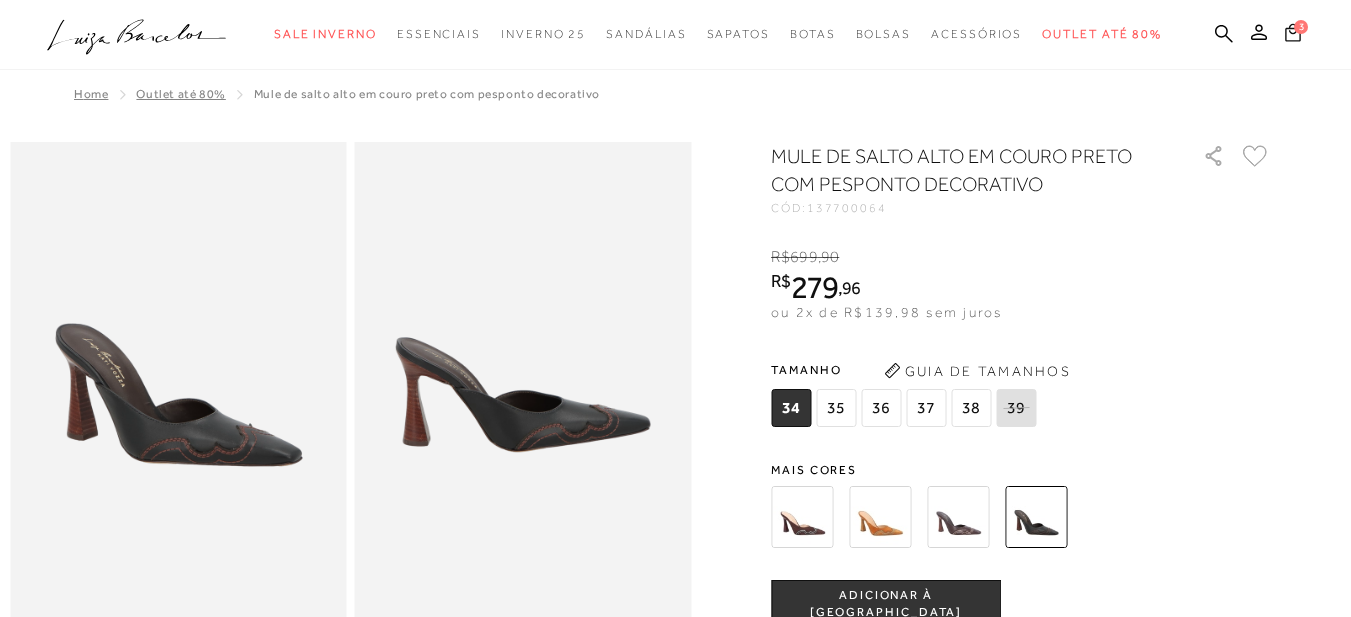 click 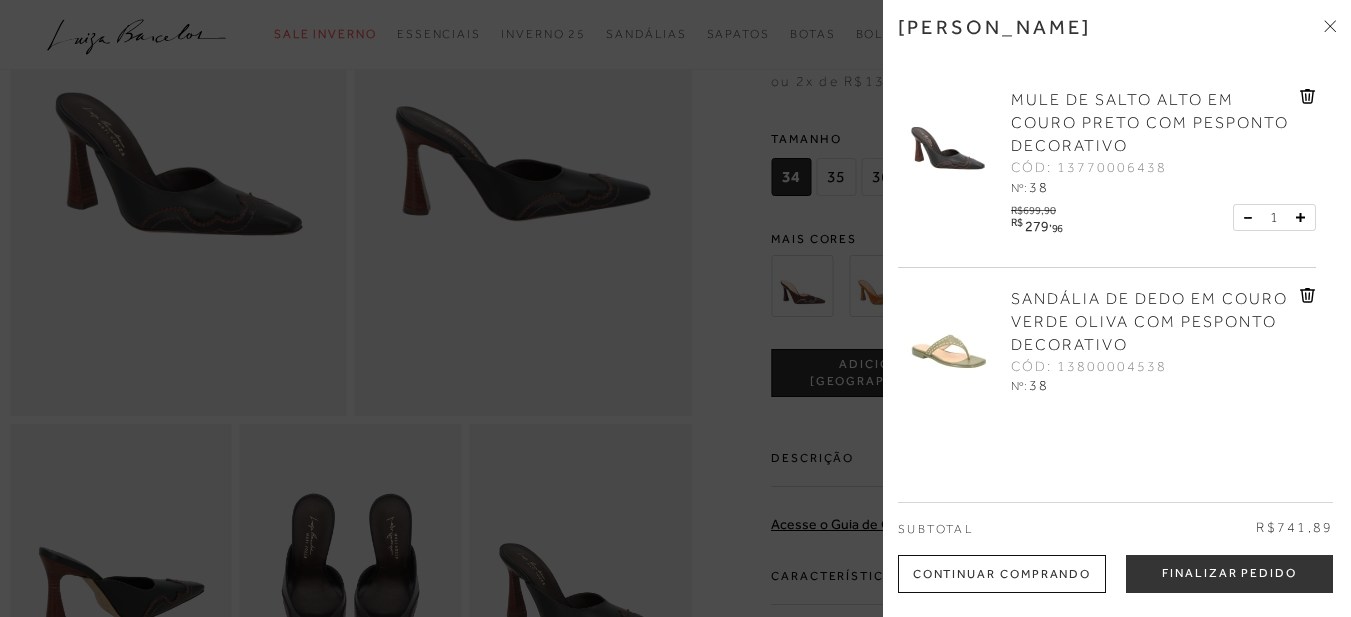 scroll, scrollTop: 300, scrollLeft: 0, axis: vertical 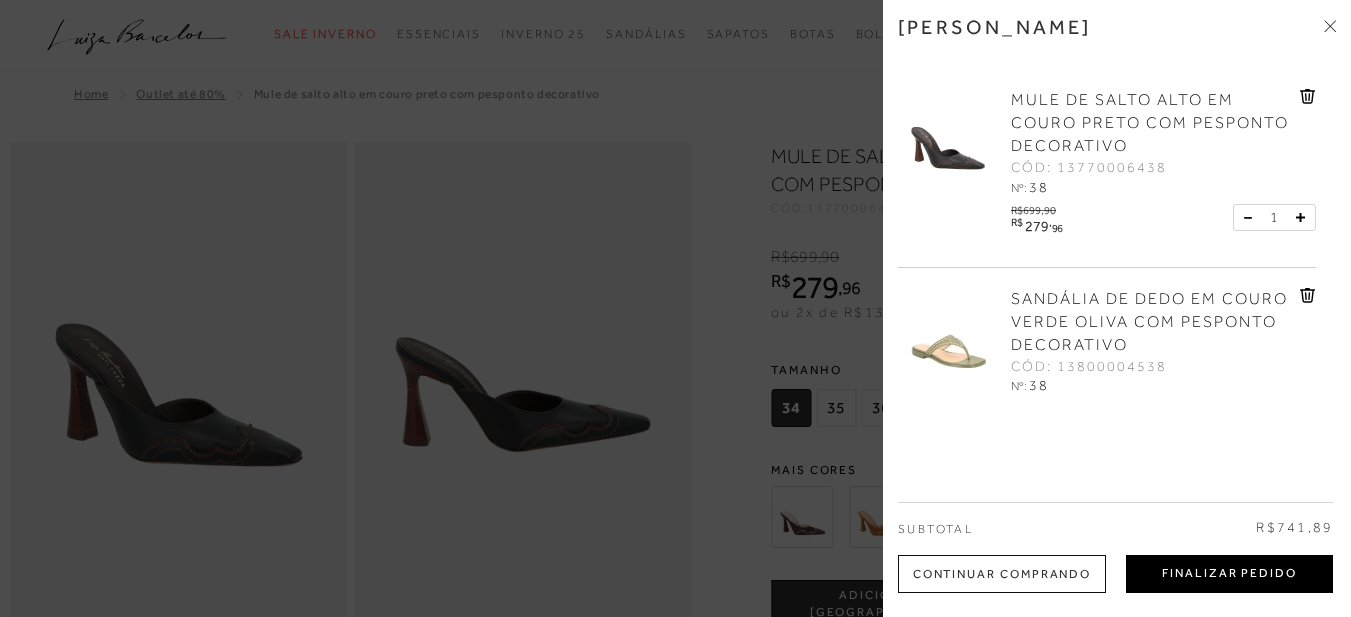 click on "Finalizar Pedido" at bounding box center (1229, 574) 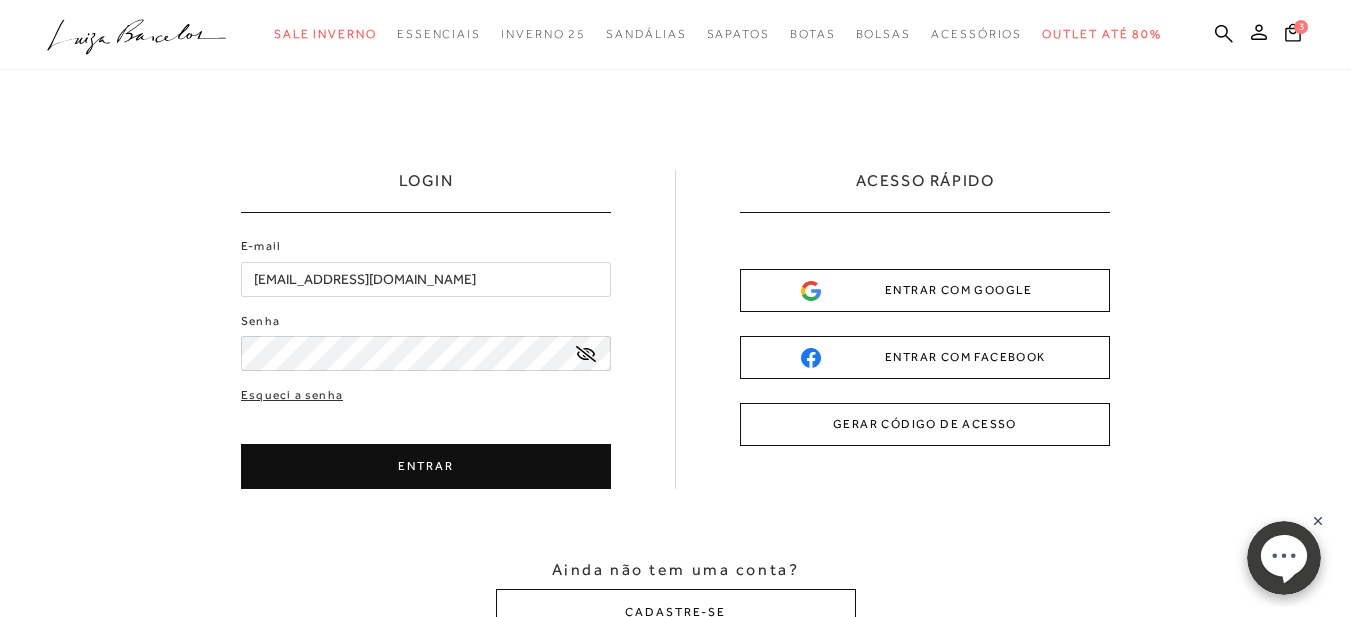 scroll, scrollTop: 0, scrollLeft: 0, axis: both 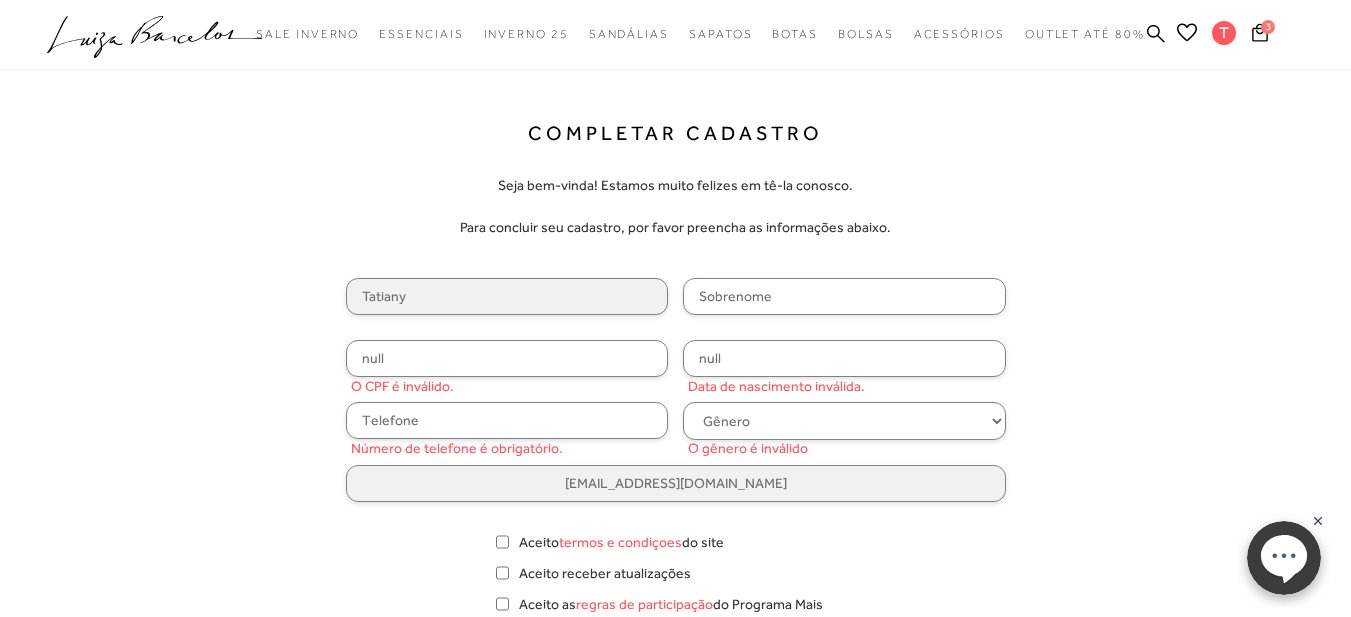 click at bounding box center [844, 296] 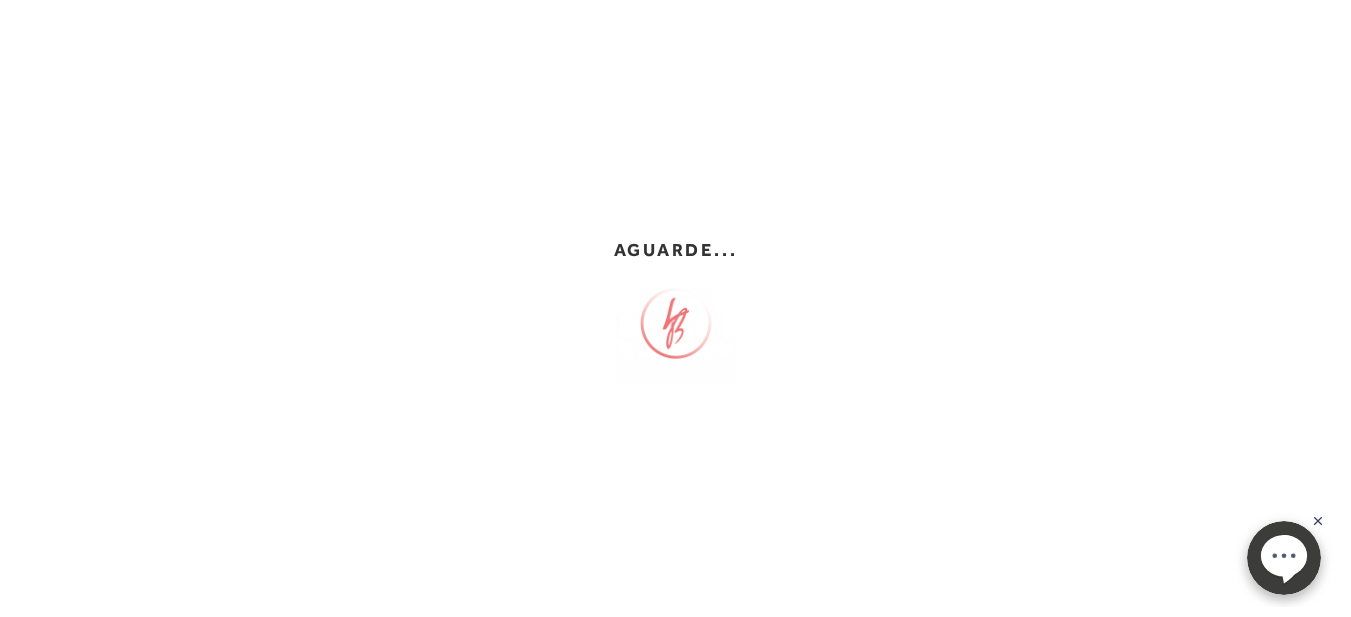 click 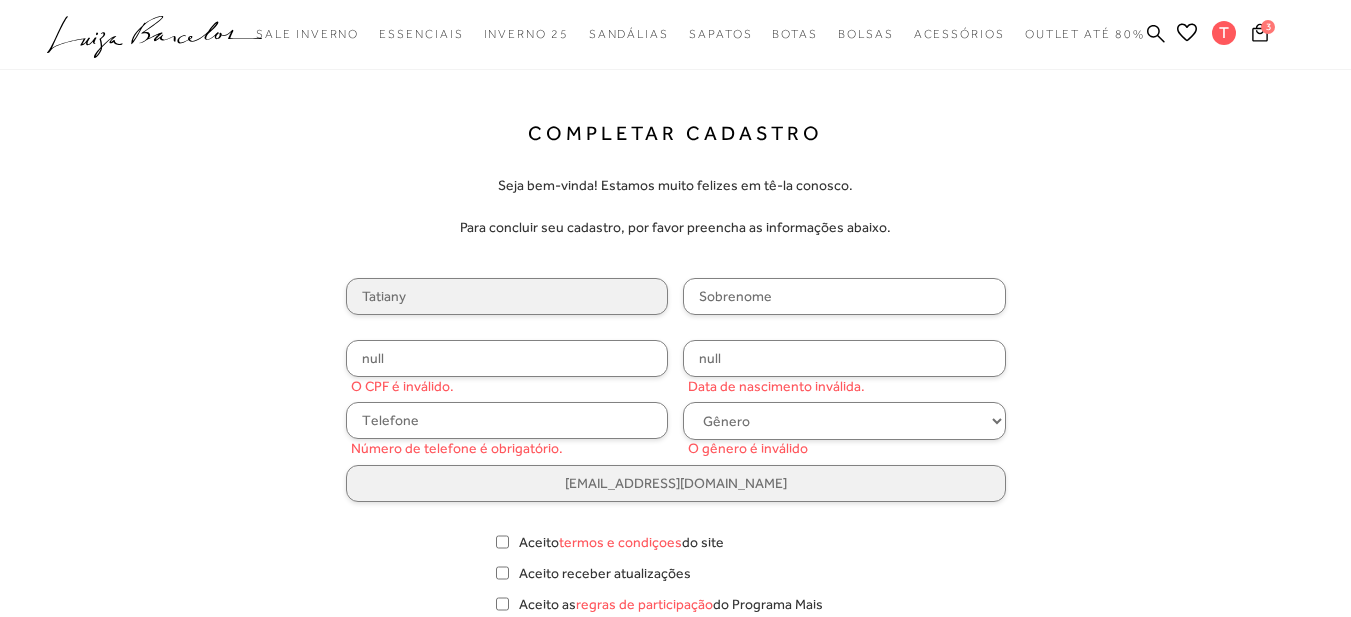 scroll, scrollTop: 0, scrollLeft: 0, axis: both 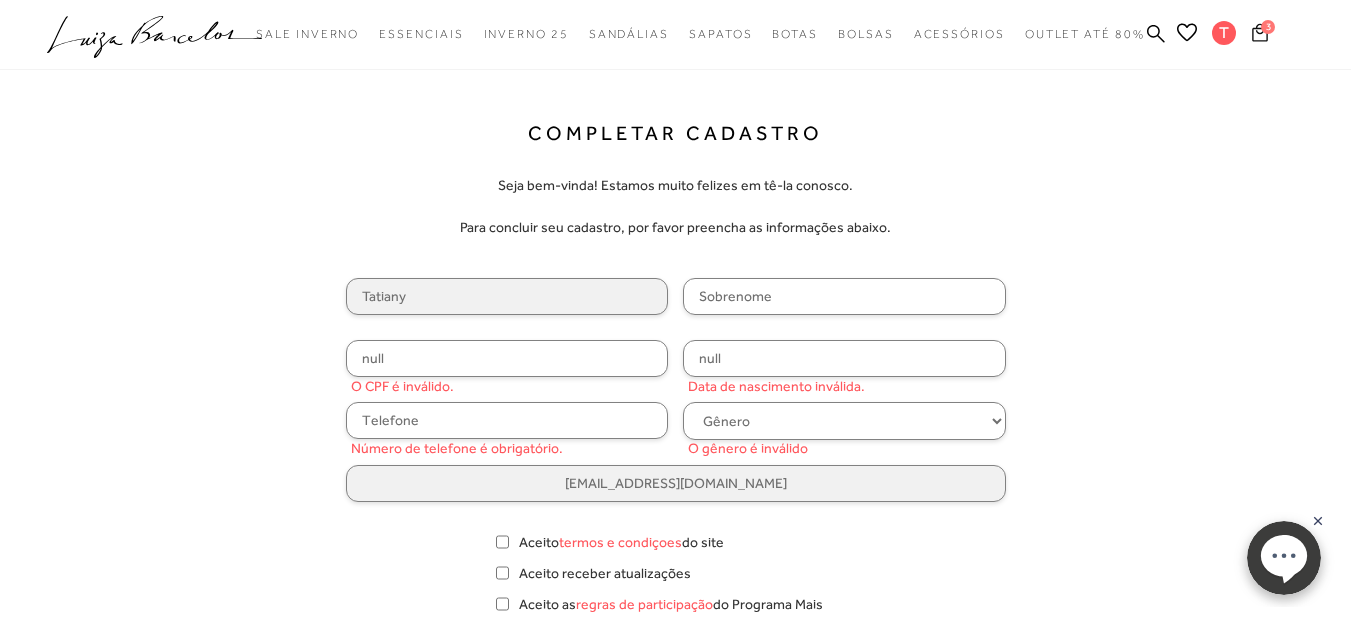 click on "3" at bounding box center (1268, 27) 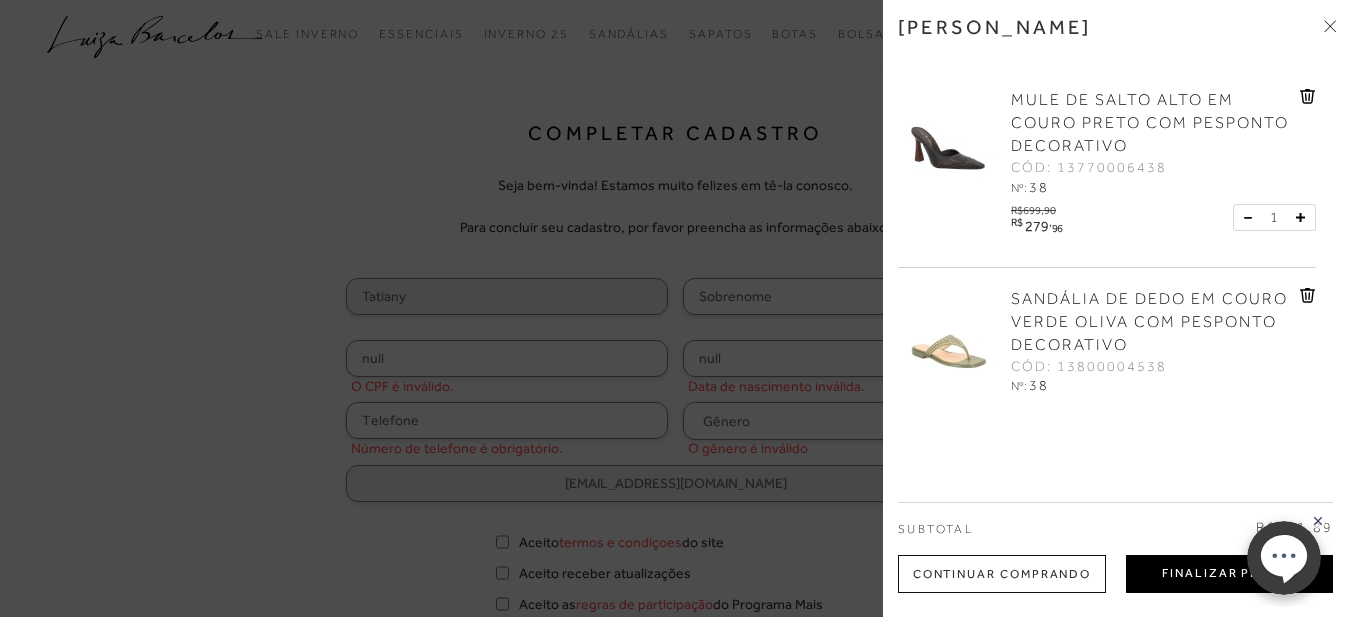 click on "Finalizar Pedido" at bounding box center (1229, 574) 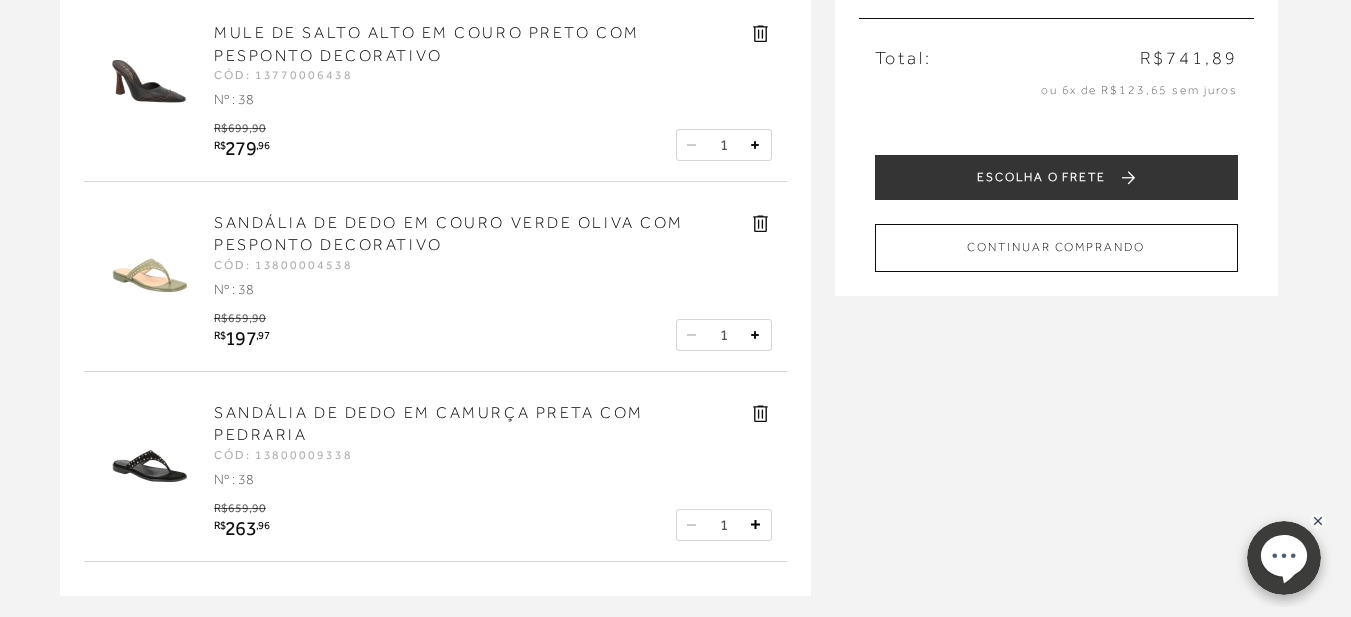 scroll, scrollTop: 0, scrollLeft: 0, axis: both 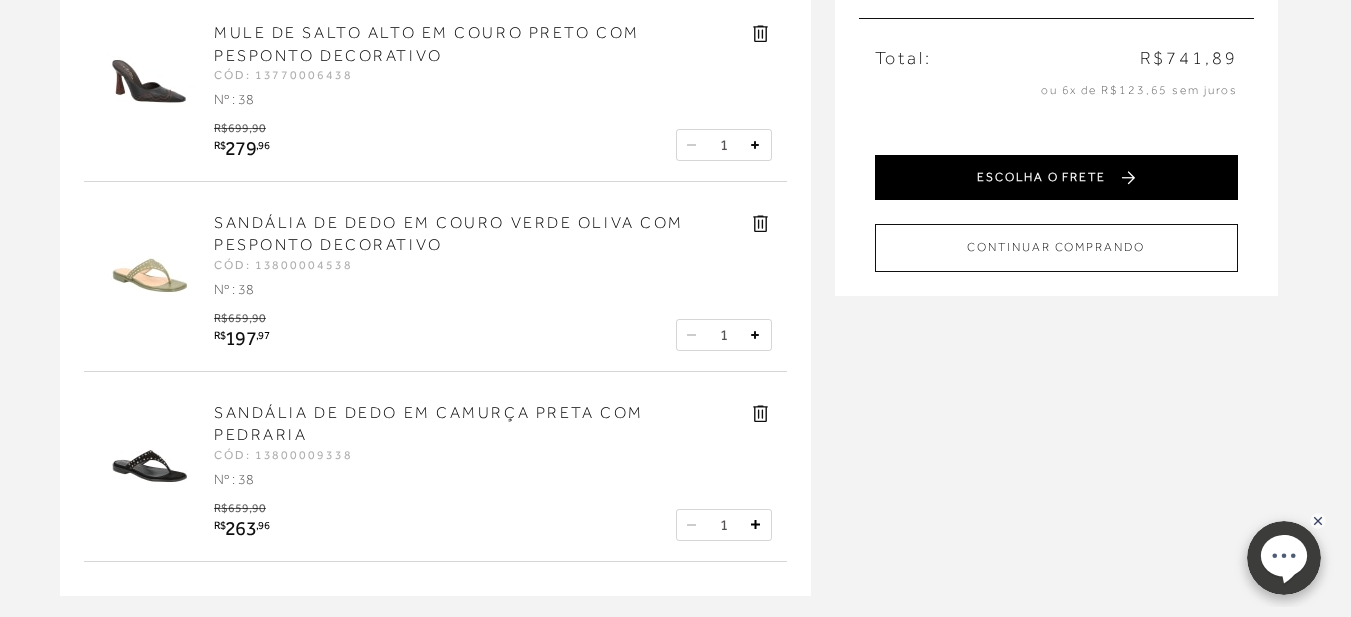 click on "ESCOLHA O FRETE" at bounding box center [1056, 177] 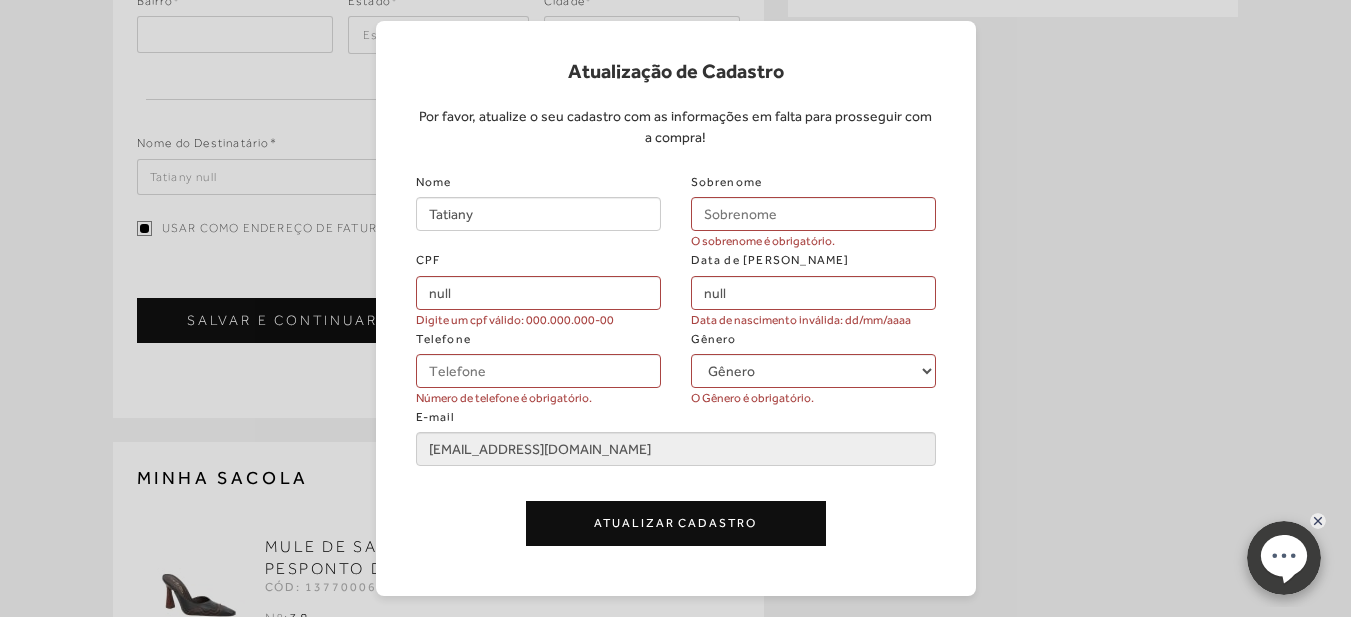 scroll, scrollTop: 200, scrollLeft: 0, axis: vertical 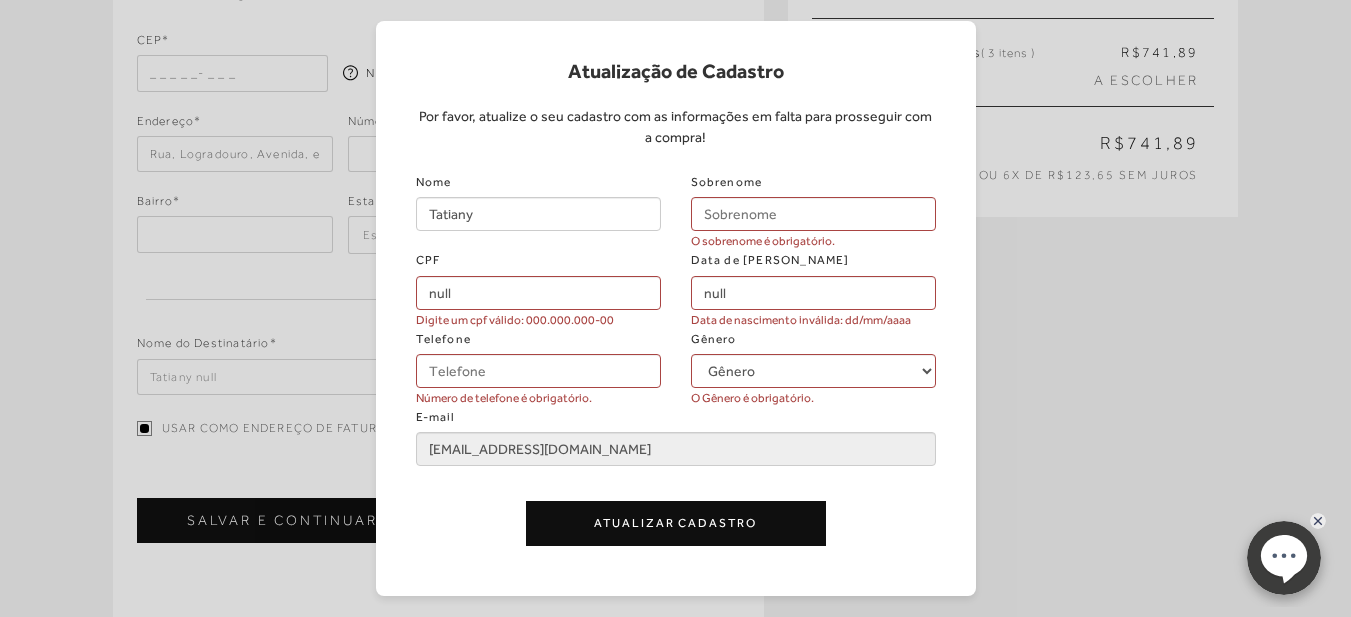 click on "Atualização de Cadastro
Por favor, atualize o seu cadastro com as informações em falta para prosseguir com a compra!
Nome
Tatiany
Sobrenome
O sobrenome é obrigatório.
CPF
null
Digite um cpf válido: 000.000.000-00
Data de Nascimento
null
Data de nascimento inválida: dd/mm/aaaa
Telefone
Número de telefone é obrigatório.
Gênero
Gênero Feminino Masculino
O Gênero é obrigatório.
E-mail
[EMAIL_ADDRESS][DOMAIN_NAME]
Atualizar Cadastro" at bounding box center (675, 308) 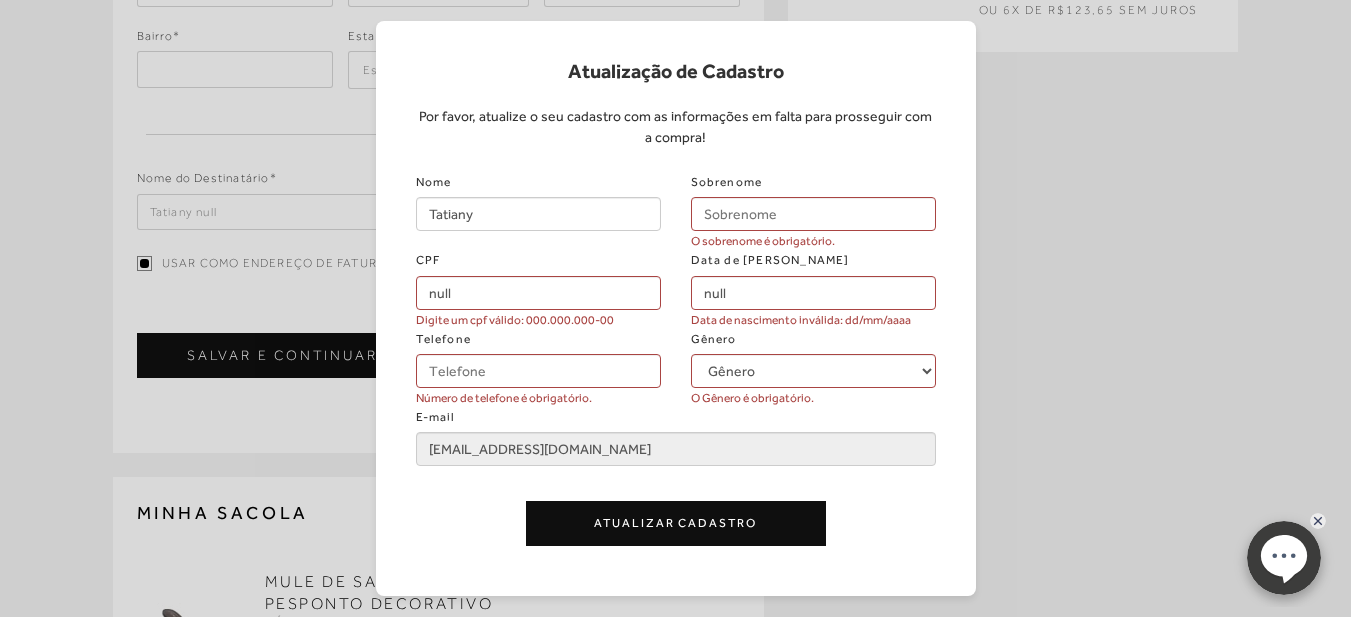 scroll, scrollTop: 400, scrollLeft: 0, axis: vertical 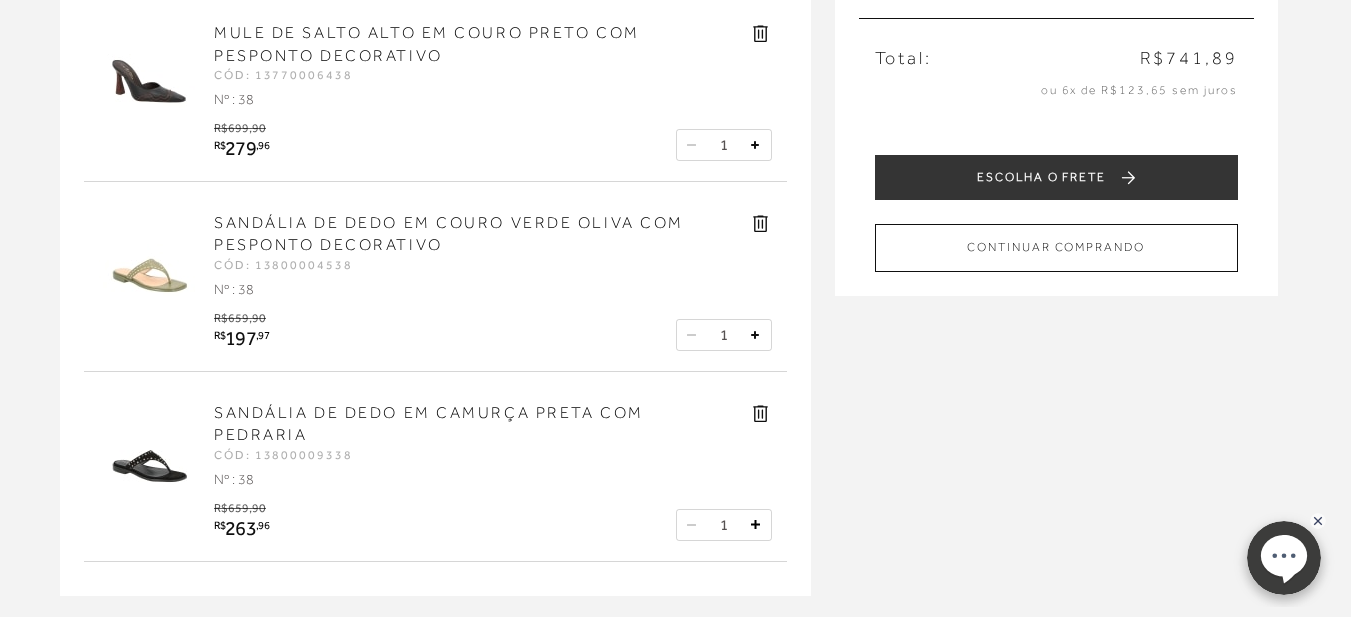 click 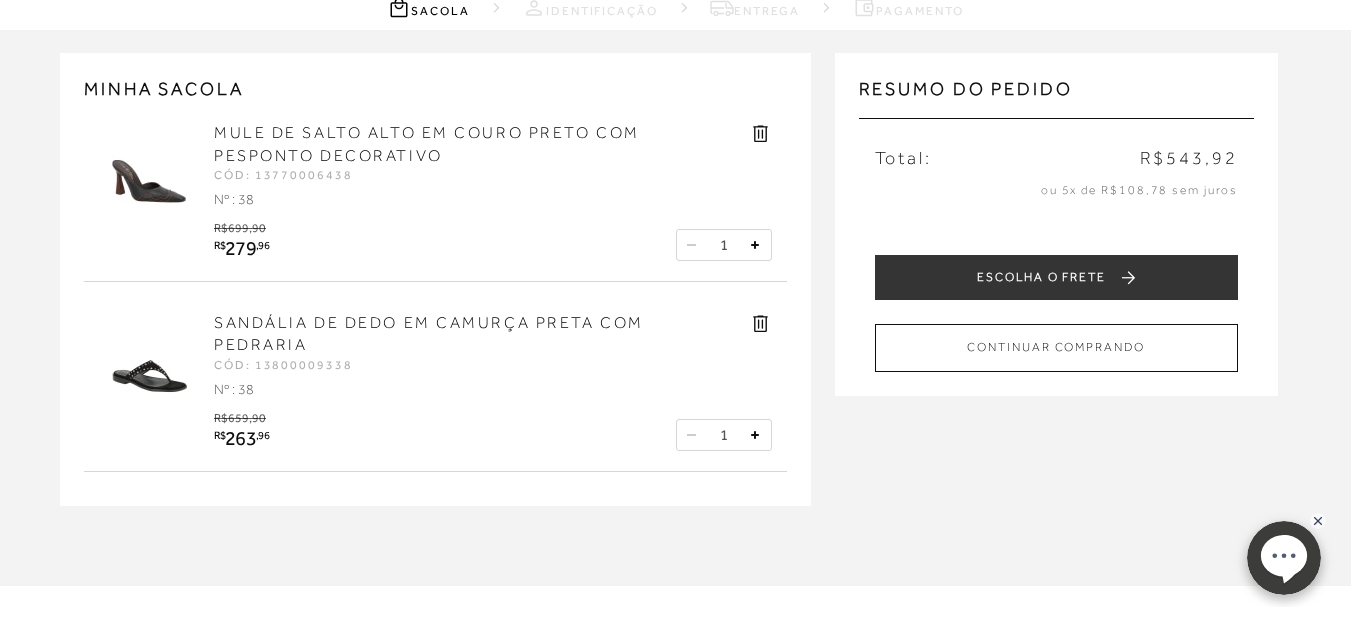 scroll, scrollTop: 0, scrollLeft: 0, axis: both 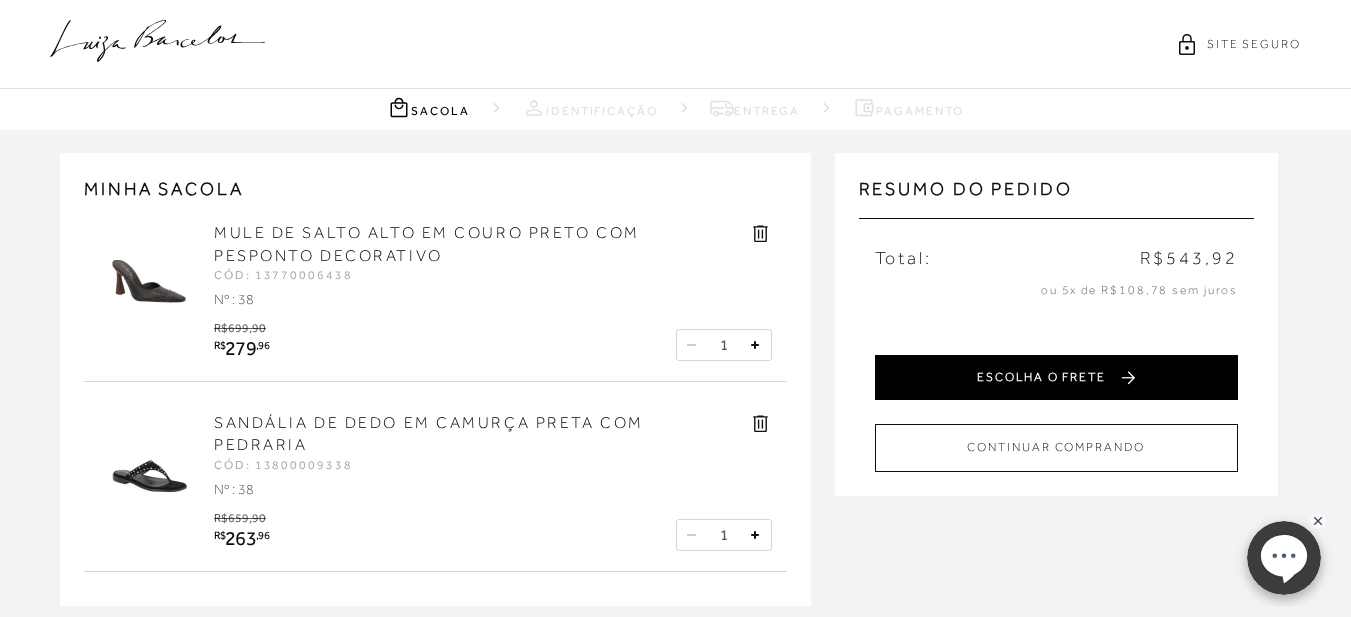 click on "ESCOLHA O FRETE" at bounding box center (1056, 377) 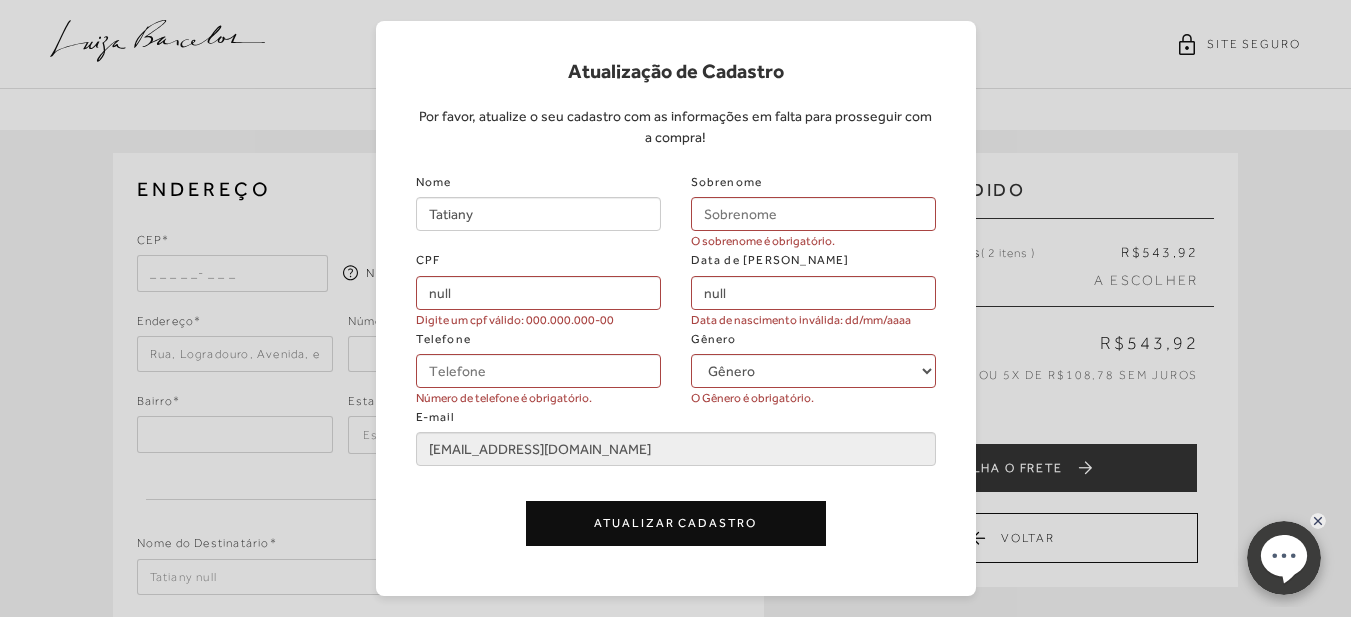 select 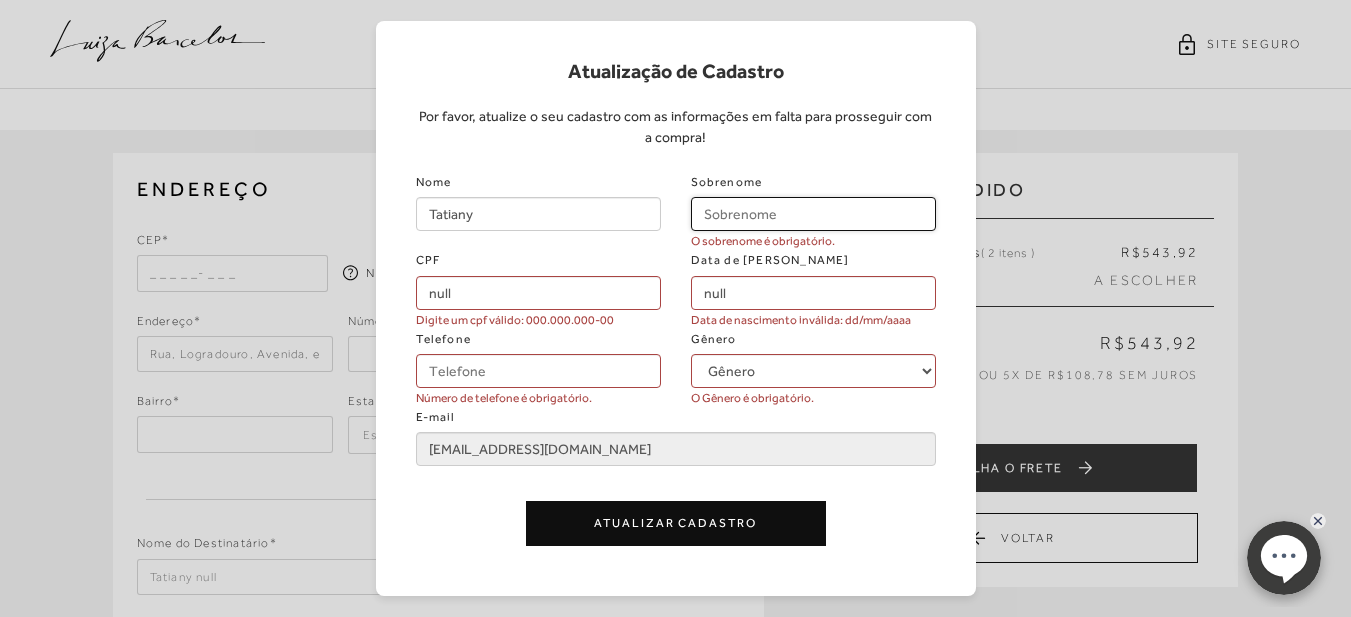 click on "Sobrenome" at bounding box center [813, 214] 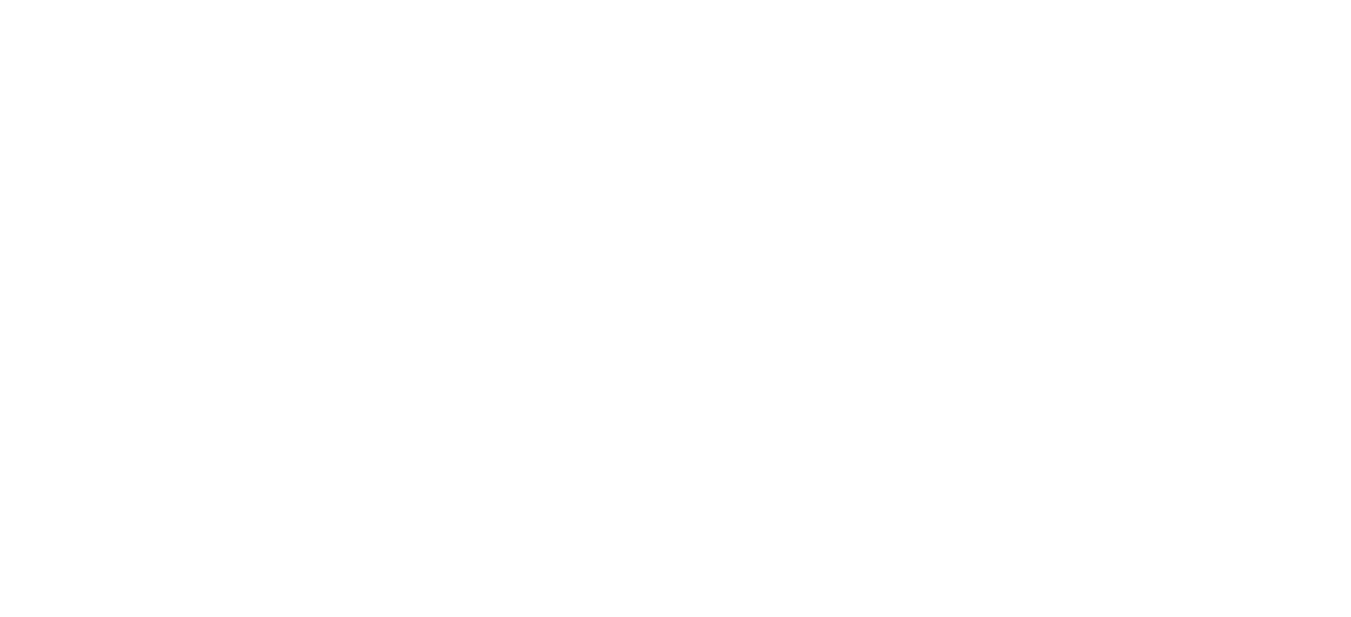 scroll, scrollTop: 0, scrollLeft: 0, axis: both 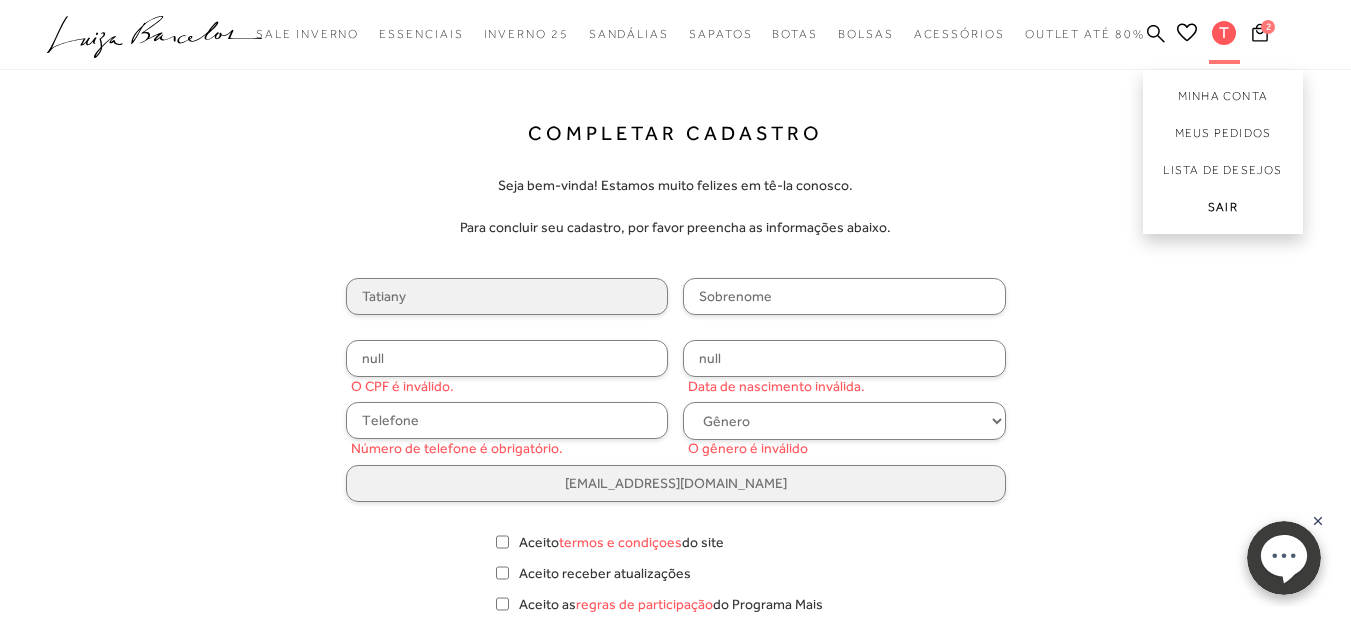click on "Sair" at bounding box center (1223, 211) 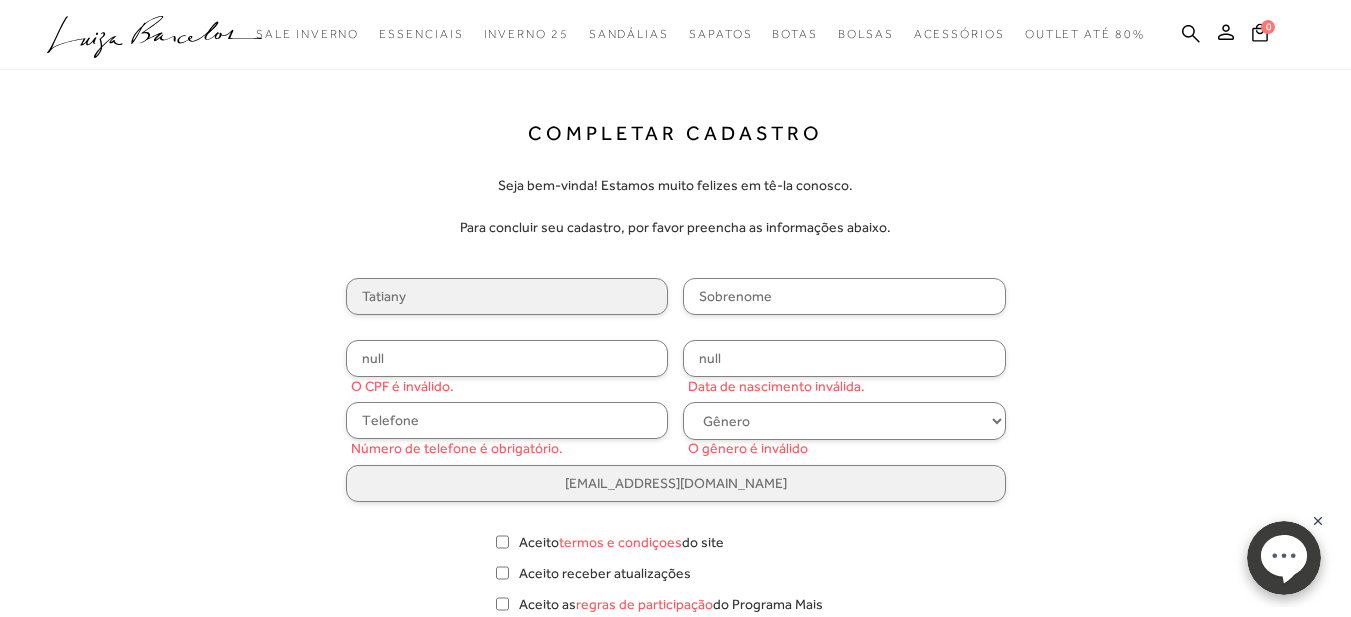 click on ".a{fill-rule:evenodd;}" 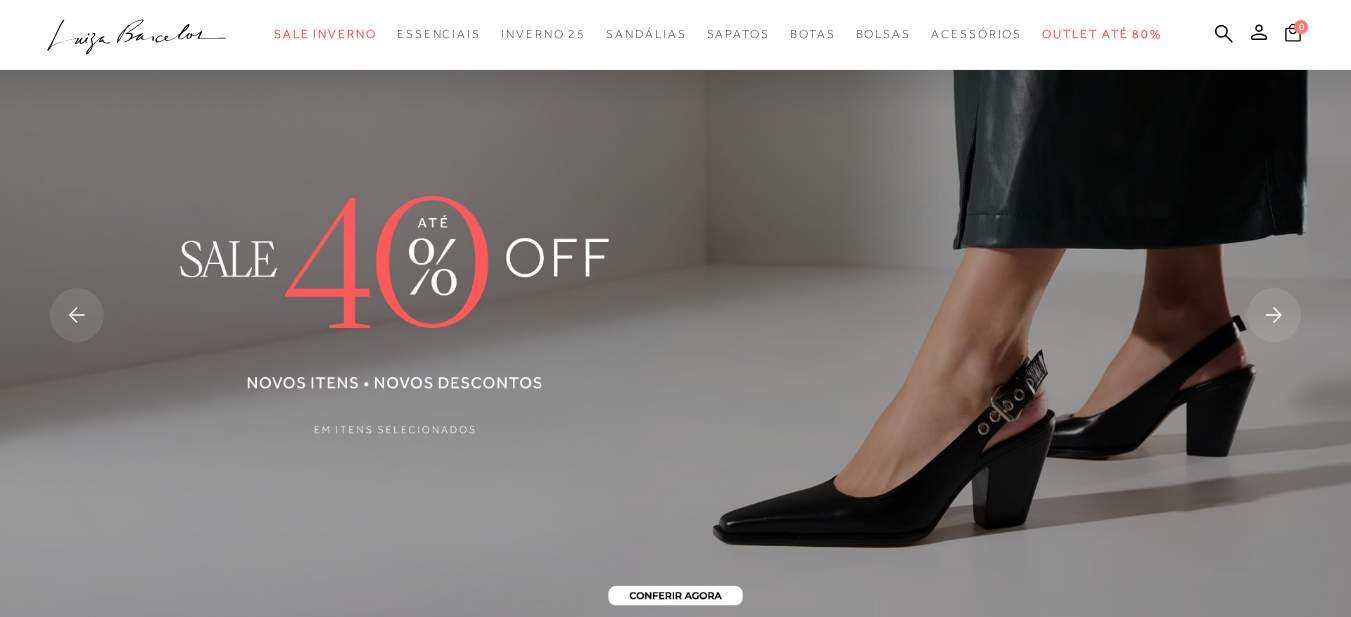 scroll, scrollTop: 0, scrollLeft: 0, axis: both 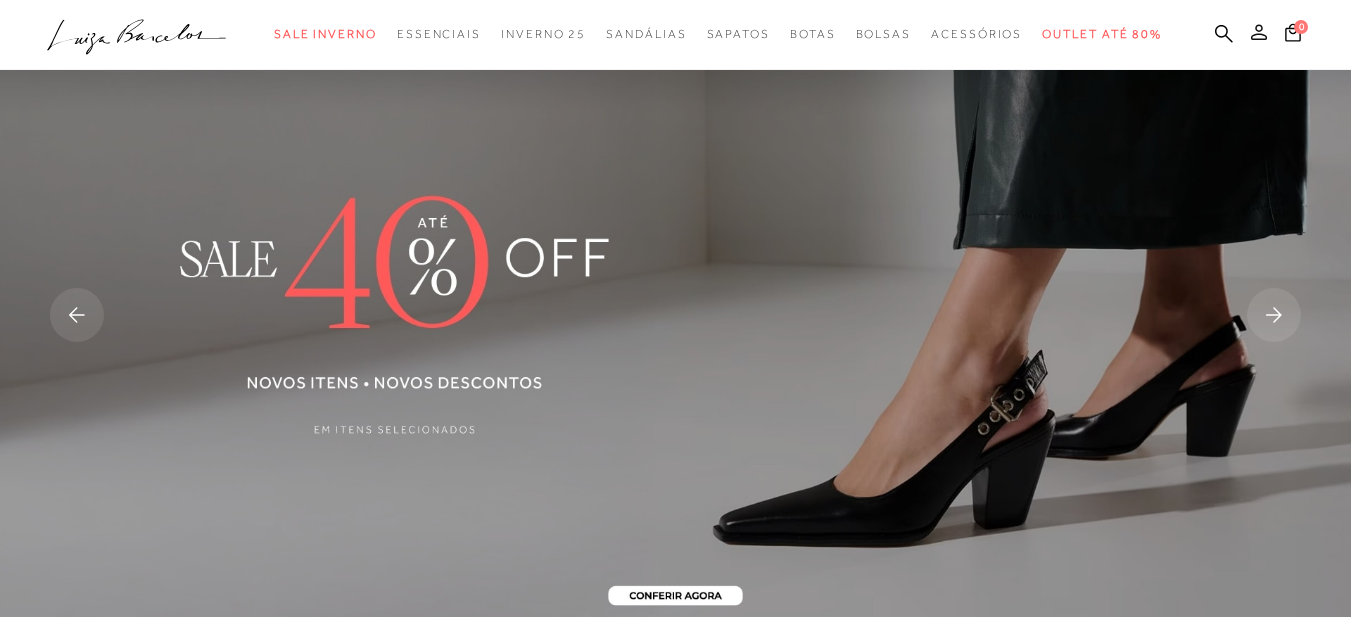 click 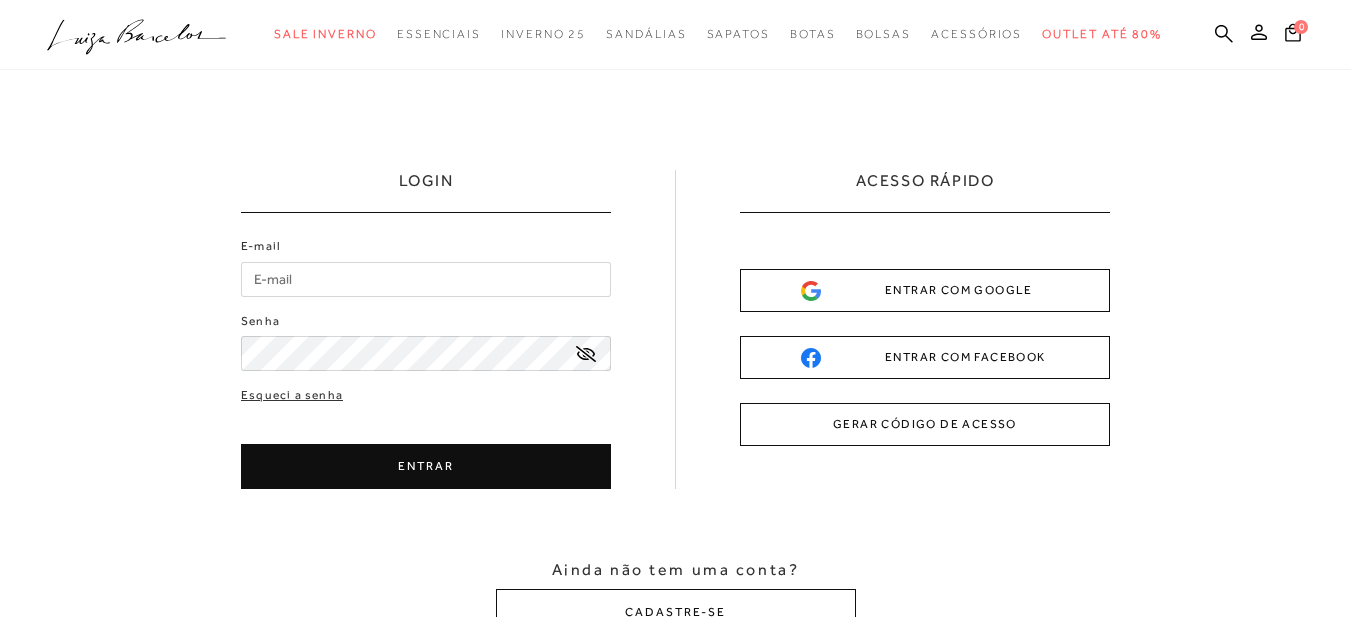 type on "[EMAIL_ADDRESS][DOMAIN_NAME]" 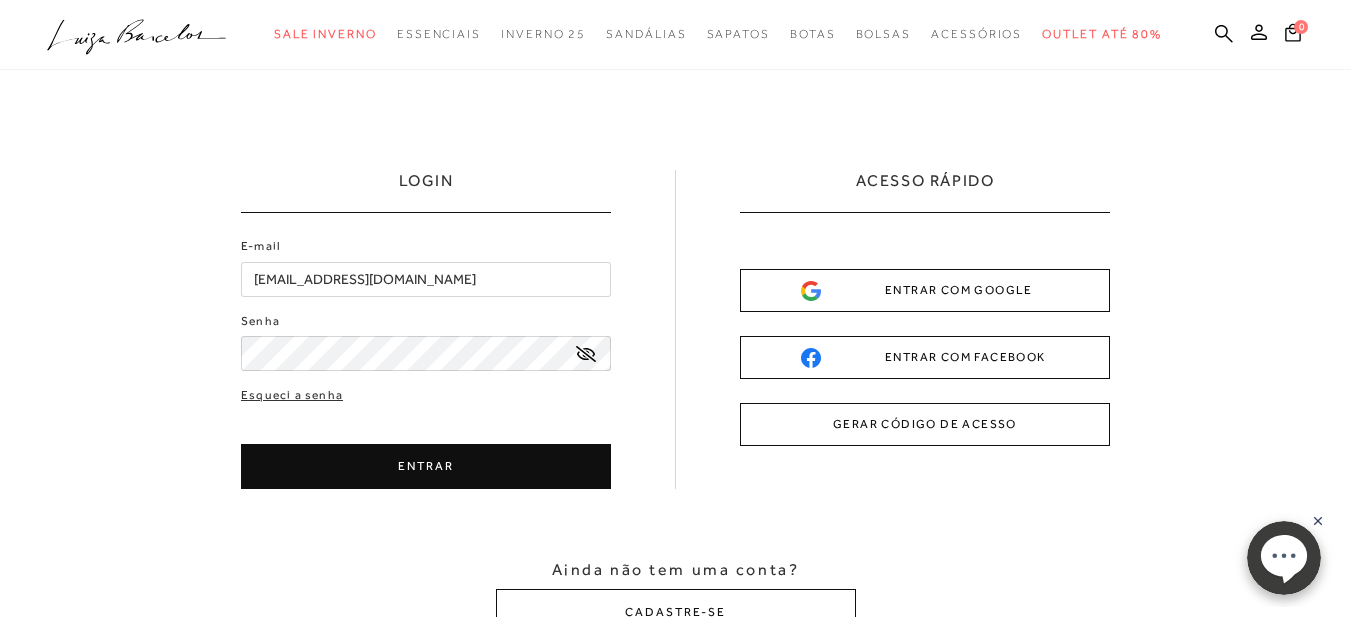 scroll, scrollTop: 0, scrollLeft: 0, axis: both 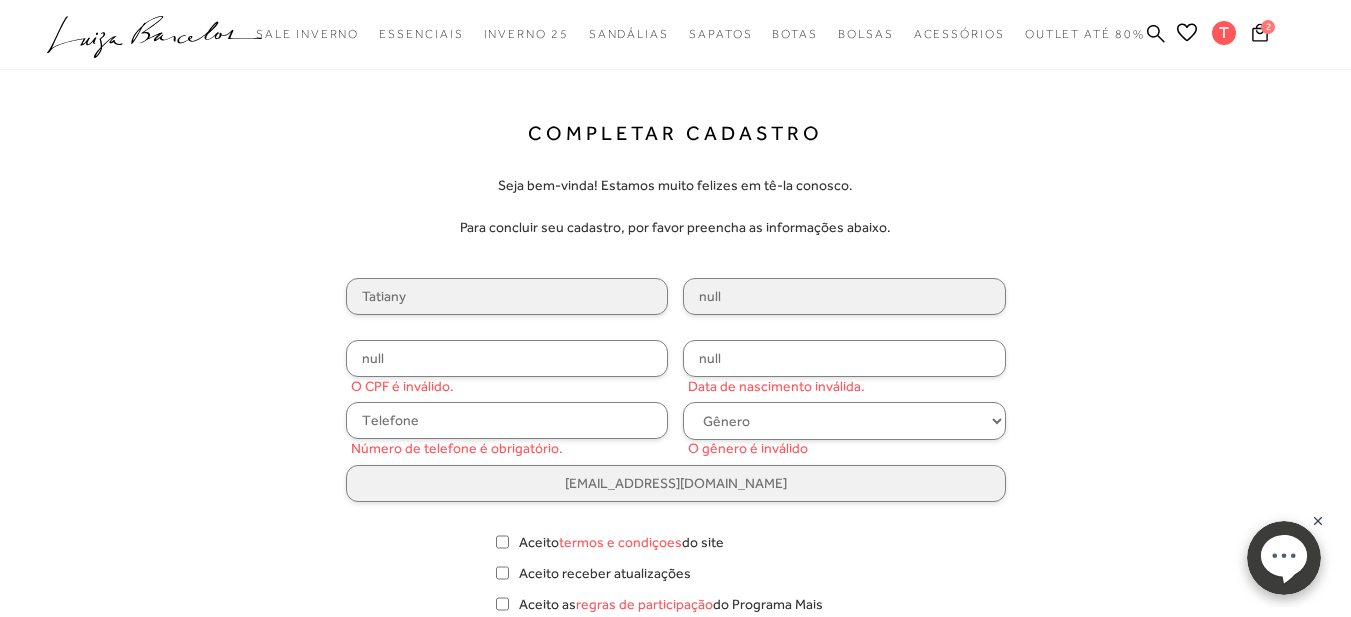 click on "null" at bounding box center [507, 358] 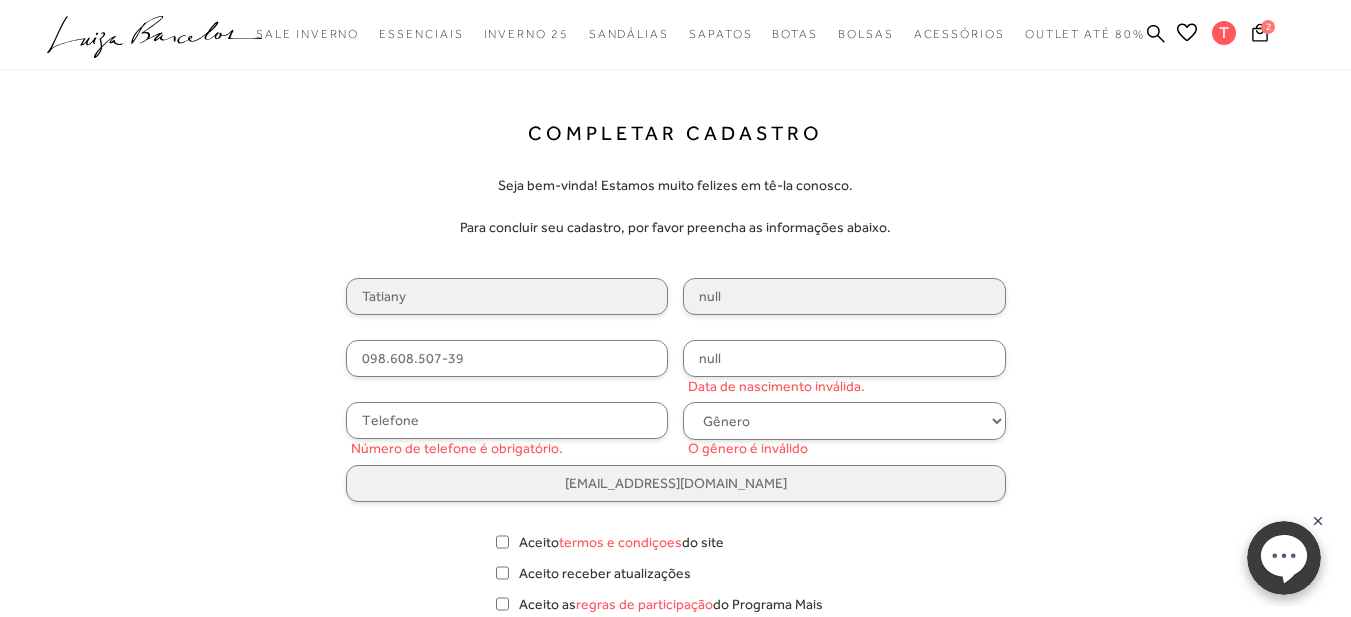 type on "098.608.507-39" 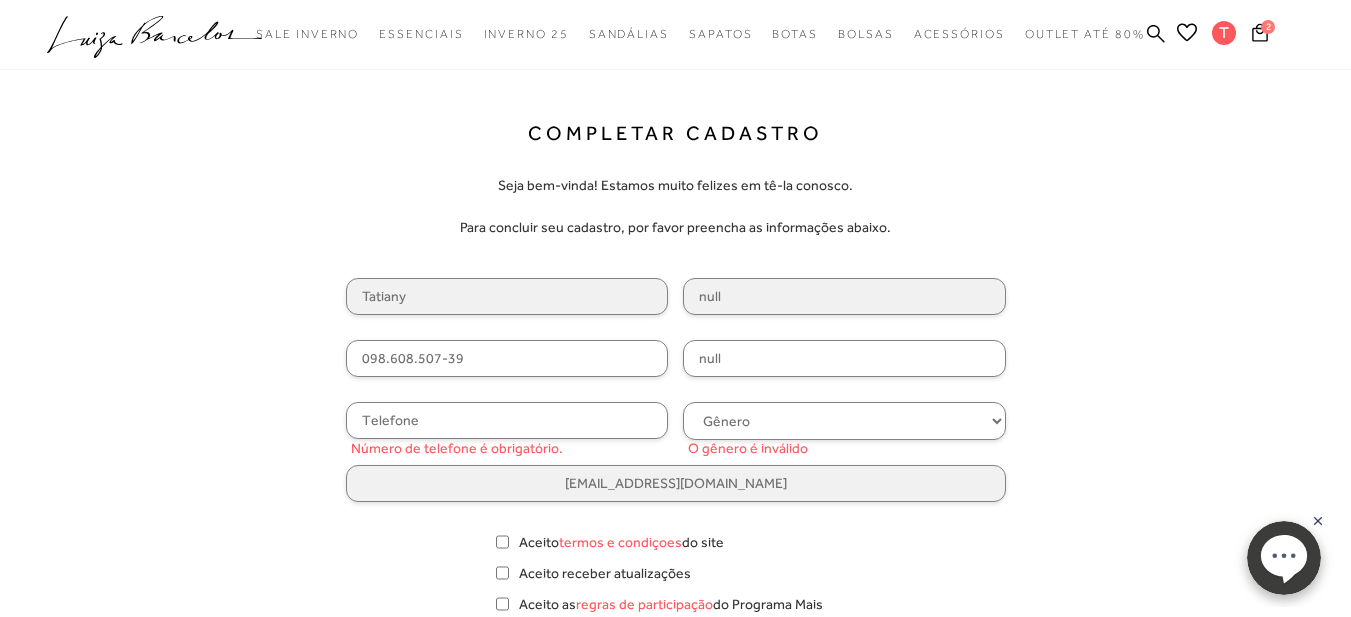 drag, startPoint x: 810, startPoint y: 358, endPoint x: 670, endPoint y: 380, distance: 141.71803 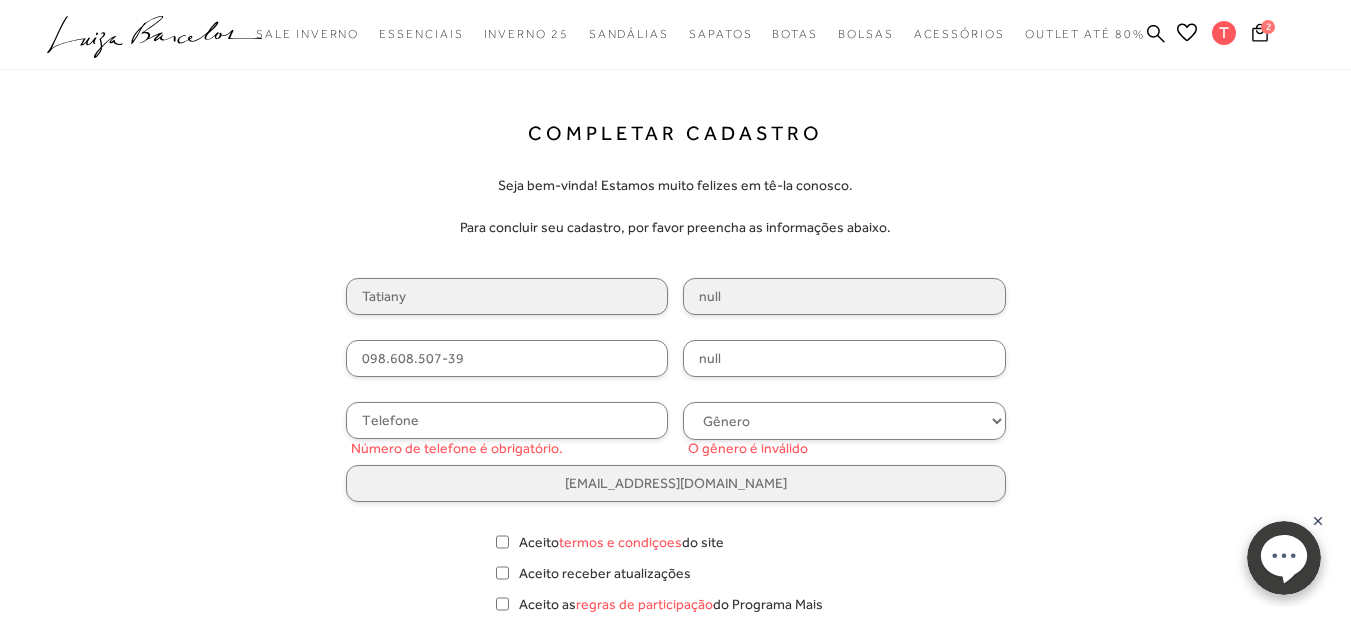 click on "Tatiany
null
098.608.507-39
null
Número de telefone é obrigatório.
Gênero Feminino Masculino
O gênero é inválido
[EMAIL_ADDRESS][DOMAIN_NAME]" at bounding box center (676, 390) 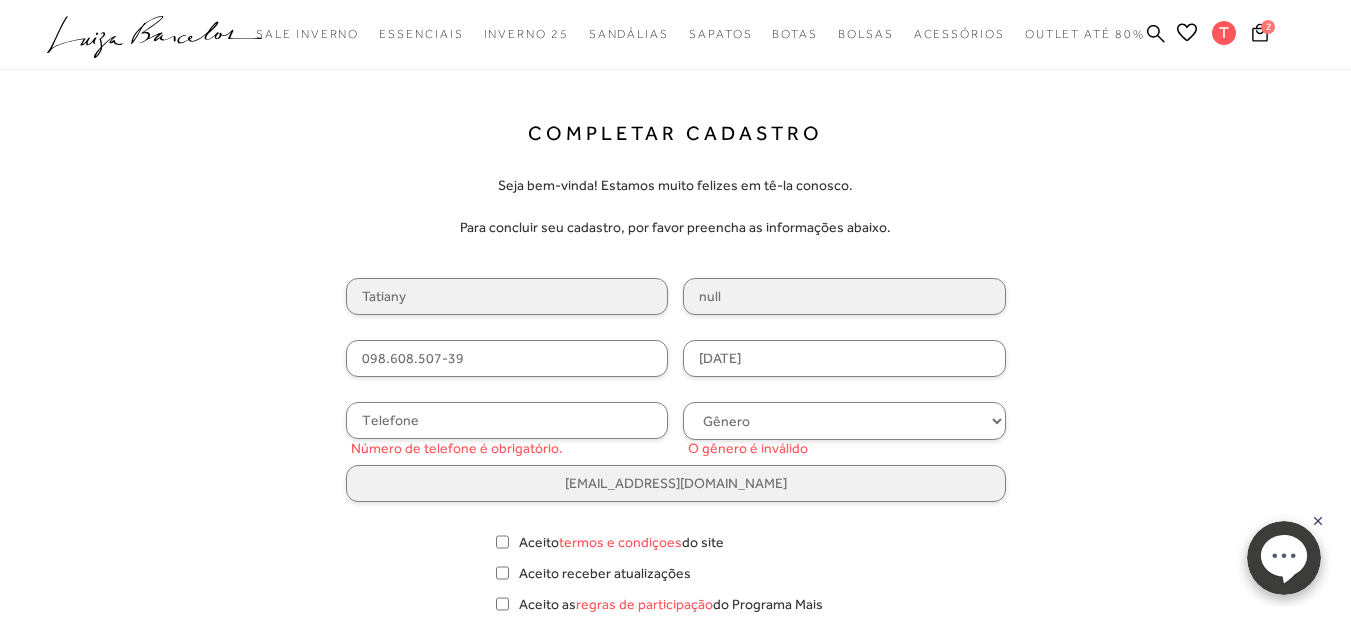 type on "31/03/1984" 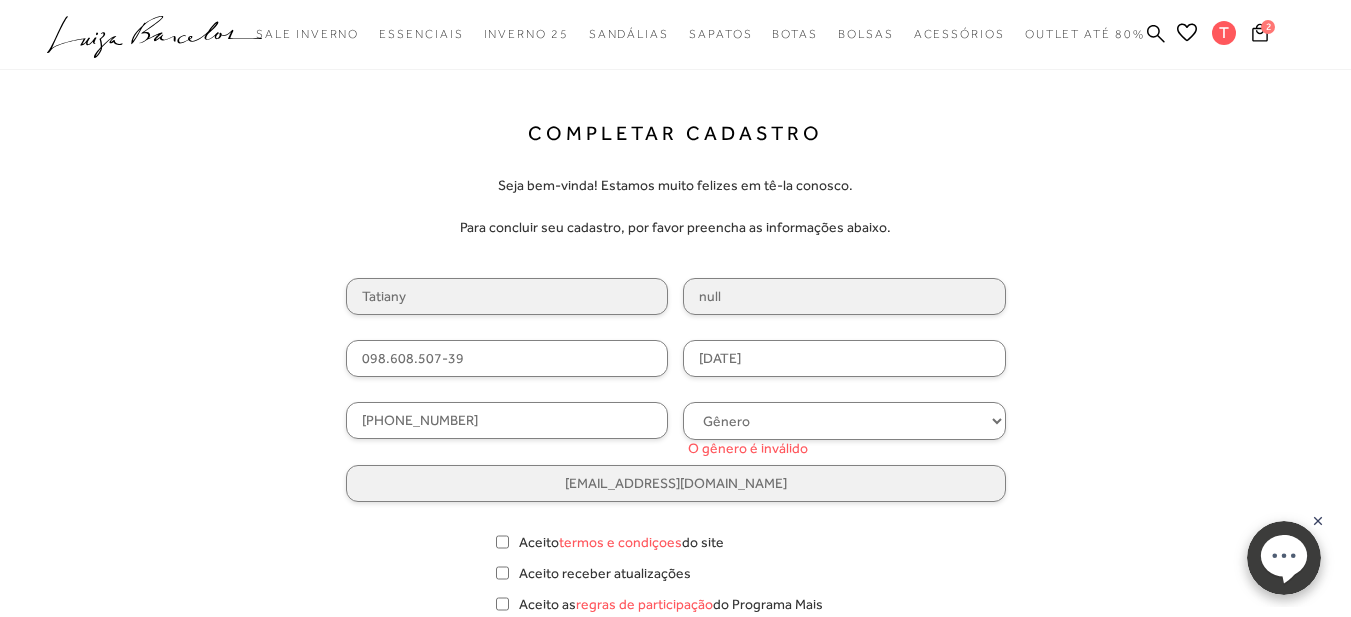 type on "[PHONE_NUMBER]" 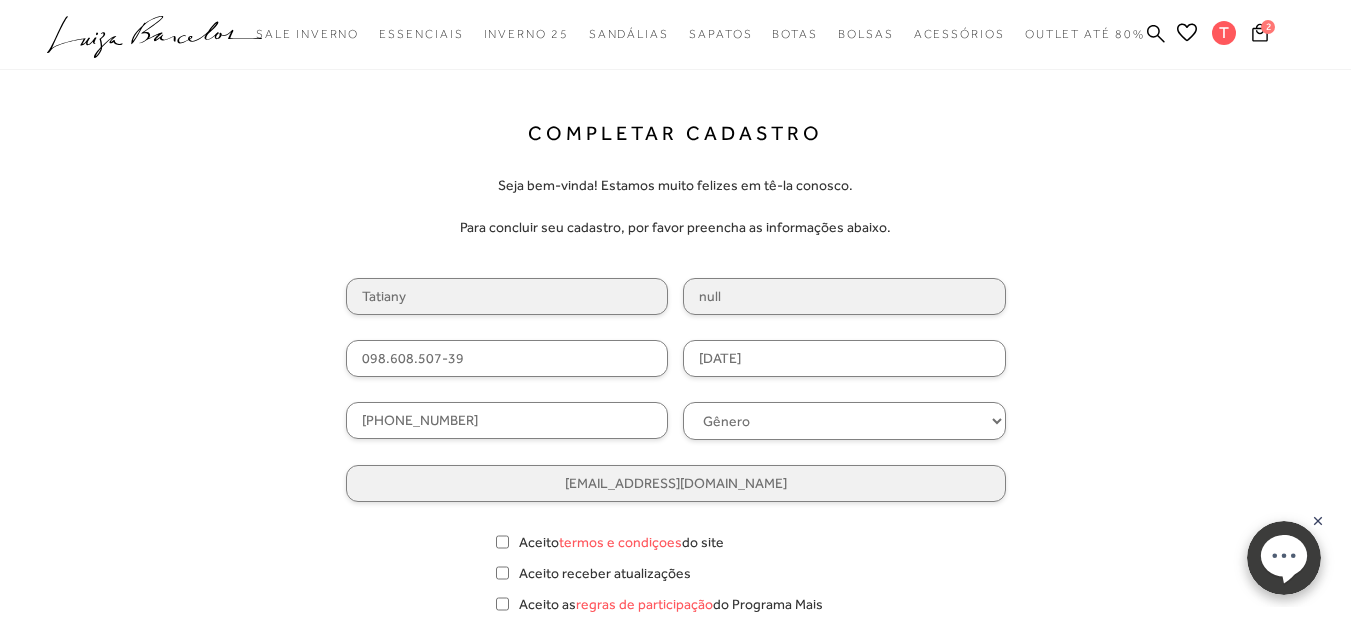 click on "Completar Cadastro
Seja bem-vinda! Estamos muito felizes em tê-la conosco. Para concluir seu cadastro, por favor preencha as informações abaixo.
Tatiany
null
098.608.507-39
31/03/1984
(27) 99998-9287
Gênero Feminino Masculino
tatianydadalto.adv@gmail.com
Aceito  termos e condiçoes  do site" at bounding box center (676, 426) 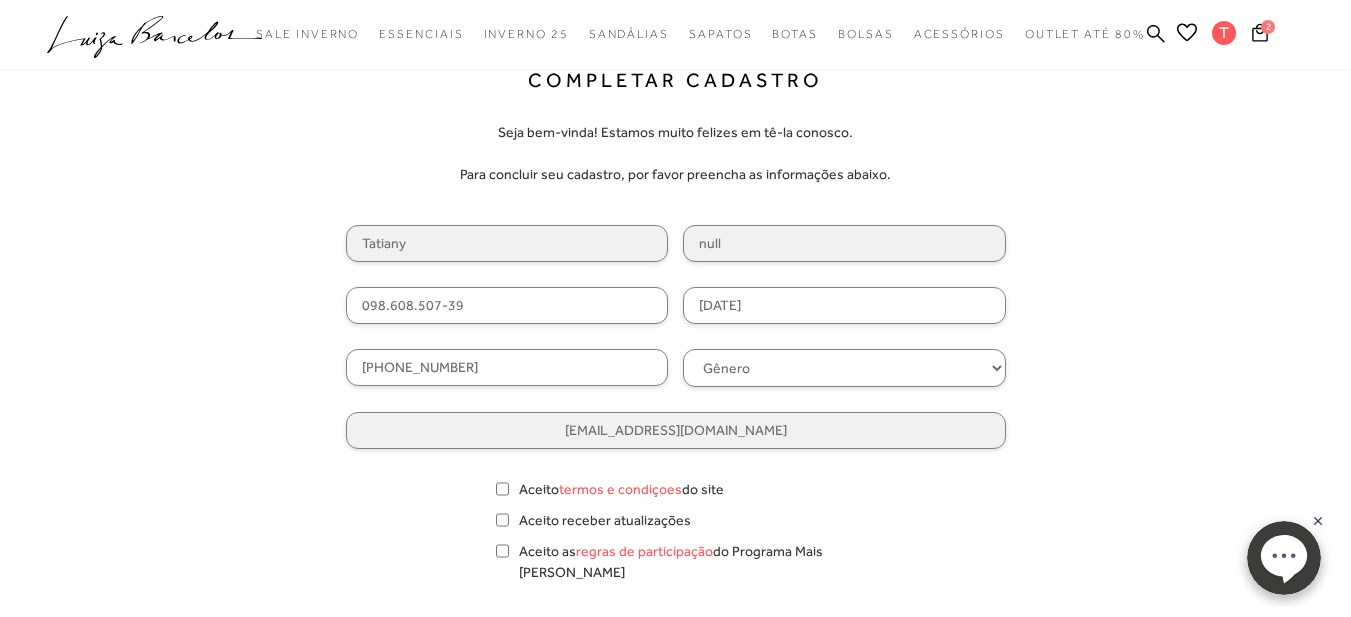 scroll, scrollTop: 100, scrollLeft: 0, axis: vertical 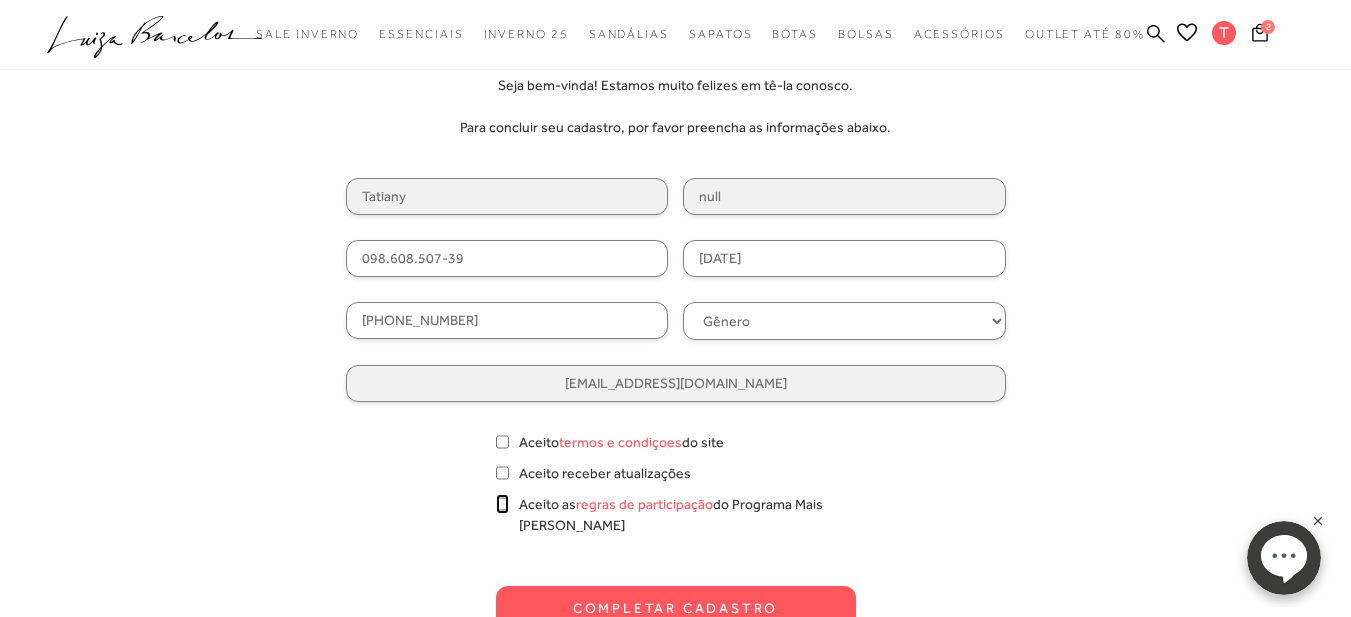 click on "Aceito as  regras de participação  do Programa Mais Luiza" at bounding box center [502, 504] 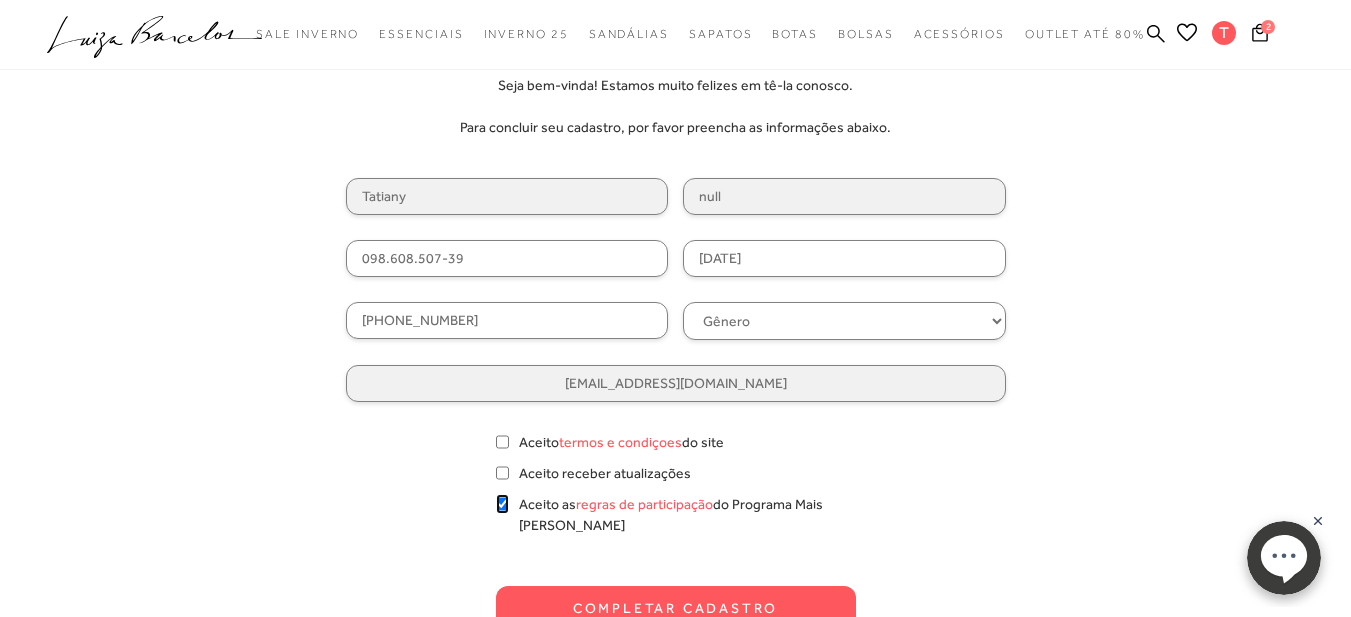checkbox on "true" 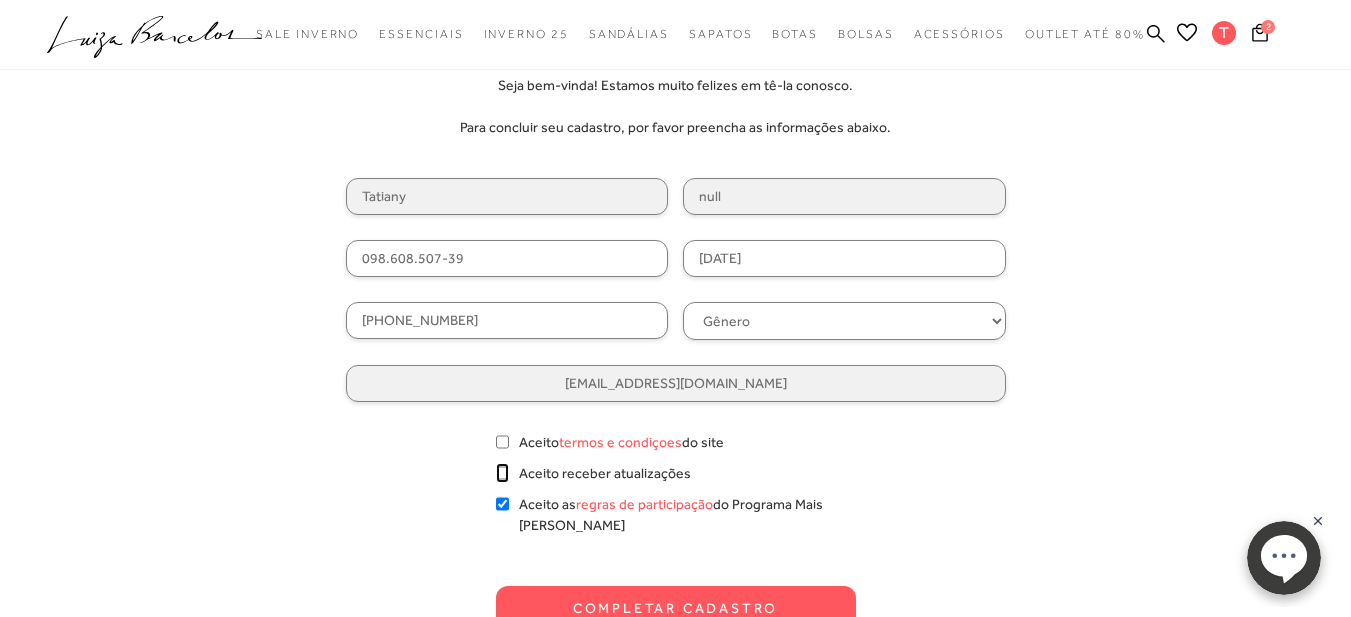 click on "Aceito receber atualizações" at bounding box center (502, 473) 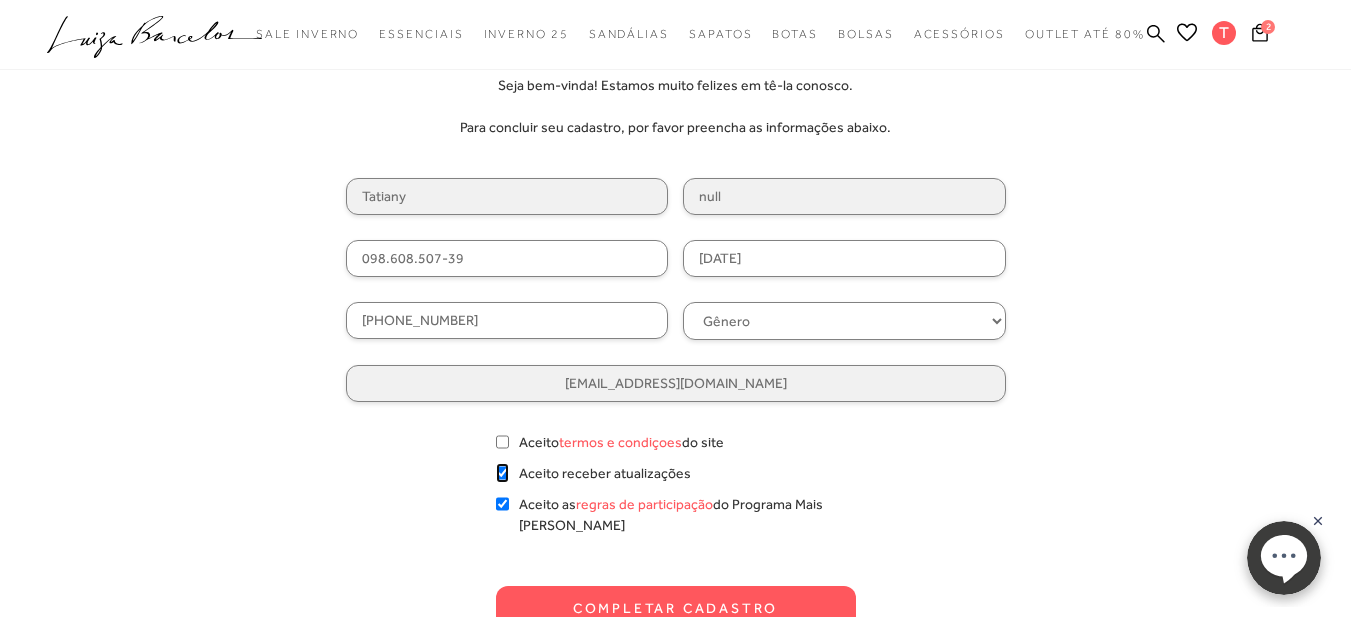 checkbox on "true" 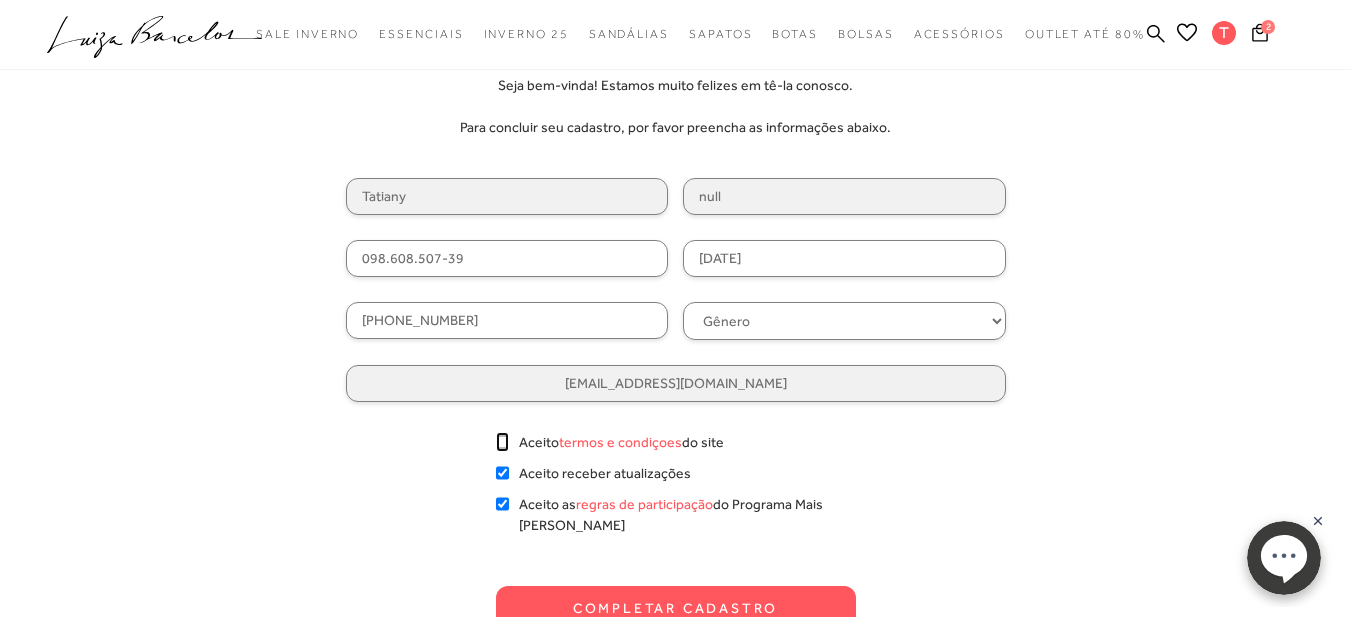 click on "Aceito  termos e condiçoes  do site" at bounding box center [502, 442] 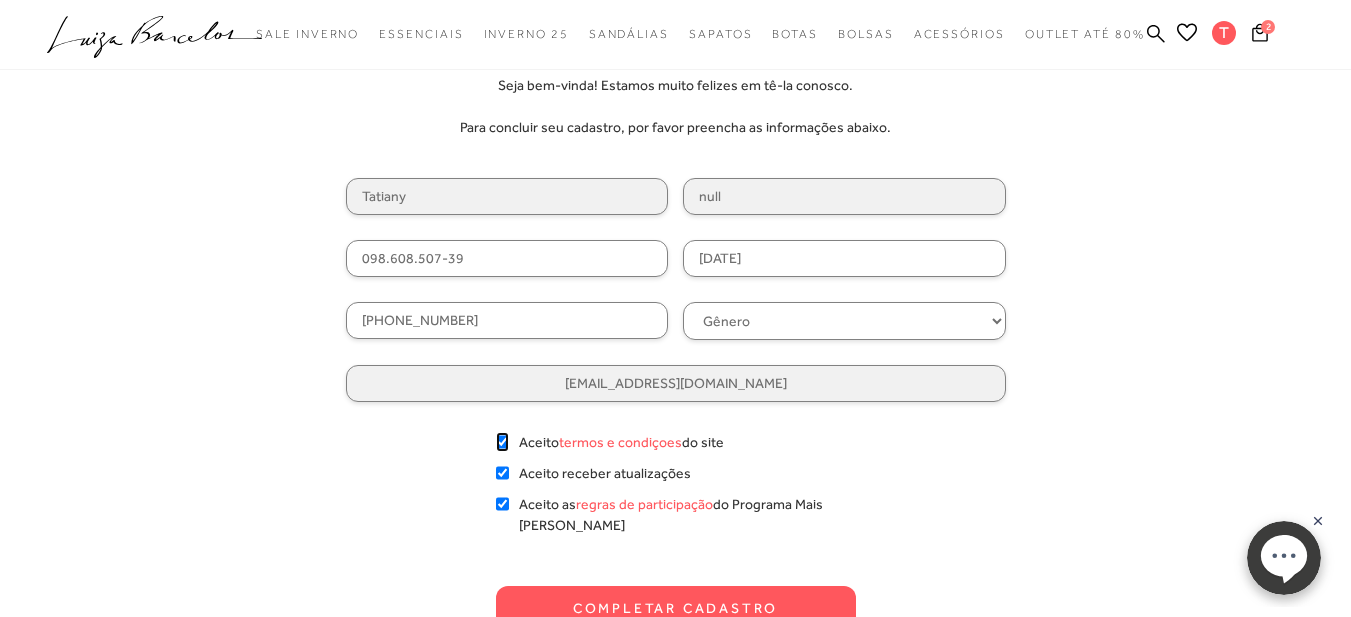 checkbox on "true" 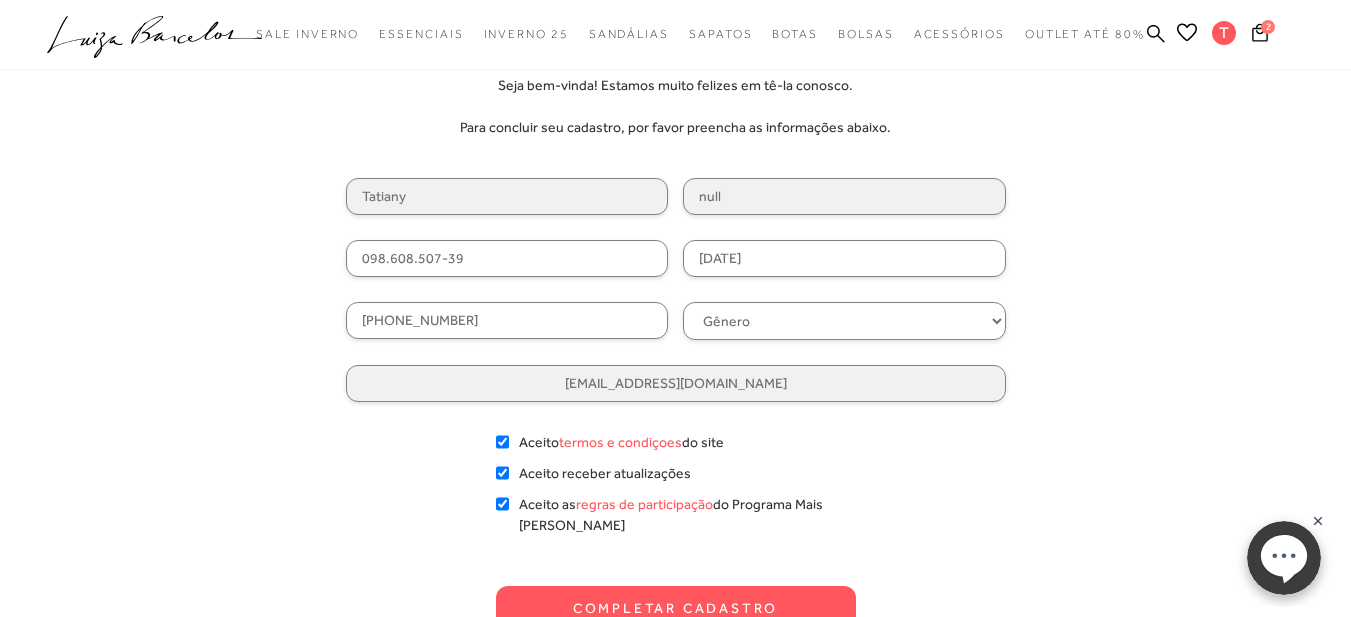 click on "Completar Cadastro" at bounding box center (676, 608) 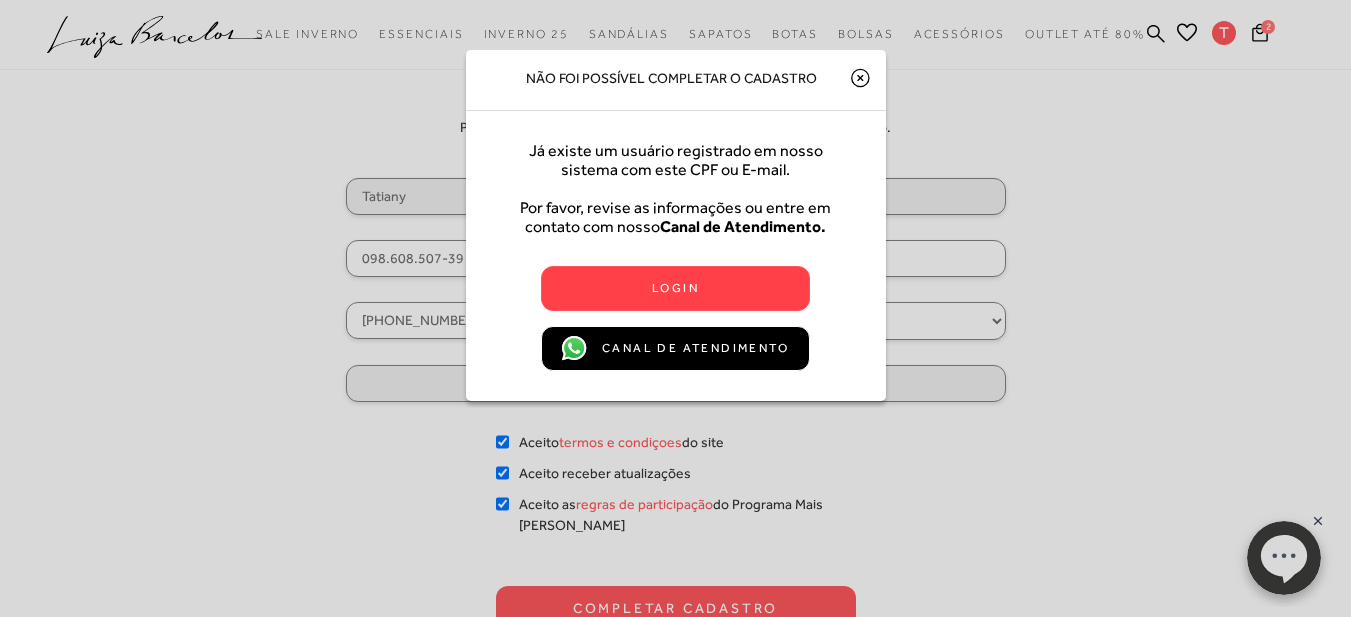 click on "Login" at bounding box center [675, 288] 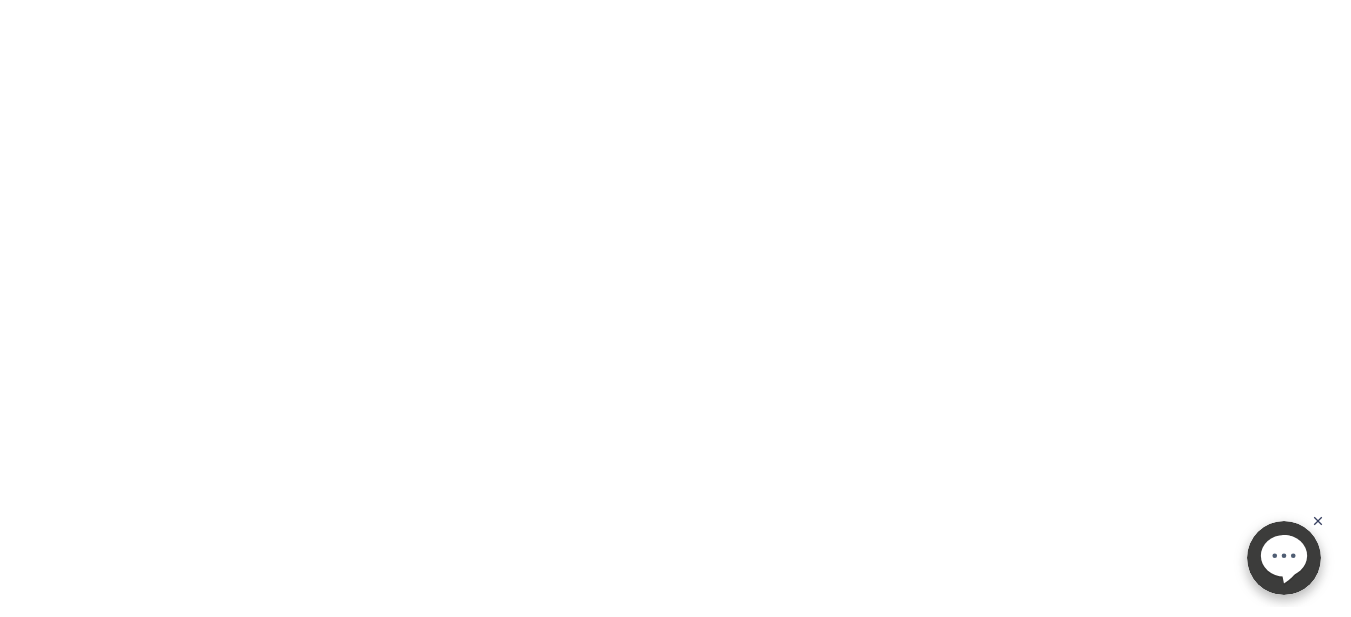 type on "juridico02@qualitysolucoescontabeis.com.br" 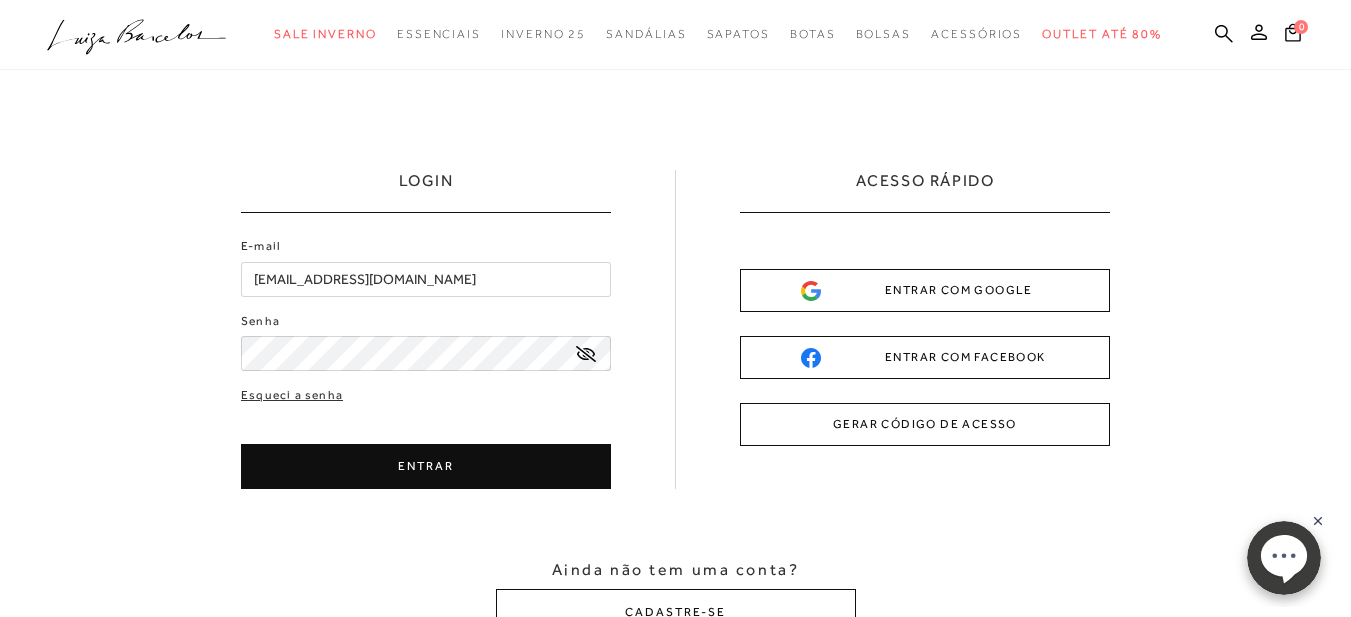 click on "ENTRAR" at bounding box center [426, 466] 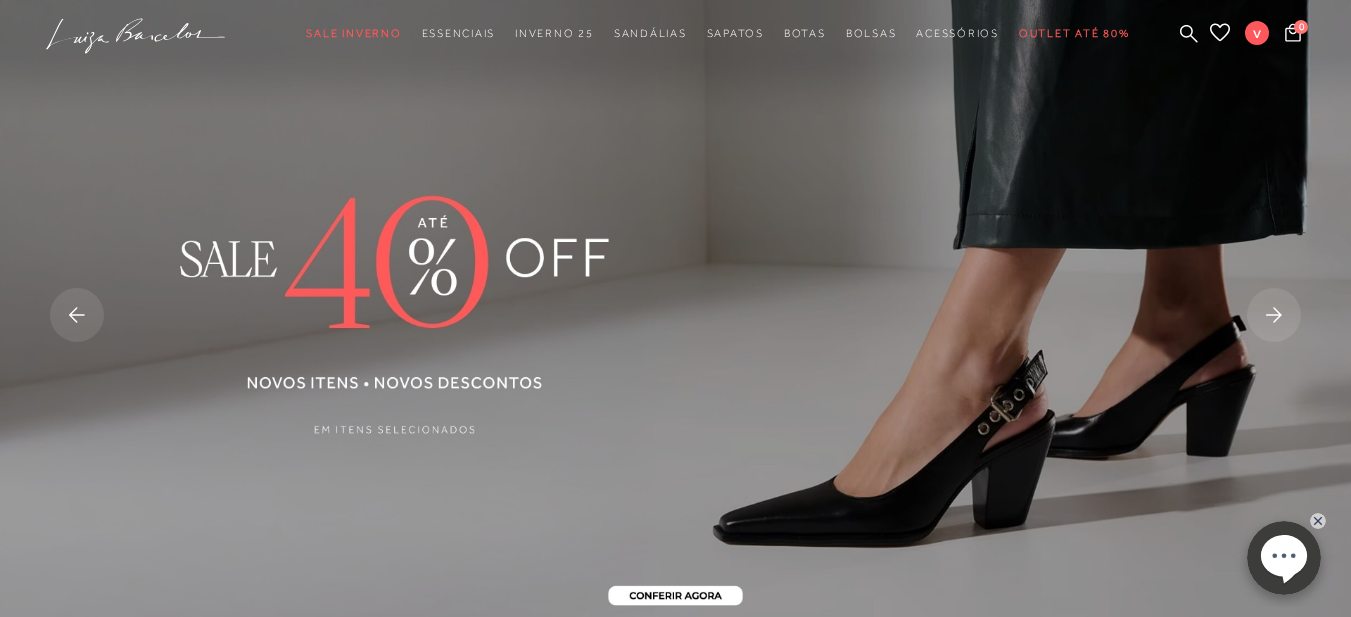 scroll, scrollTop: 0, scrollLeft: 0, axis: both 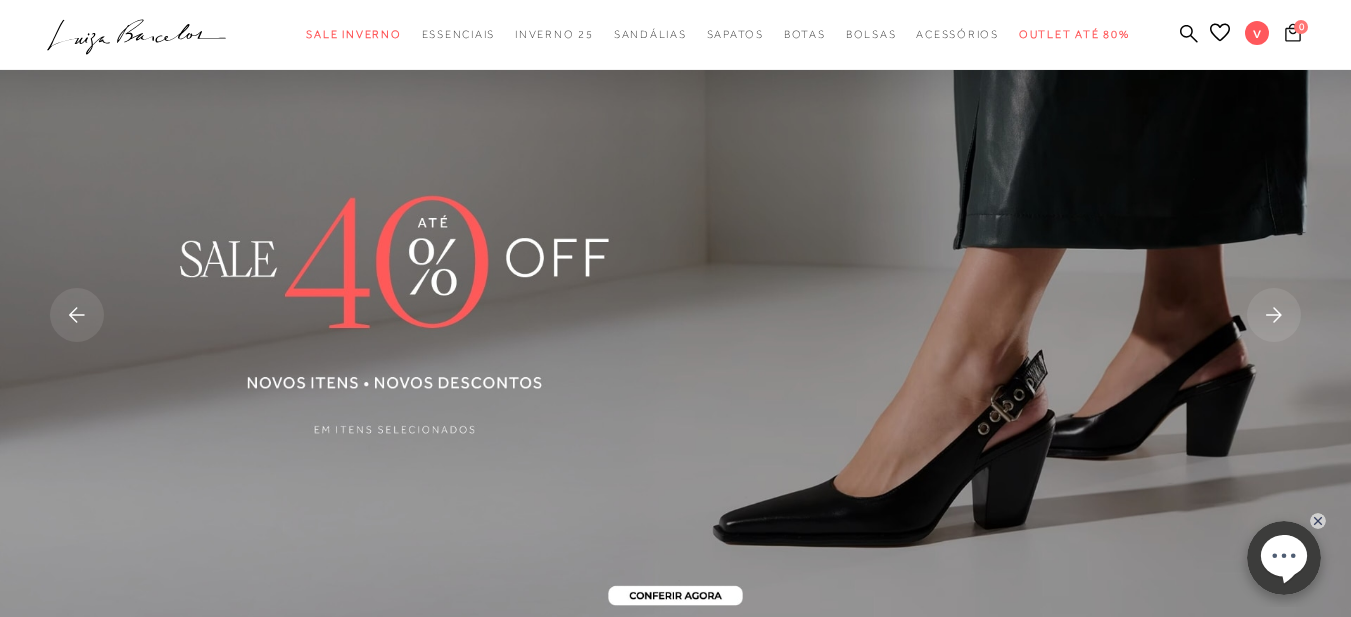 click on "0" at bounding box center (1301, 27) 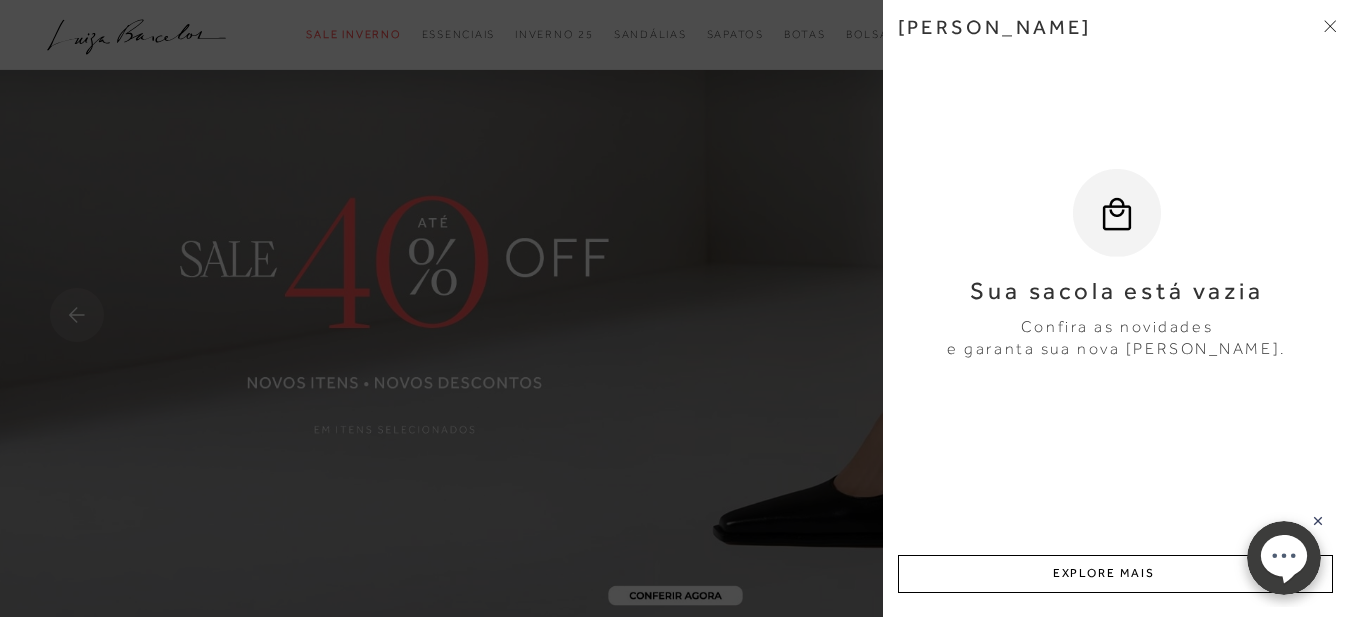 click 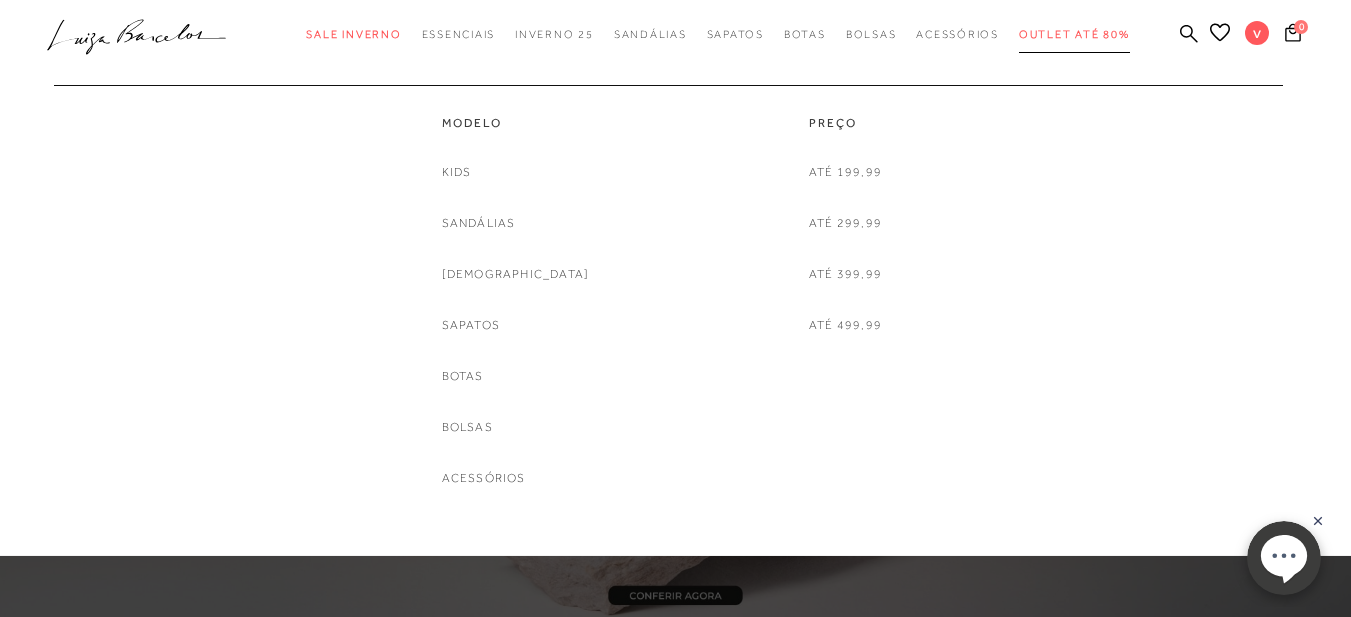 drag, startPoint x: 1092, startPoint y: 34, endPoint x: 49, endPoint y: 47, distance: 1043.081 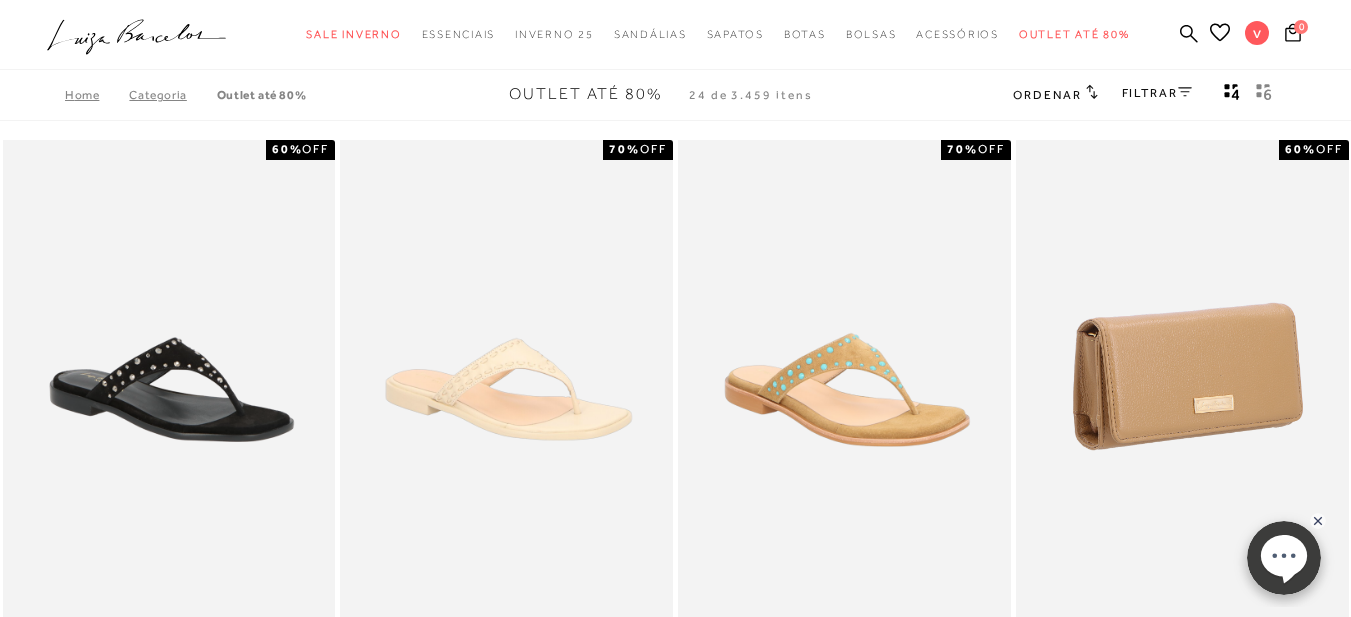 scroll, scrollTop: 100, scrollLeft: 0, axis: vertical 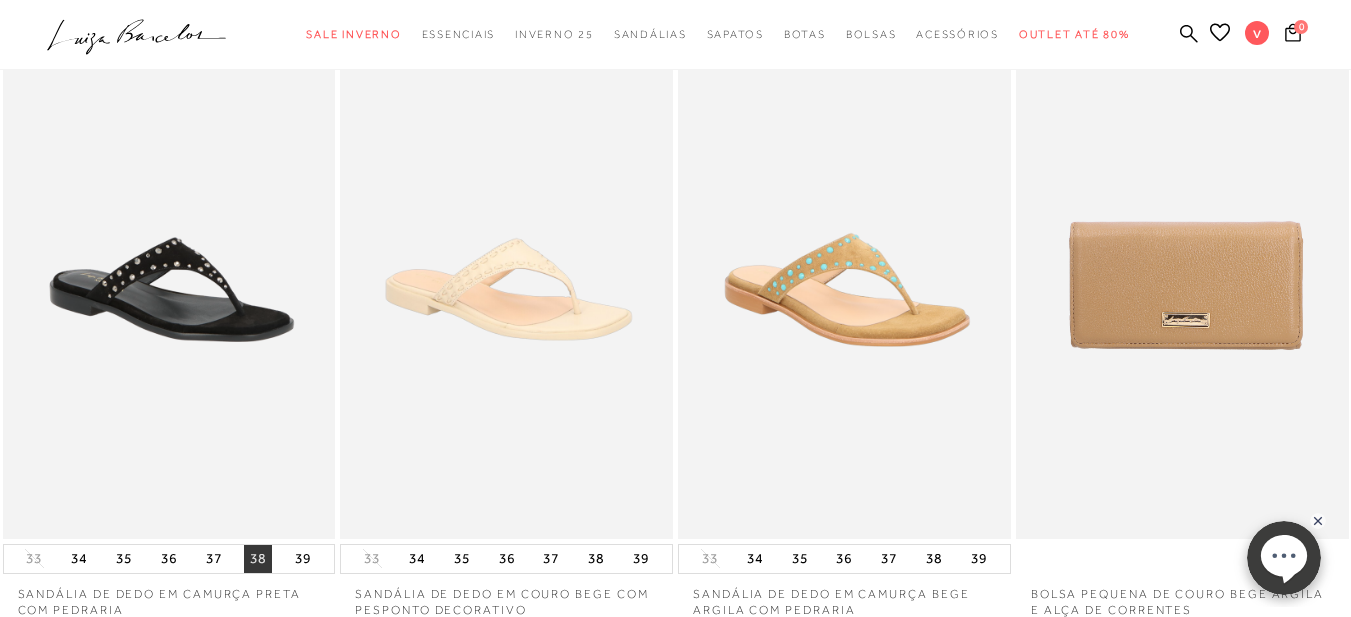 click on "38" at bounding box center [258, 559] 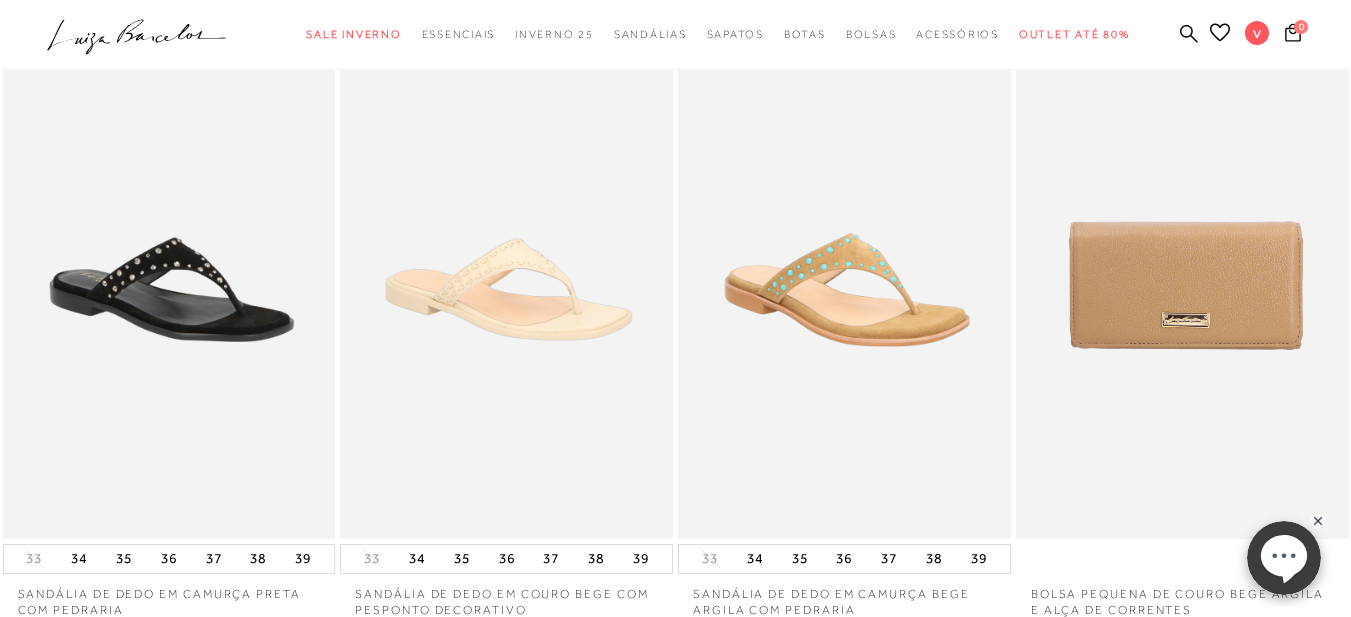 scroll, scrollTop: 240, scrollLeft: 0, axis: vertical 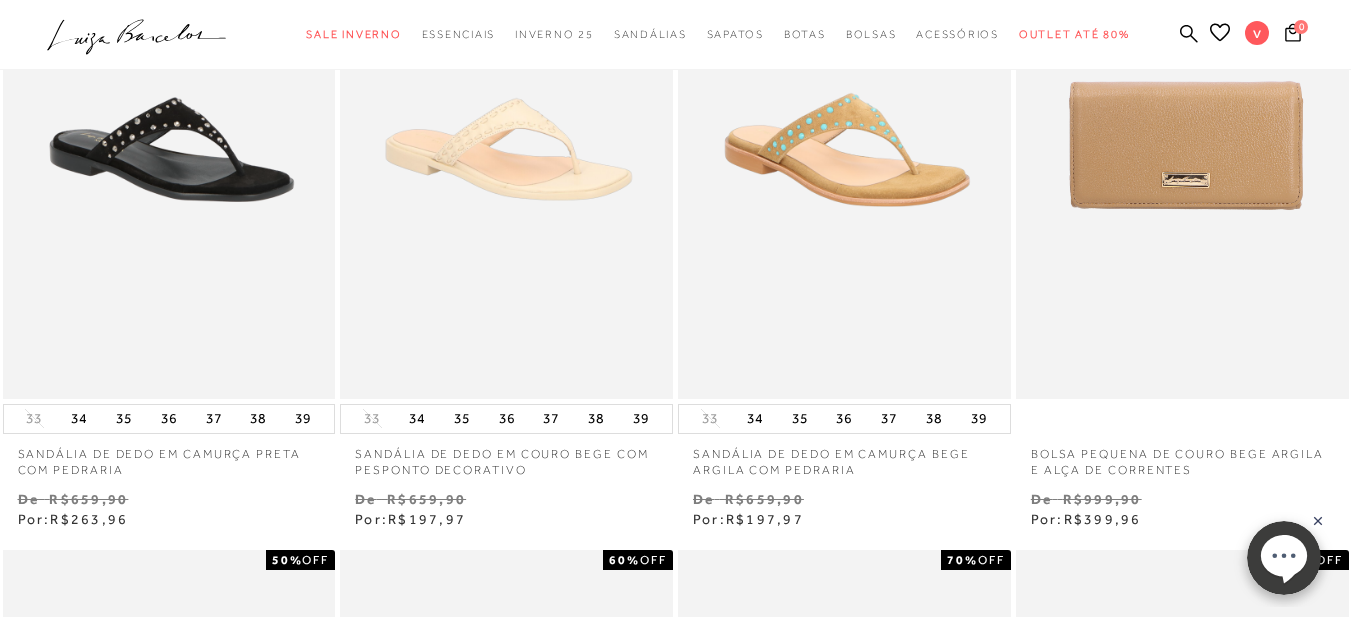 click on "Cabeçalho de navegação orientada
FILTROS
subcategoria
Modelo Preço cor +" at bounding box center (675, 1932) 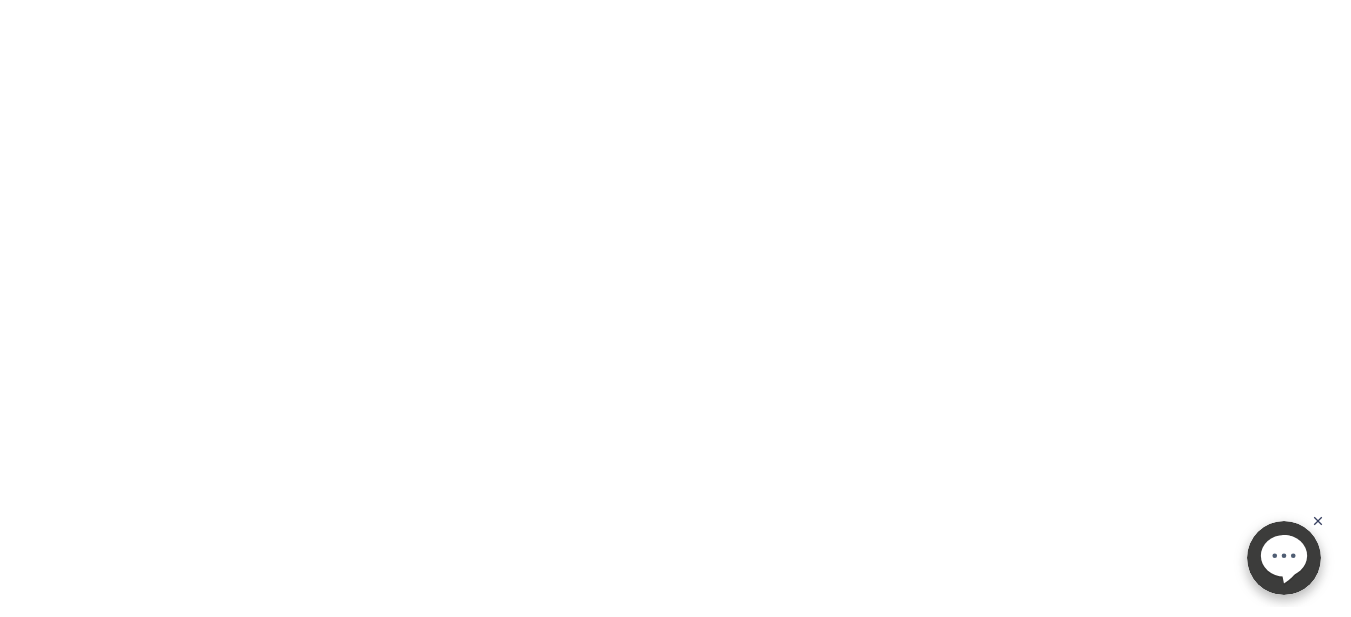scroll, scrollTop: 0, scrollLeft: 0, axis: both 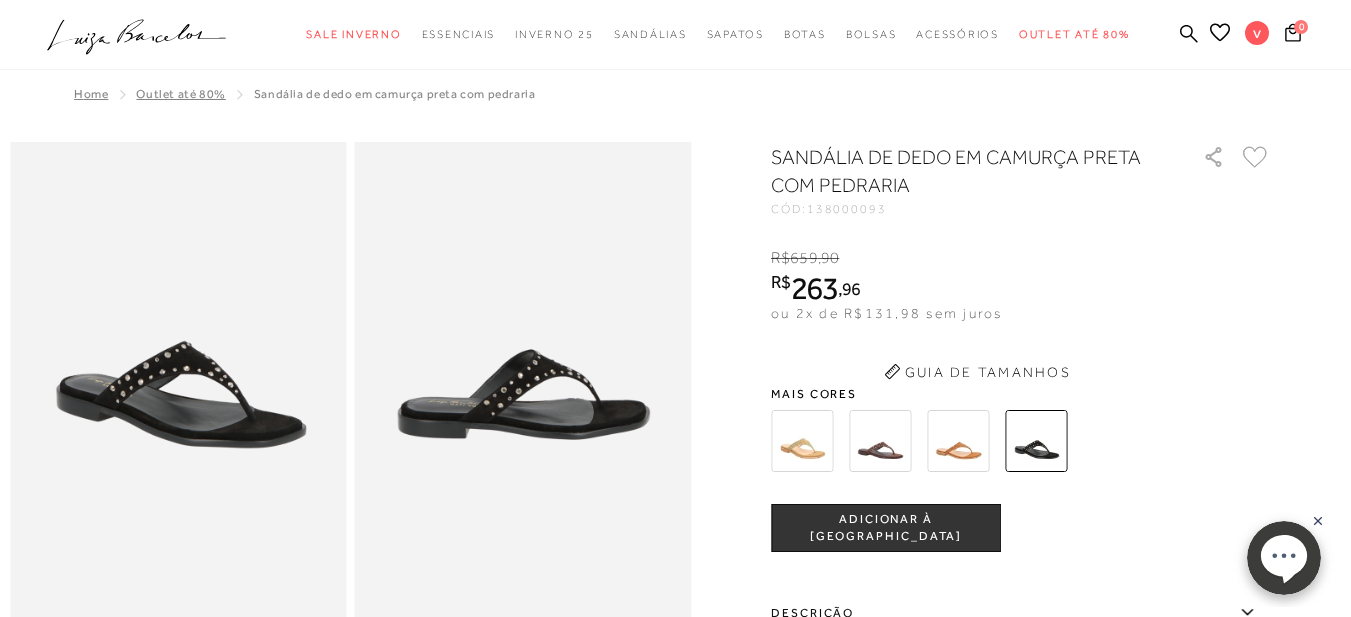 click 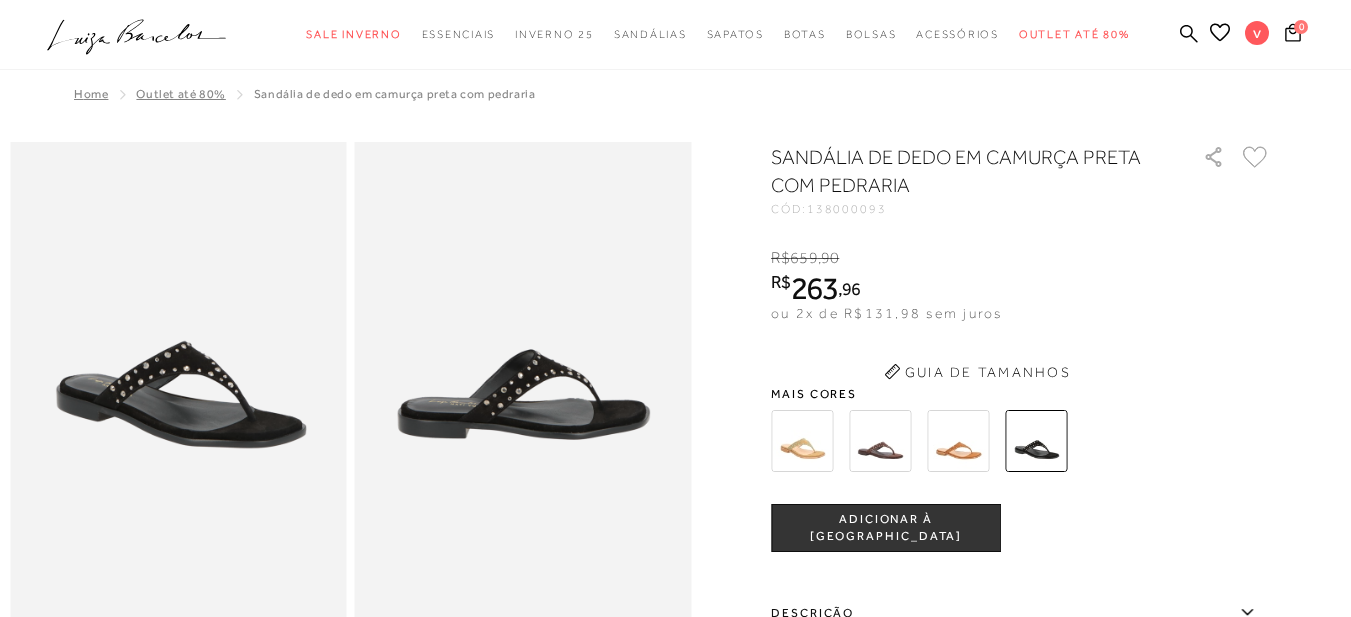 scroll, scrollTop: 0, scrollLeft: 0, axis: both 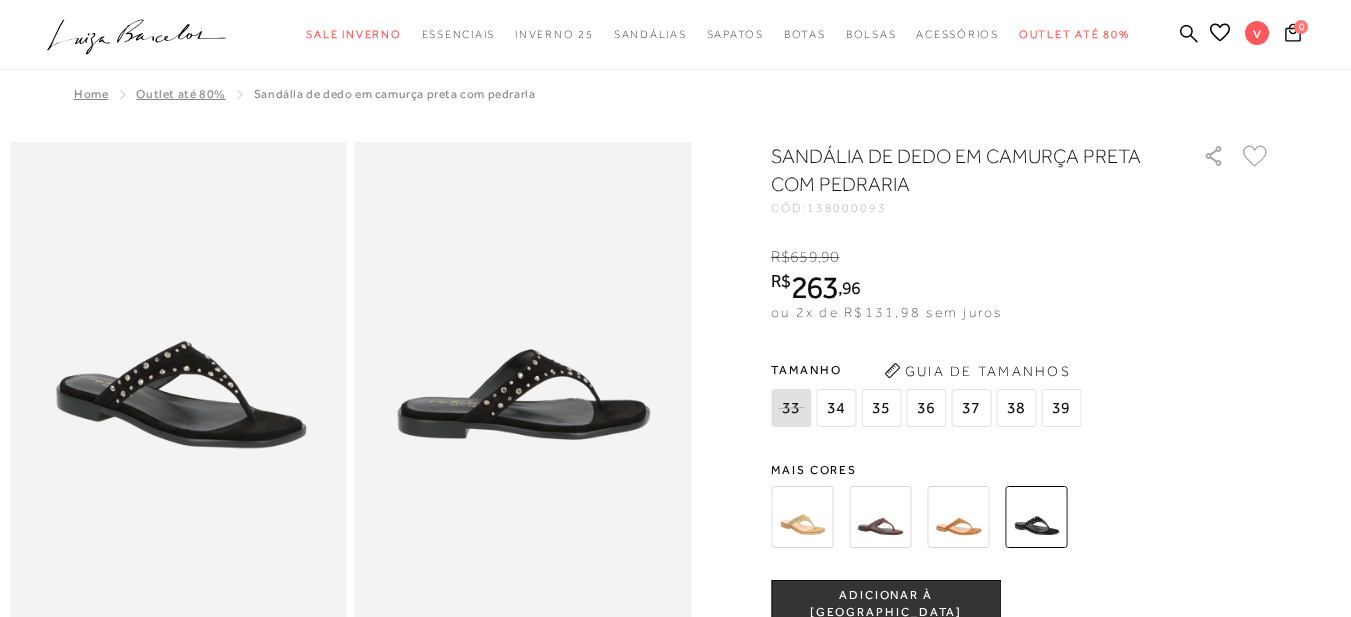 click on "38" at bounding box center [1016, 408] 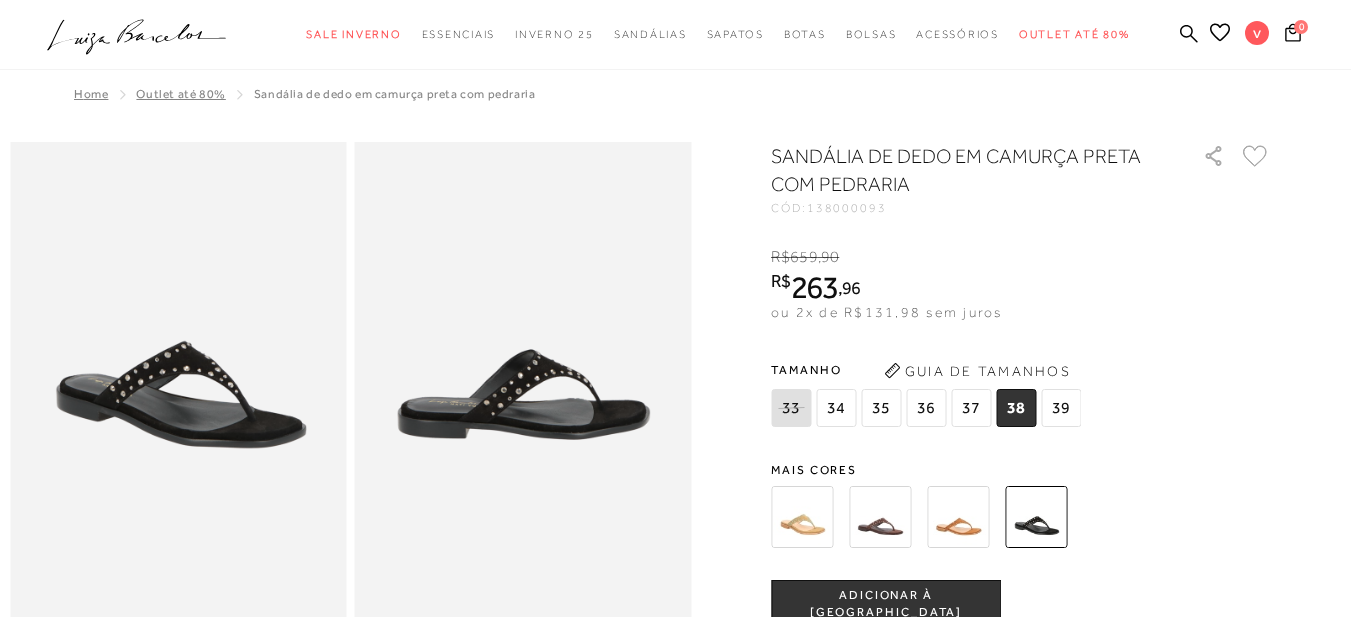 scroll, scrollTop: 200, scrollLeft: 0, axis: vertical 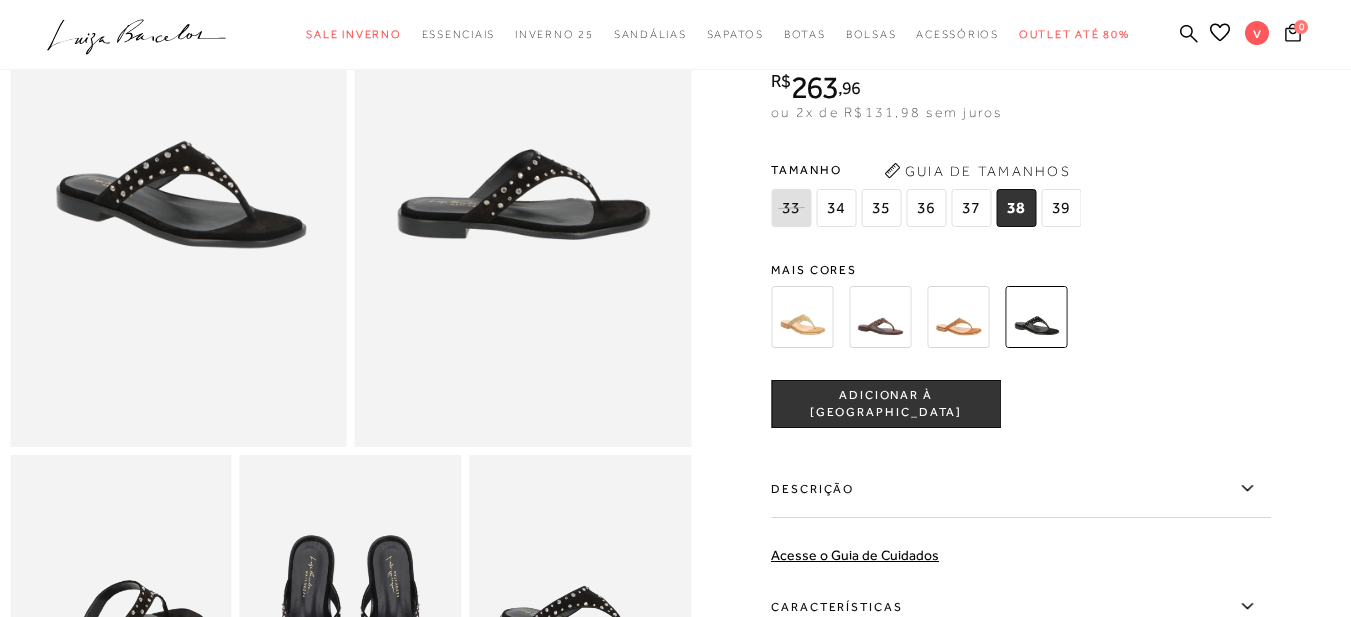 click on "ADICIONAR À [GEOGRAPHIC_DATA]" at bounding box center [886, 404] 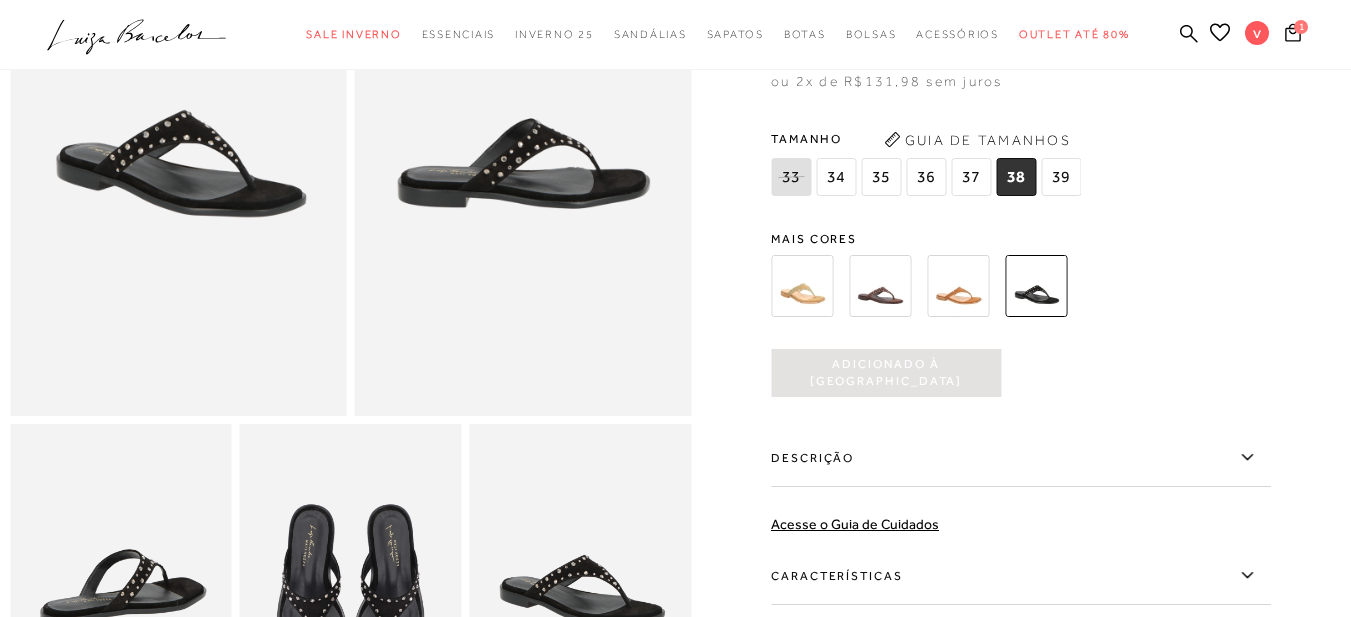 scroll, scrollTop: 100, scrollLeft: 0, axis: vertical 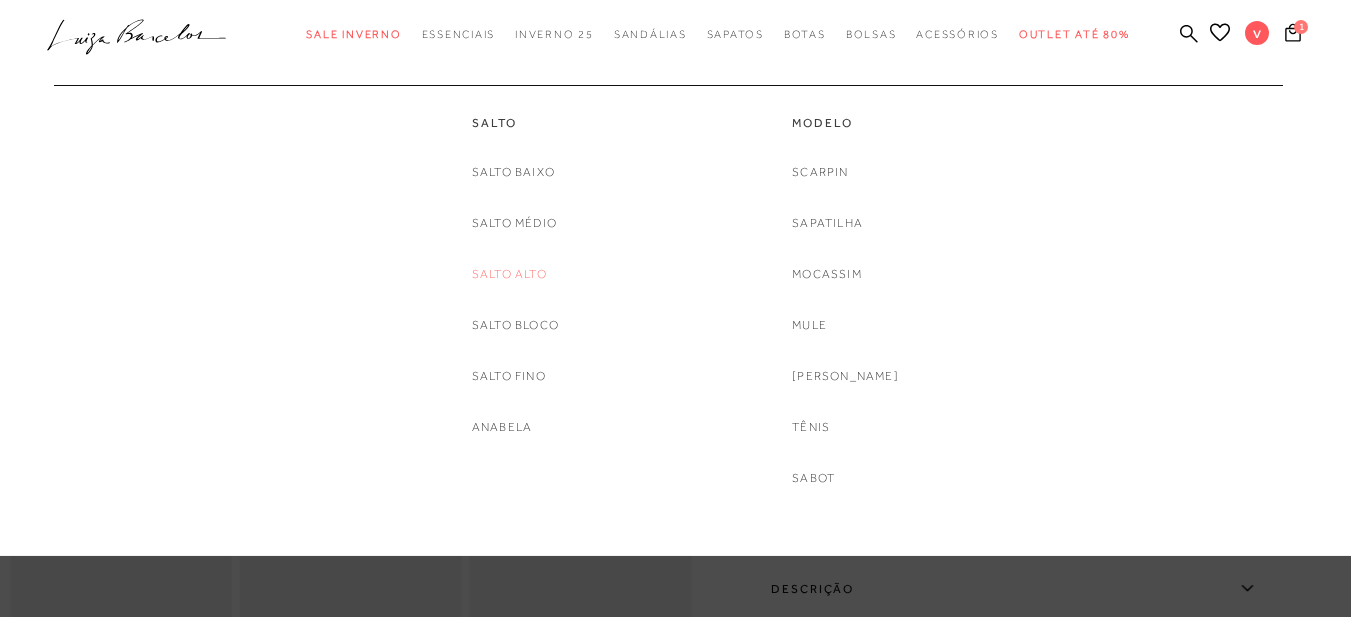 click on "Salto Alto" at bounding box center [509, 274] 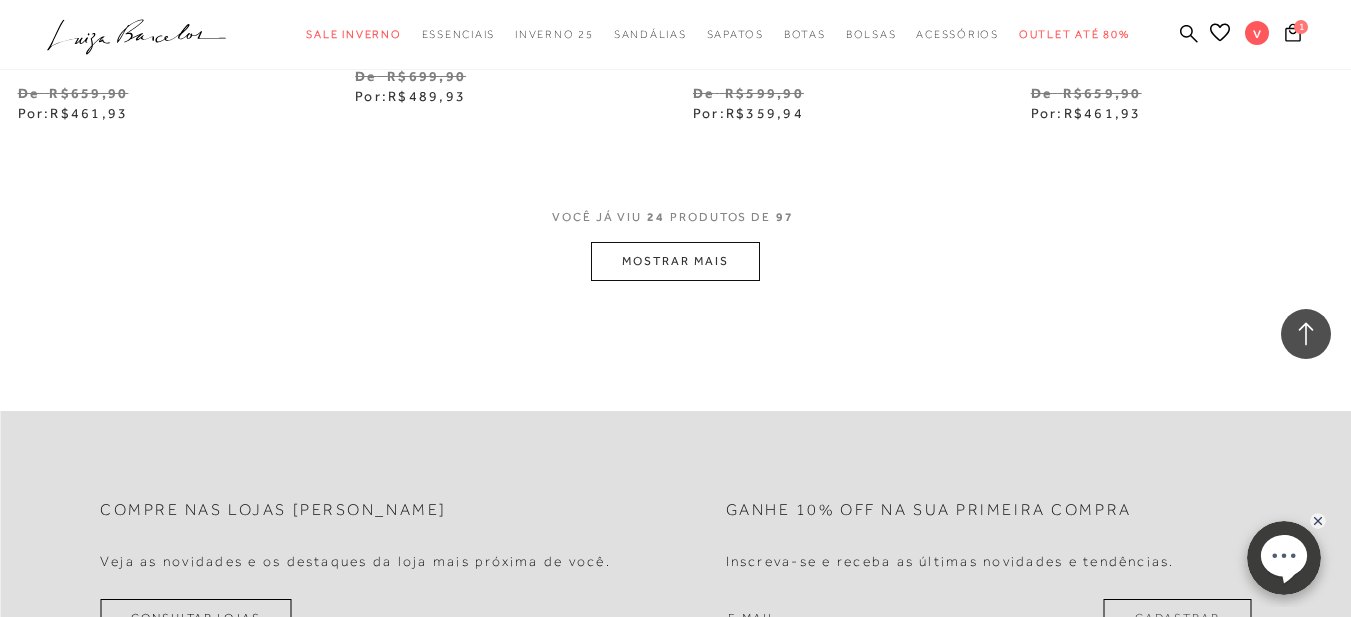 scroll, scrollTop: 3902, scrollLeft: 0, axis: vertical 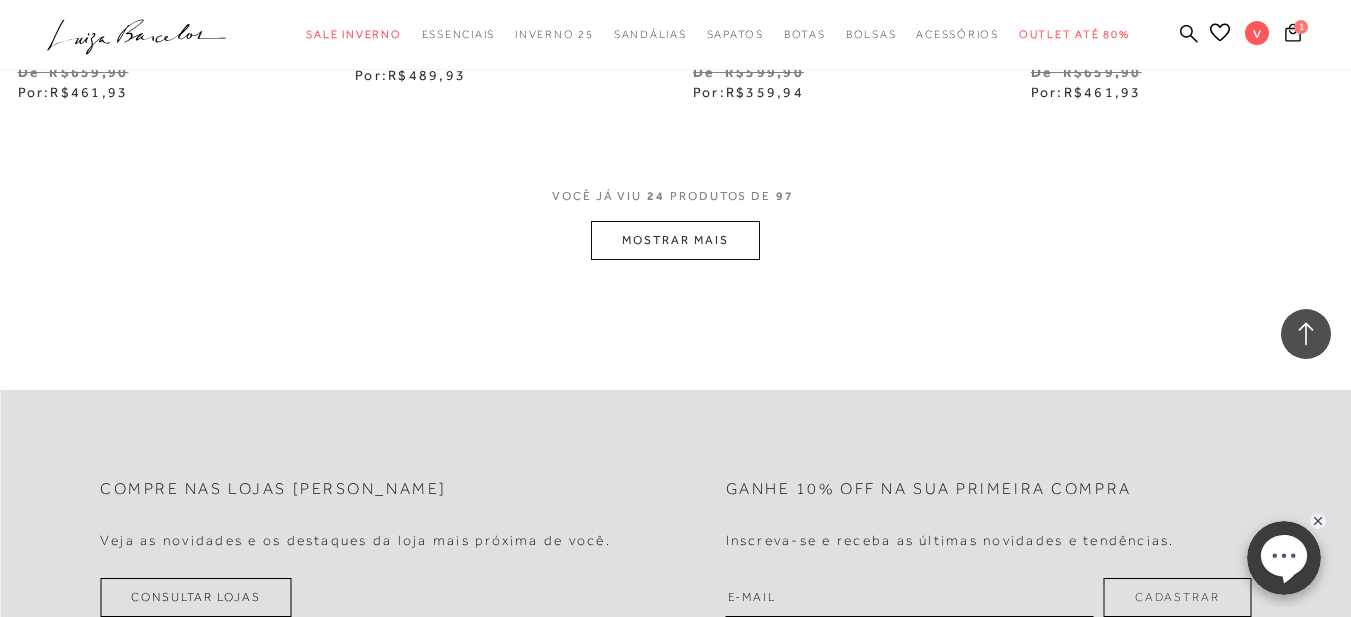 click on "MOSTRAR MAIS" at bounding box center [675, 240] 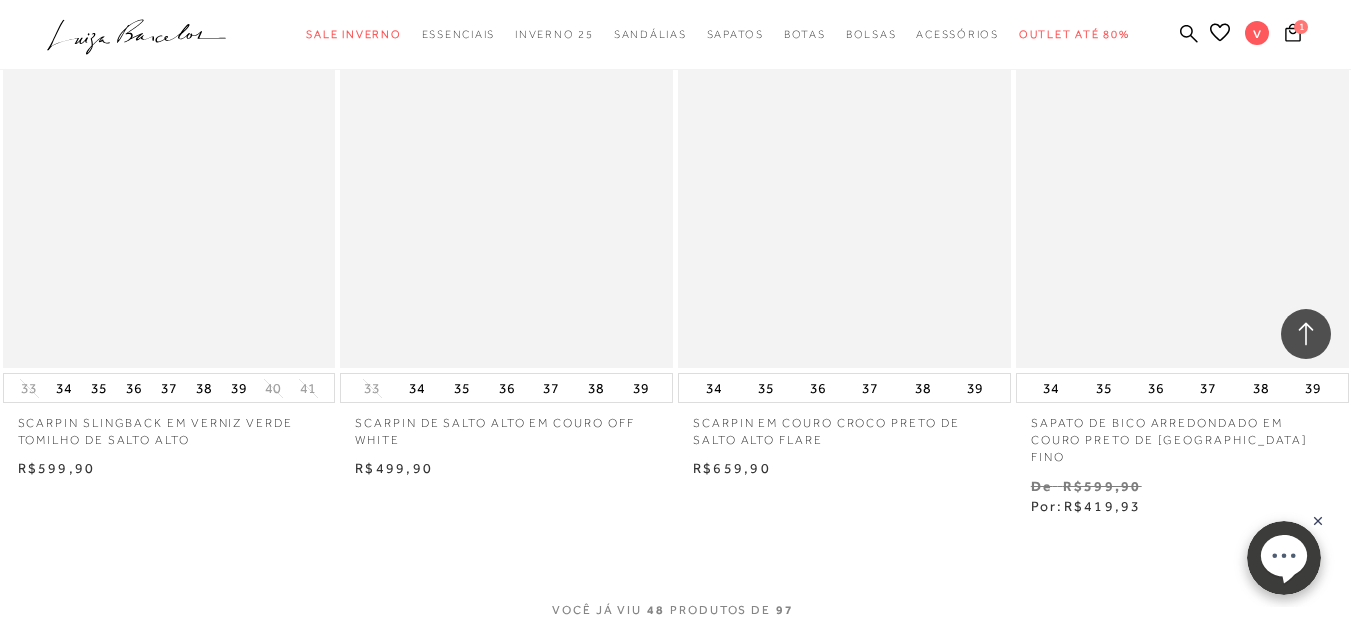 scroll, scrollTop: 7600, scrollLeft: 0, axis: vertical 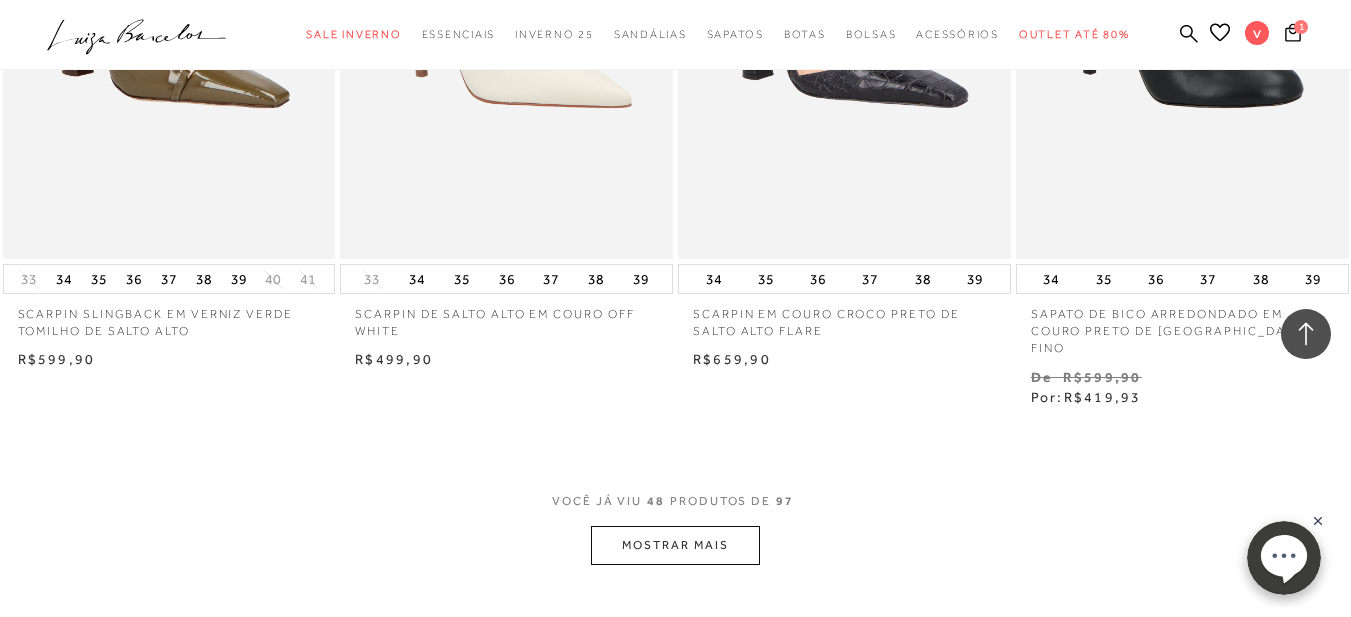click on "MOSTRAR MAIS" at bounding box center (675, 545) 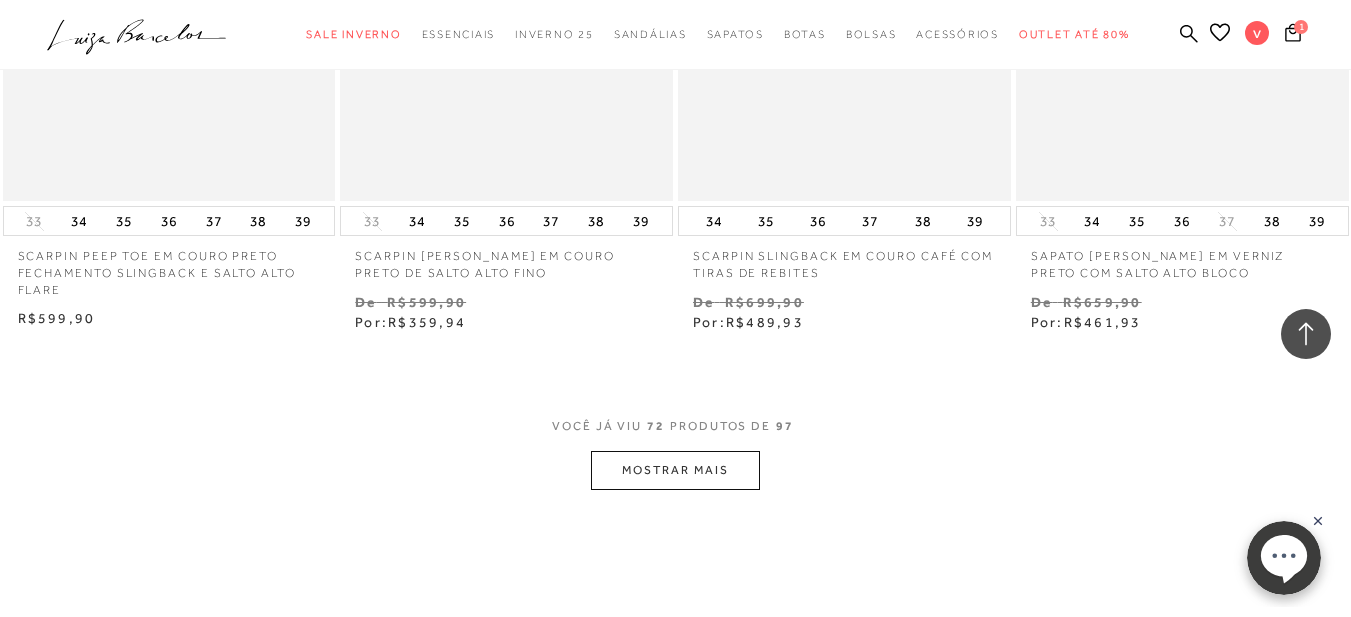 scroll, scrollTop: 11700, scrollLeft: 0, axis: vertical 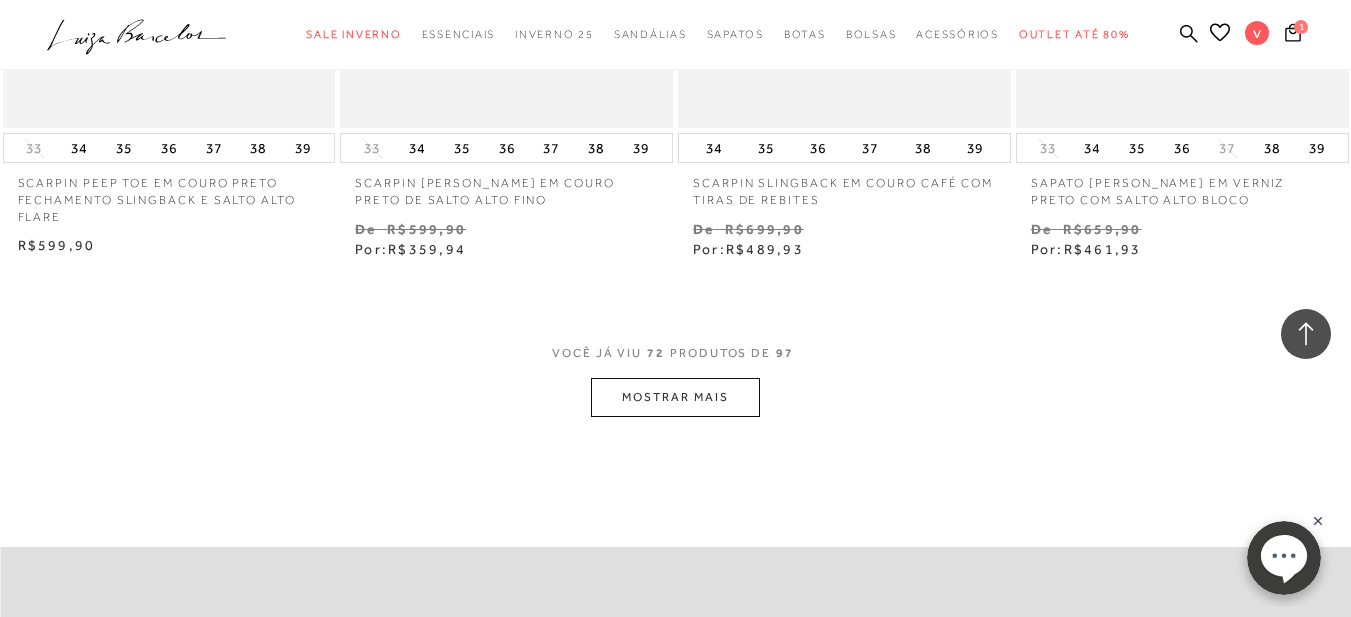 click on "MOSTRAR MAIS" at bounding box center [675, 397] 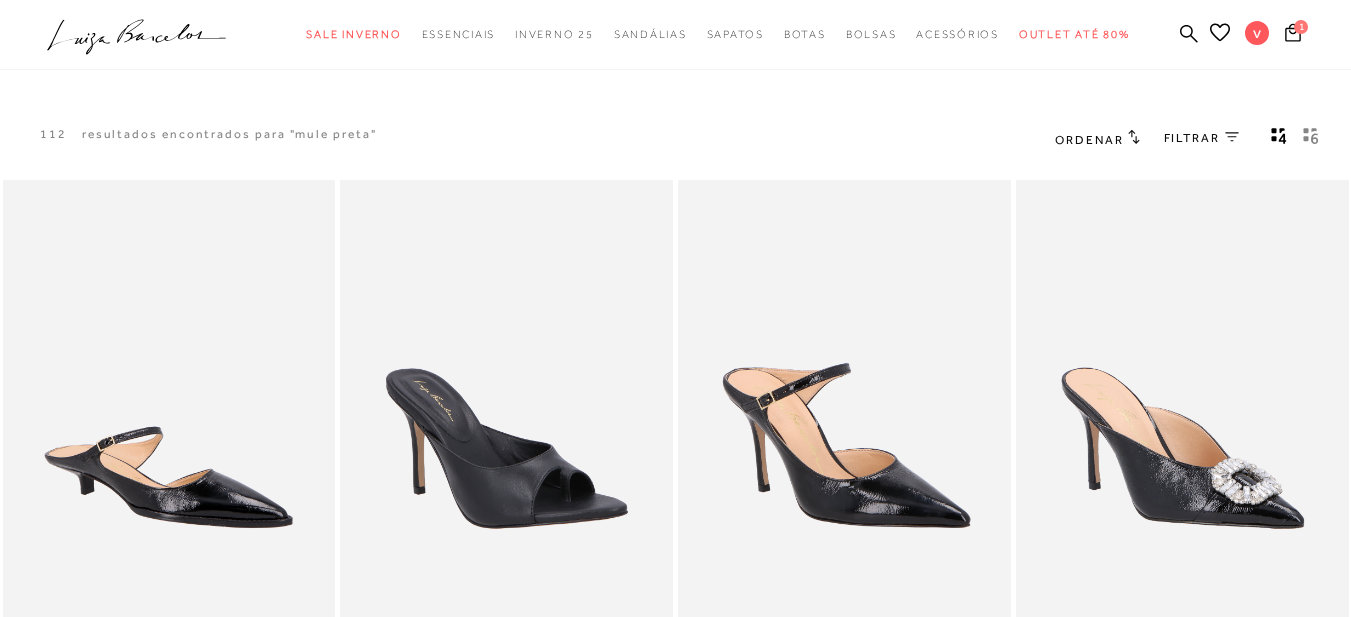 scroll, scrollTop: 0, scrollLeft: 0, axis: both 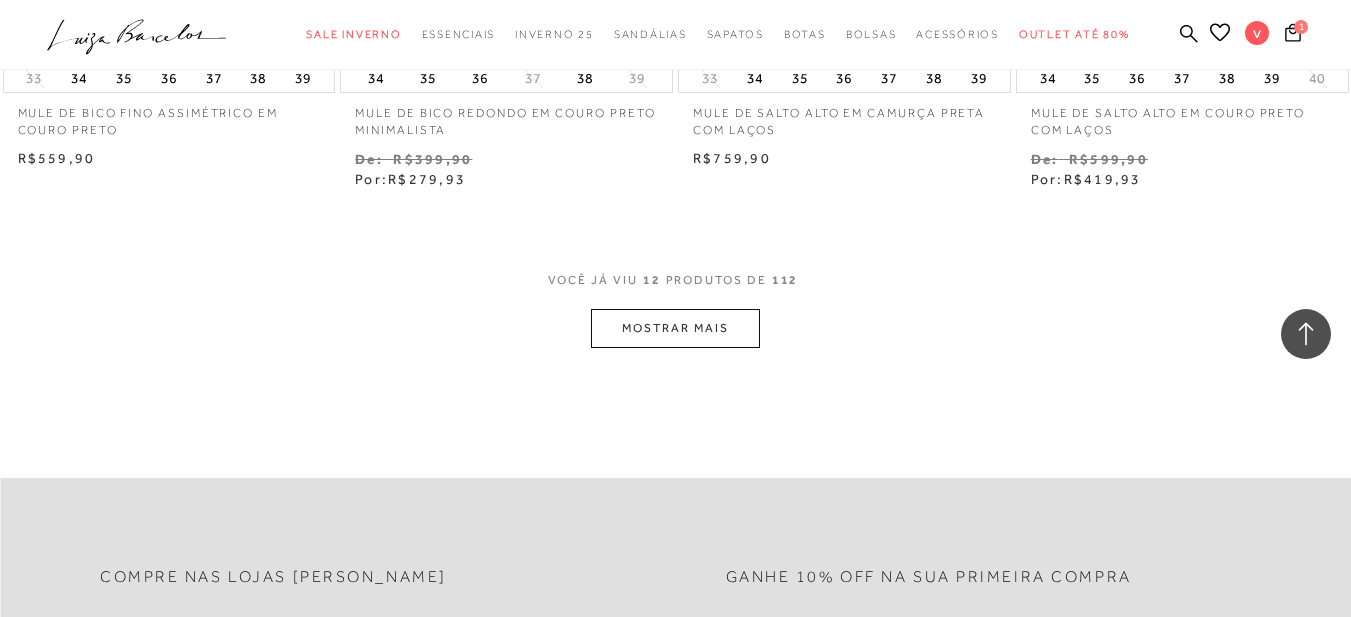 click on "MOSTRAR MAIS" at bounding box center (675, 328) 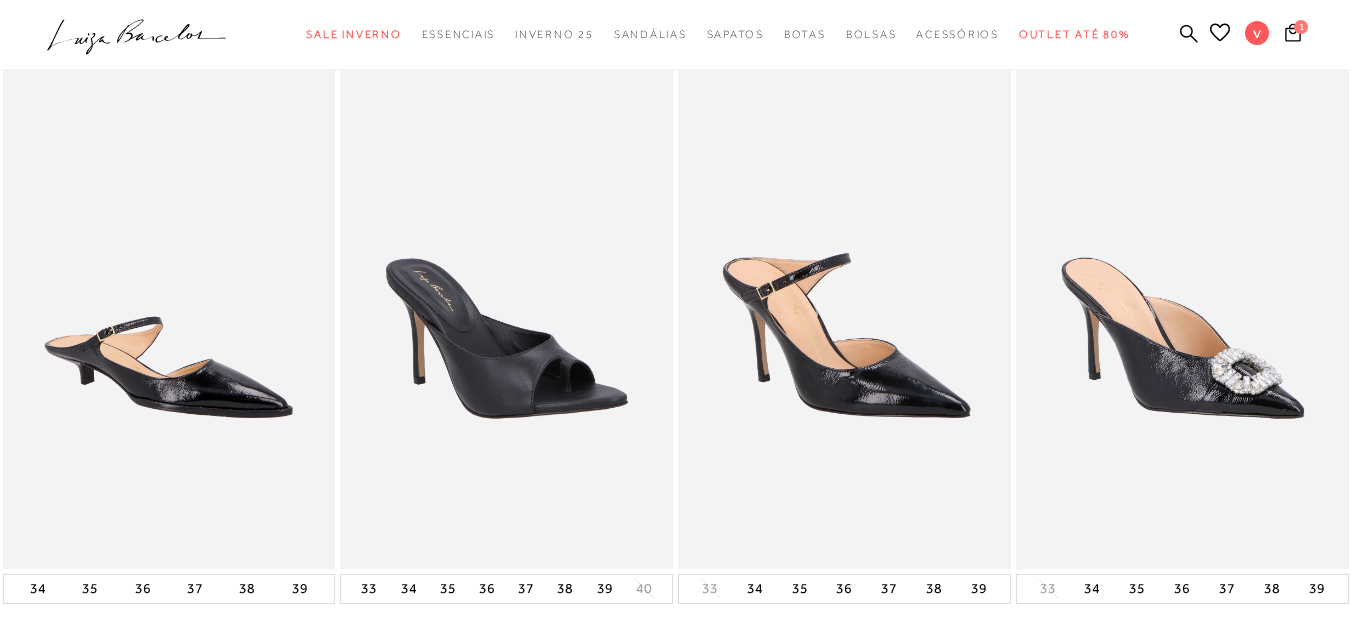 scroll, scrollTop: 0, scrollLeft: 0, axis: both 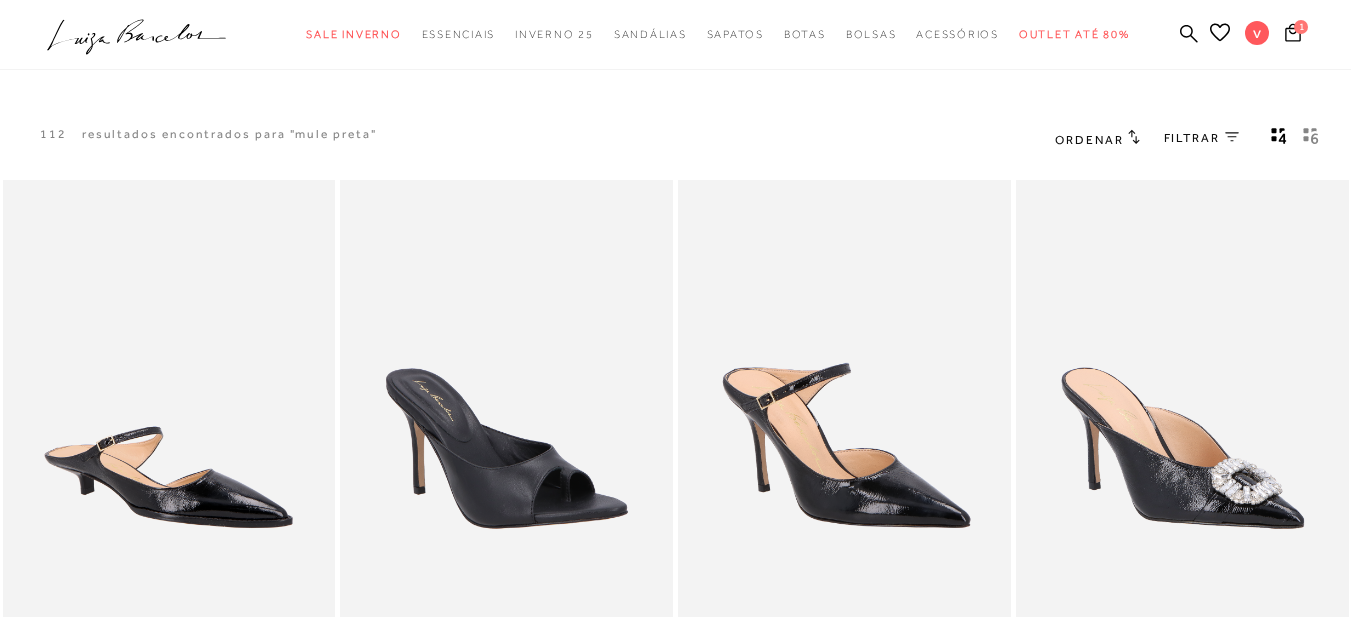 click on "FILTRAR" at bounding box center [1192, 138] 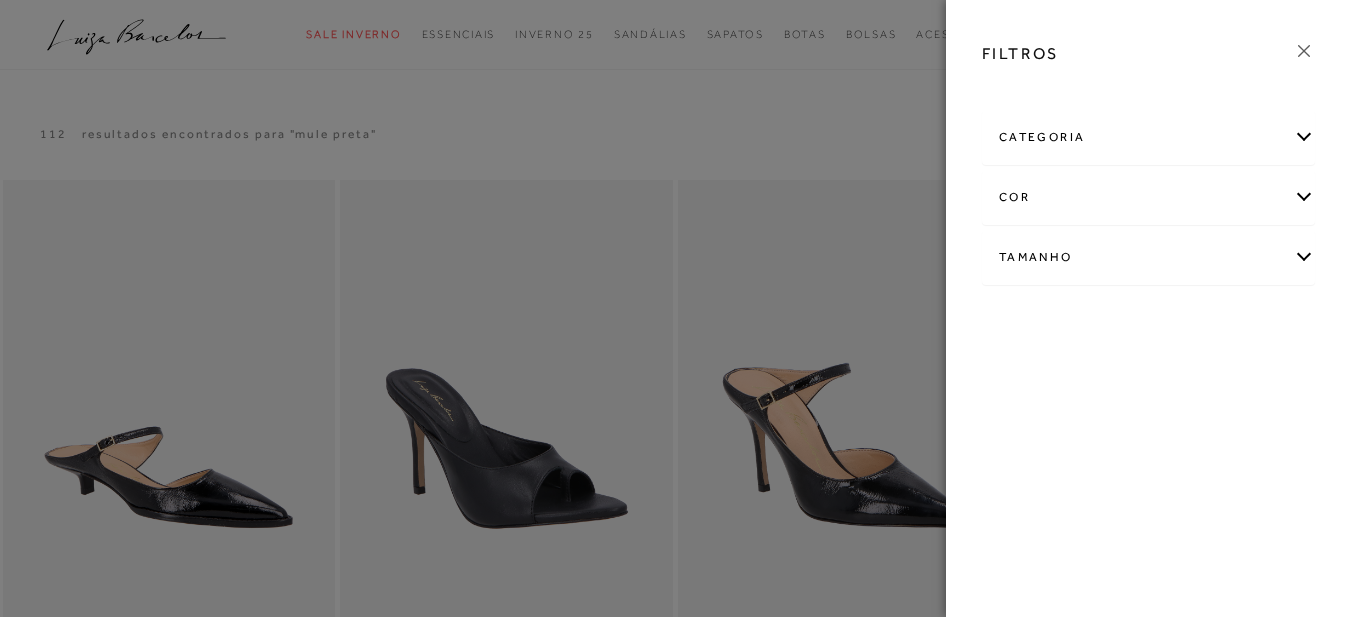 click on "Tamanho" at bounding box center [1148, 257] 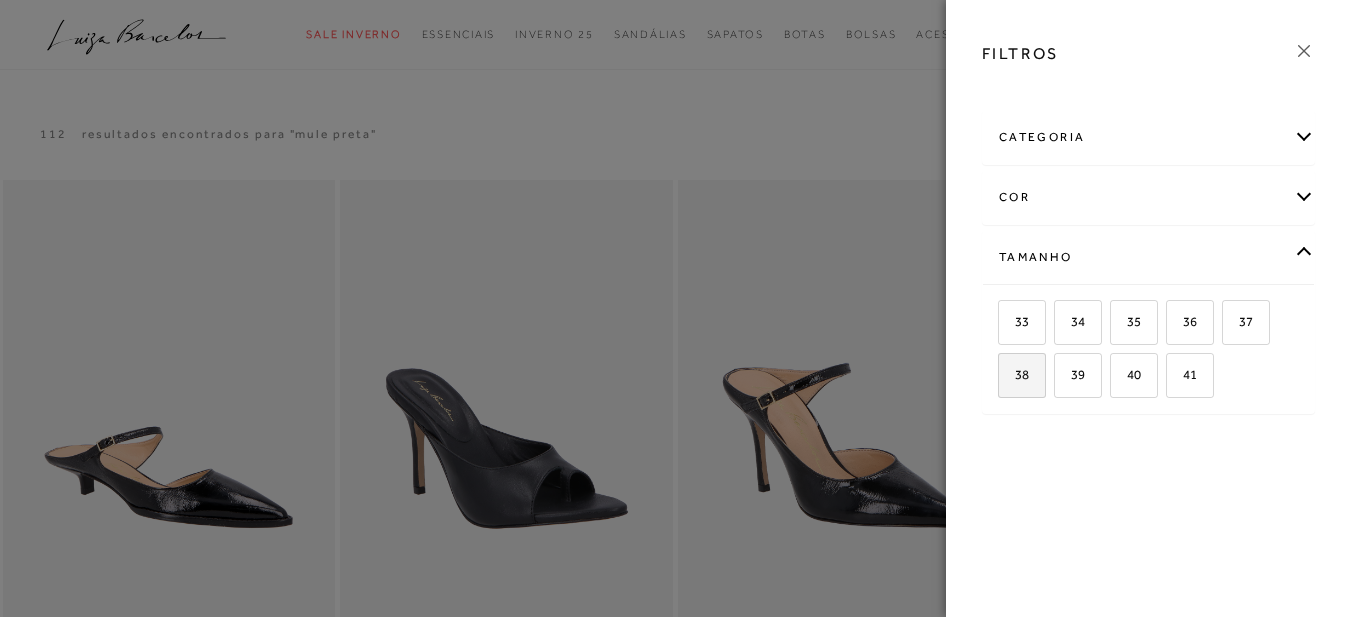 click on "38" at bounding box center (1022, 375) 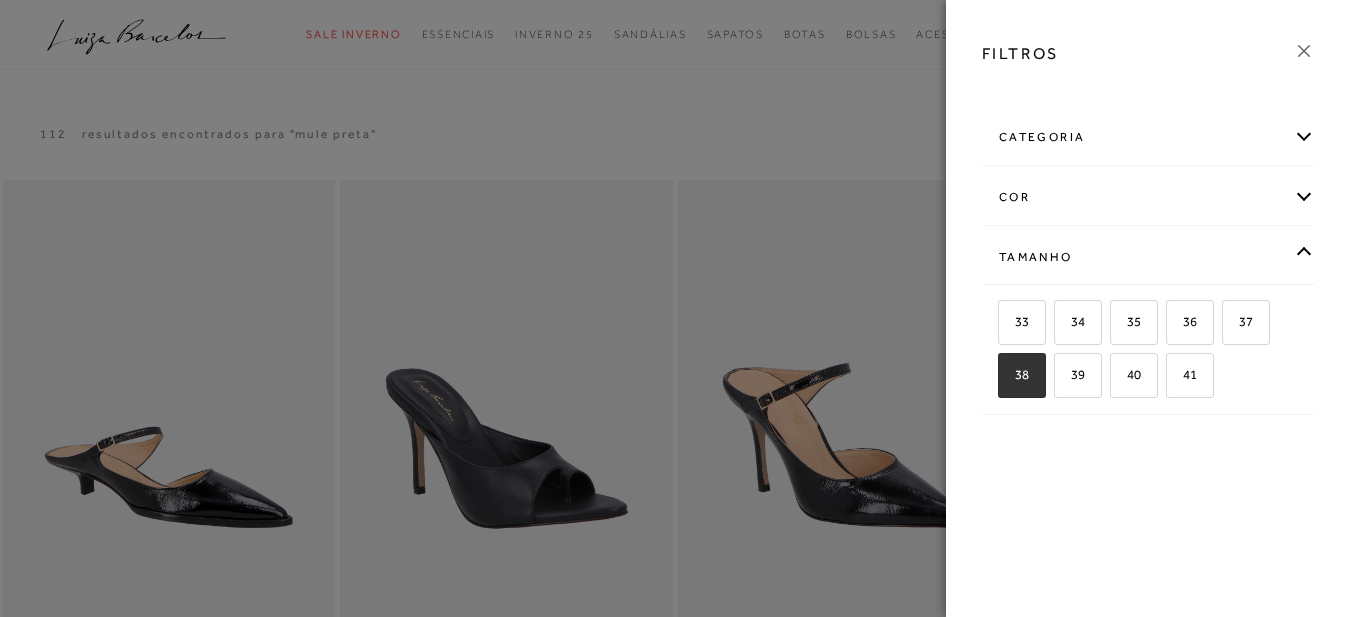 checkbox on "true" 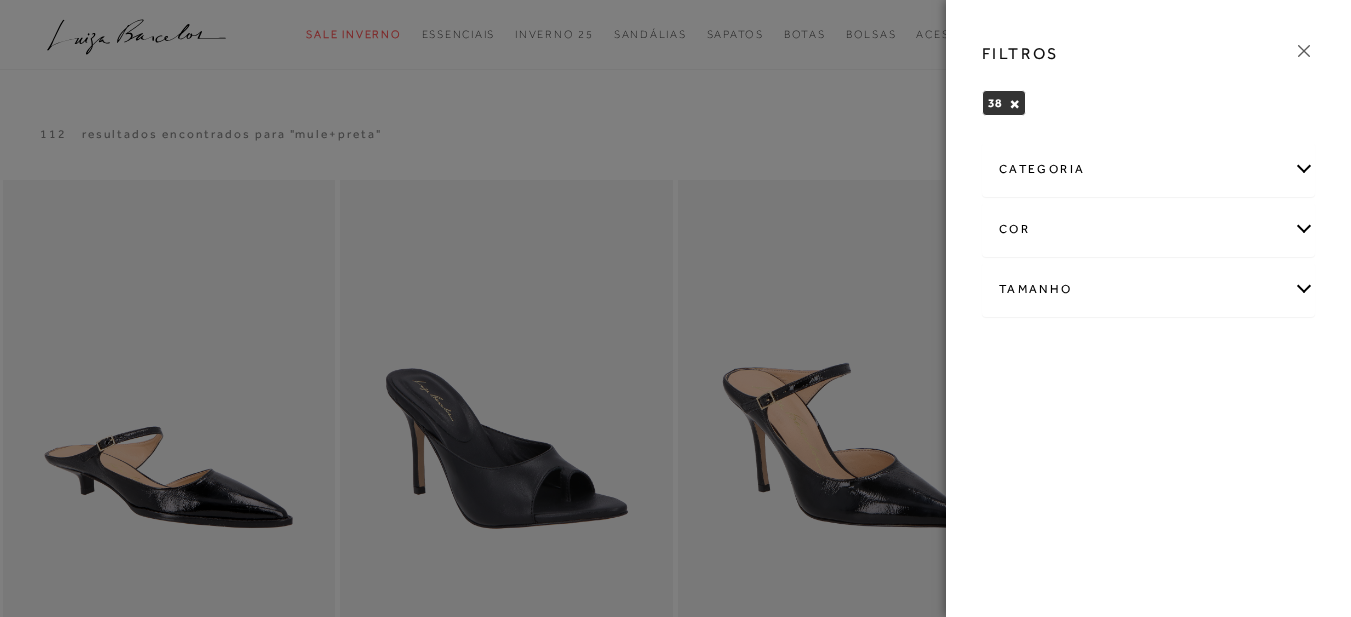 click 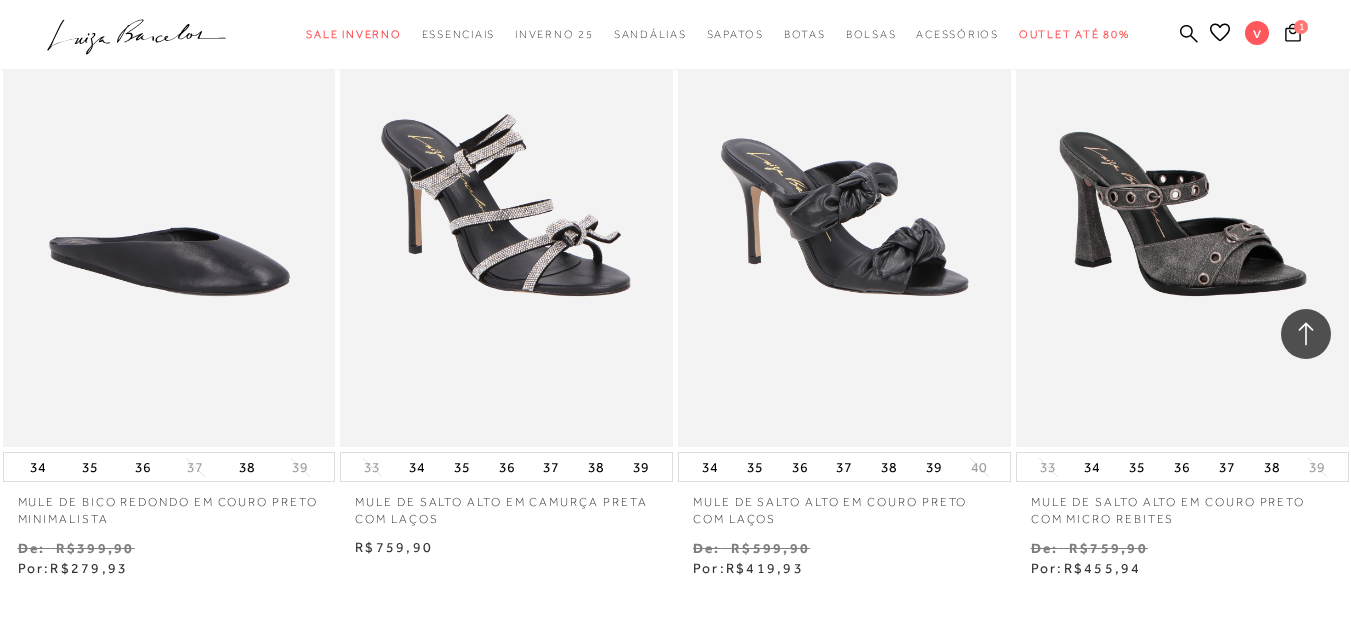scroll, scrollTop: 1800, scrollLeft: 0, axis: vertical 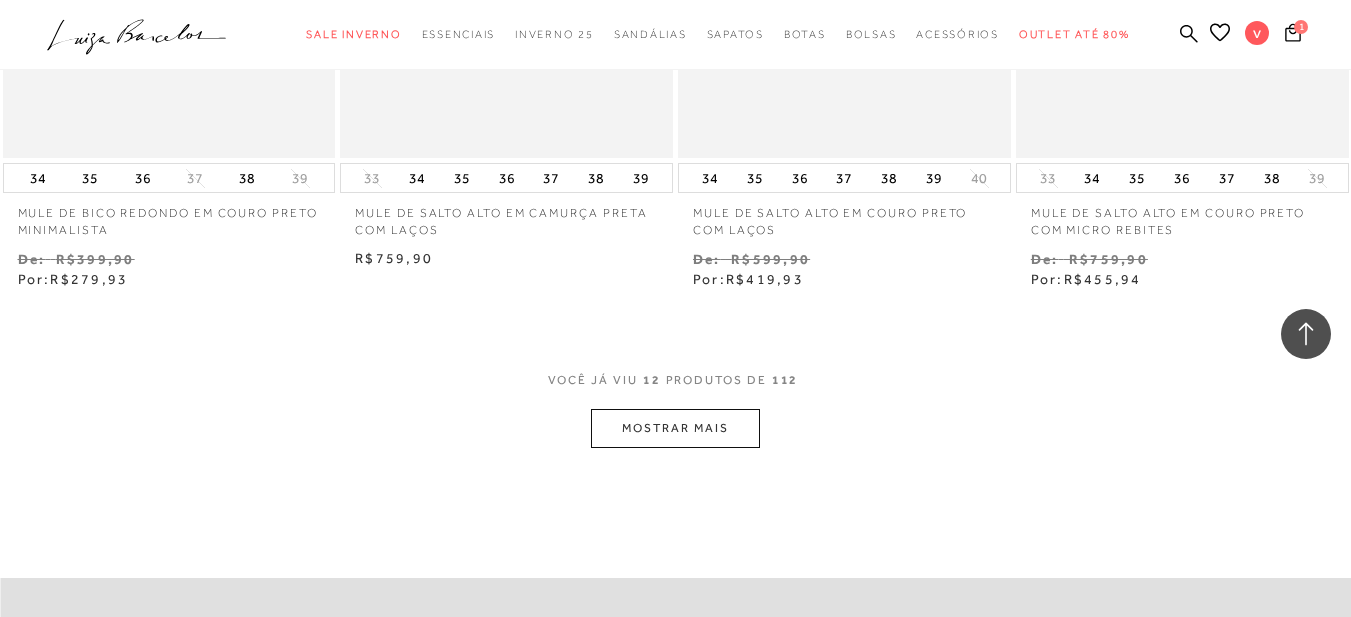 click on "MOSTRAR MAIS" at bounding box center [675, 428] 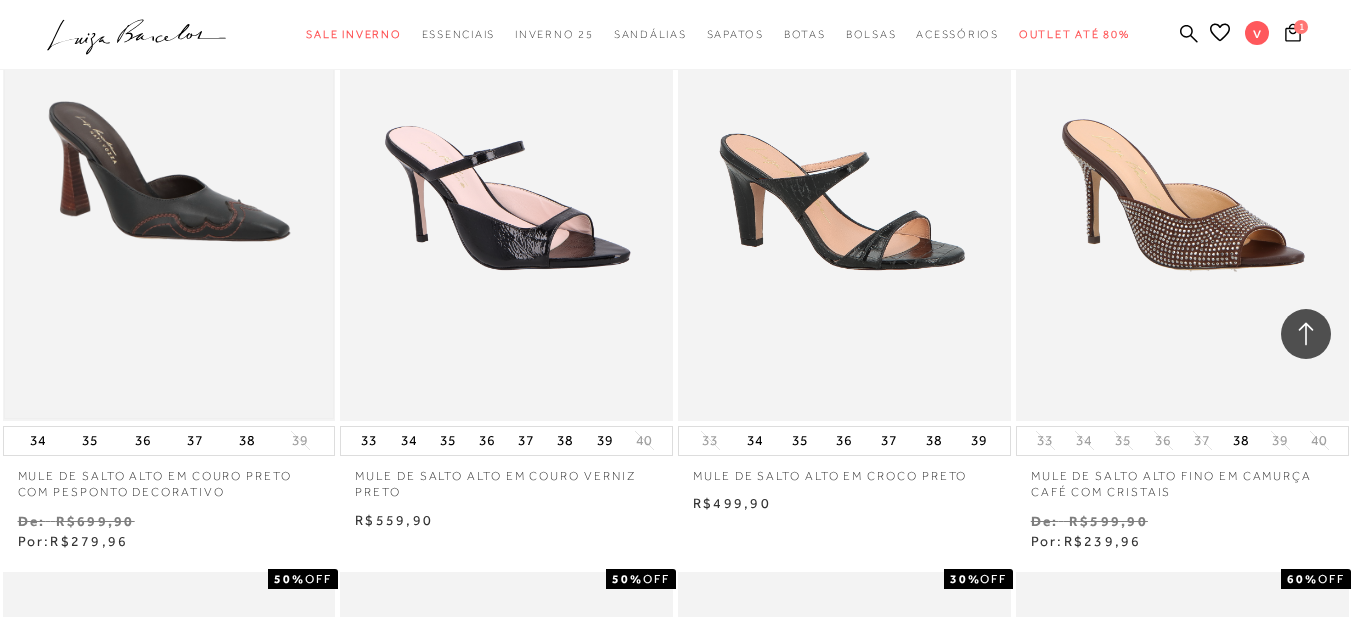 scroll, scrollTop: 2200, scrollLeft: 0, axis: vertical 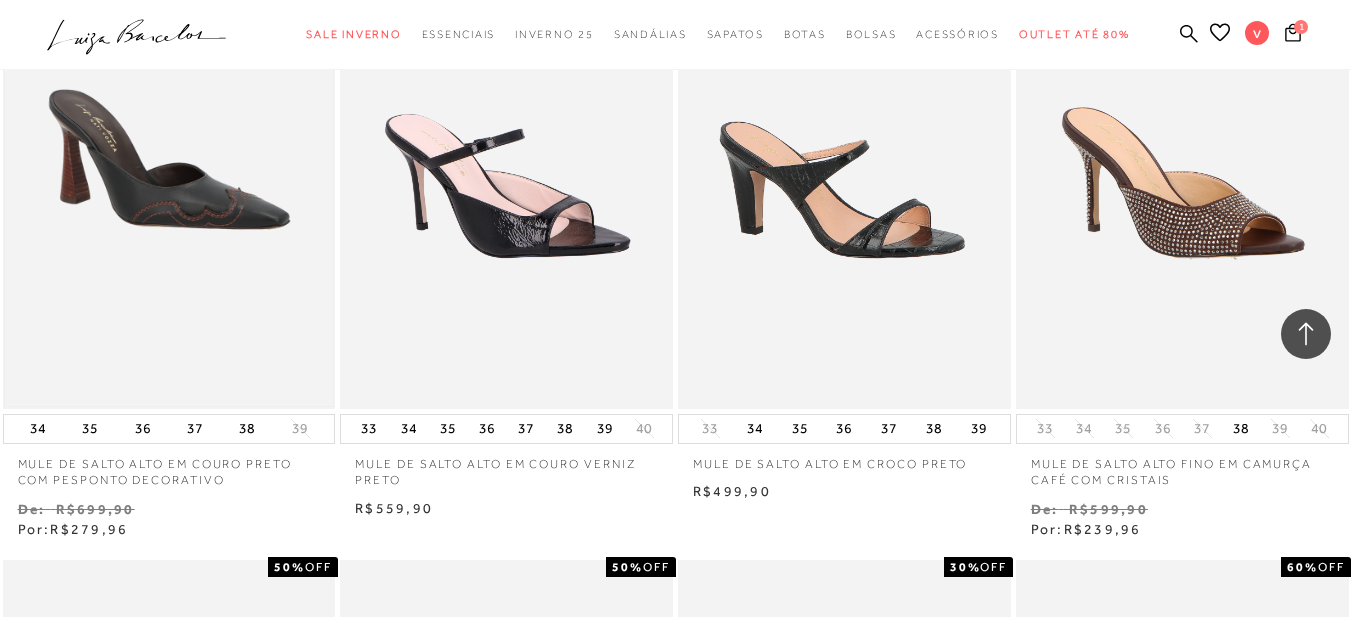 click at bounding box center (169, 158) 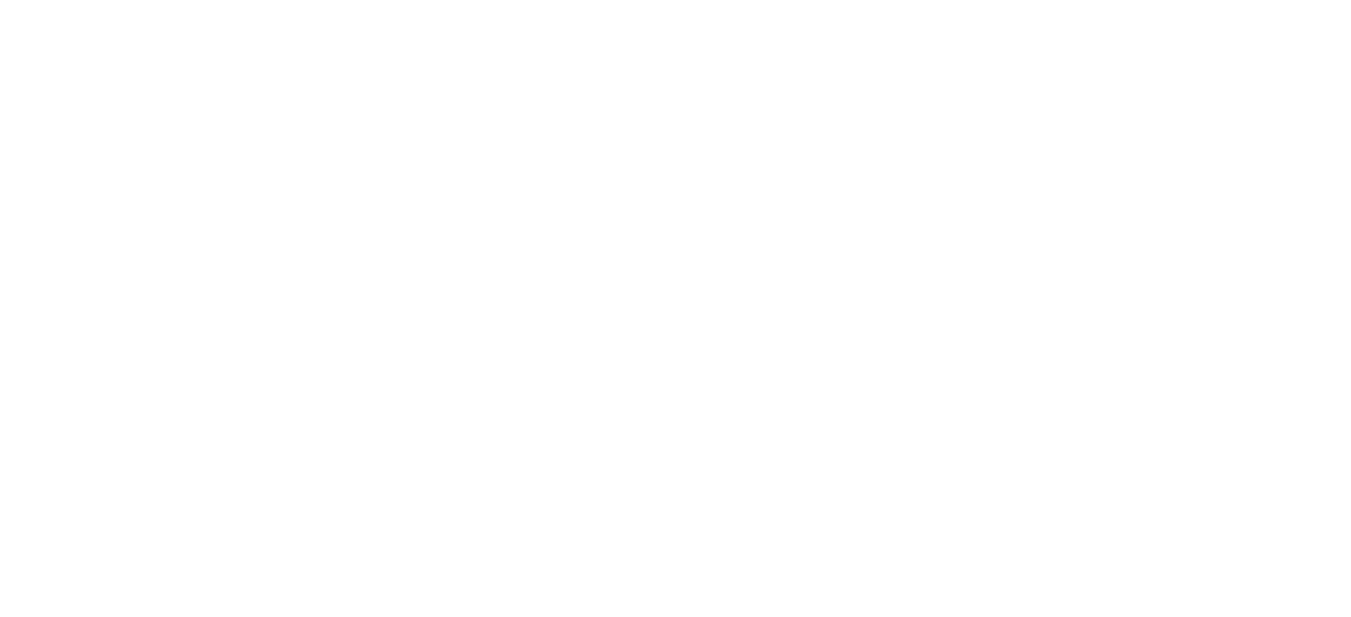 scroll, scrollTop: 0, scrollLeft: 0, axis: both 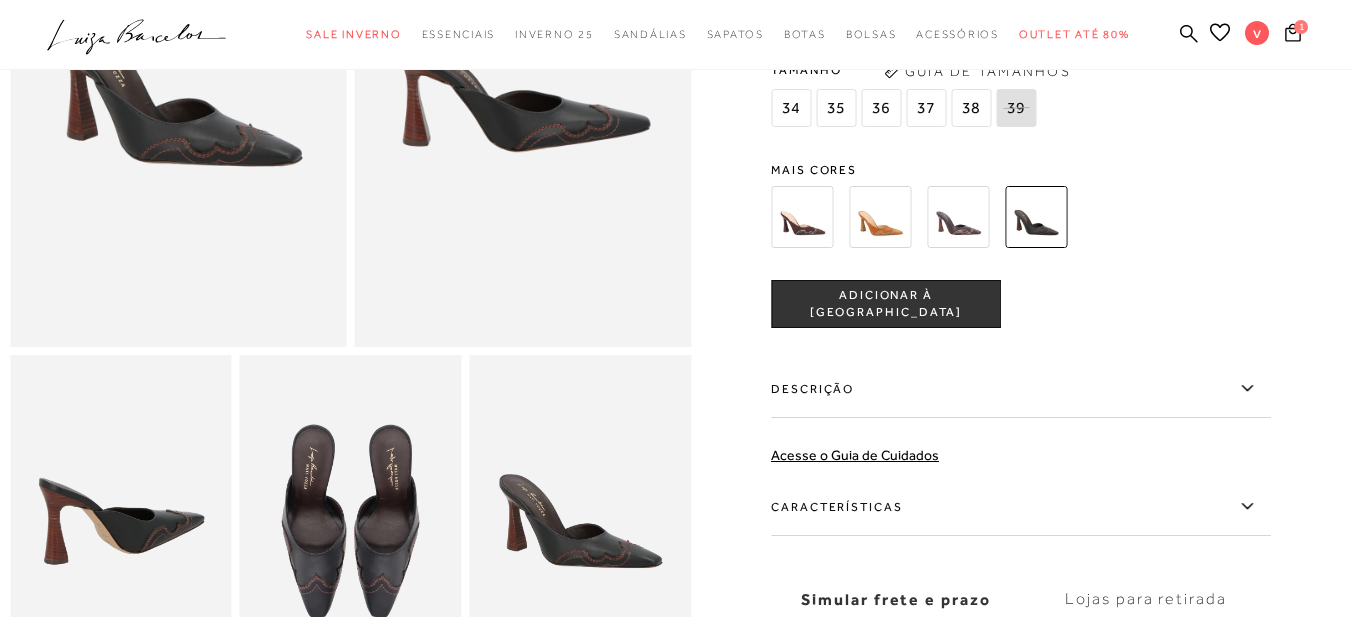 click on "38" at bounding box center (971, 108) 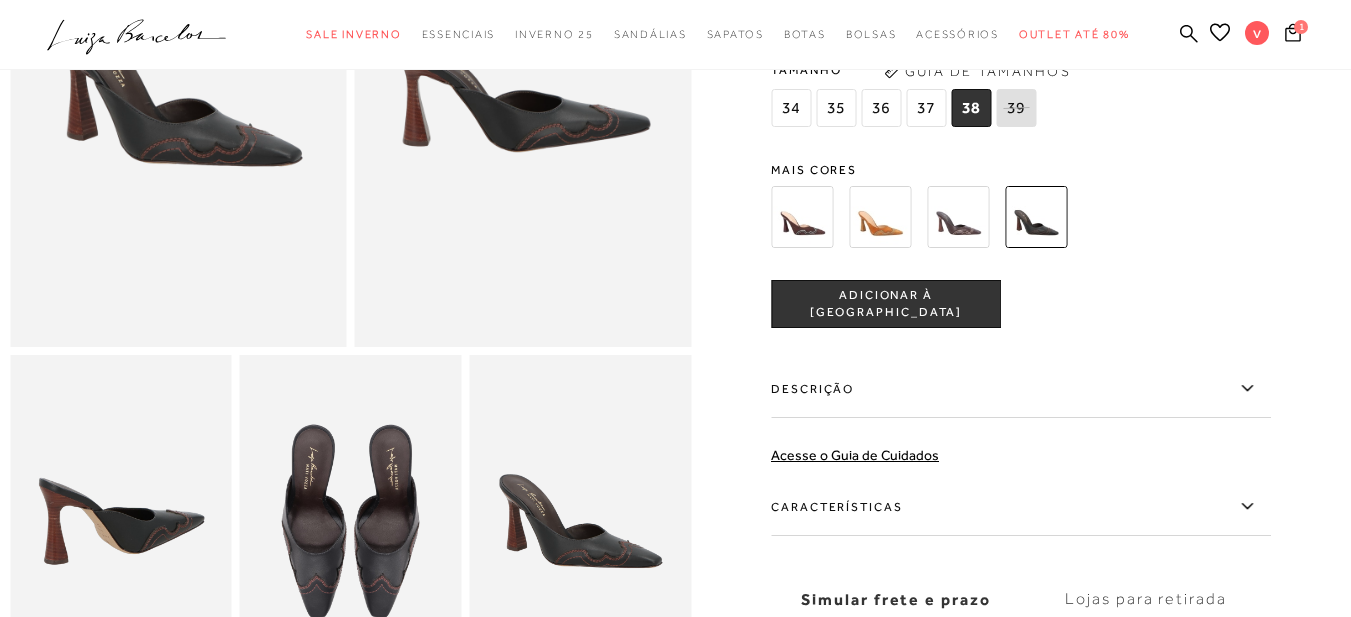click on "ADICIONAR À [GEOGRAPHIC_DATA]" at bounding box center [886, 304] 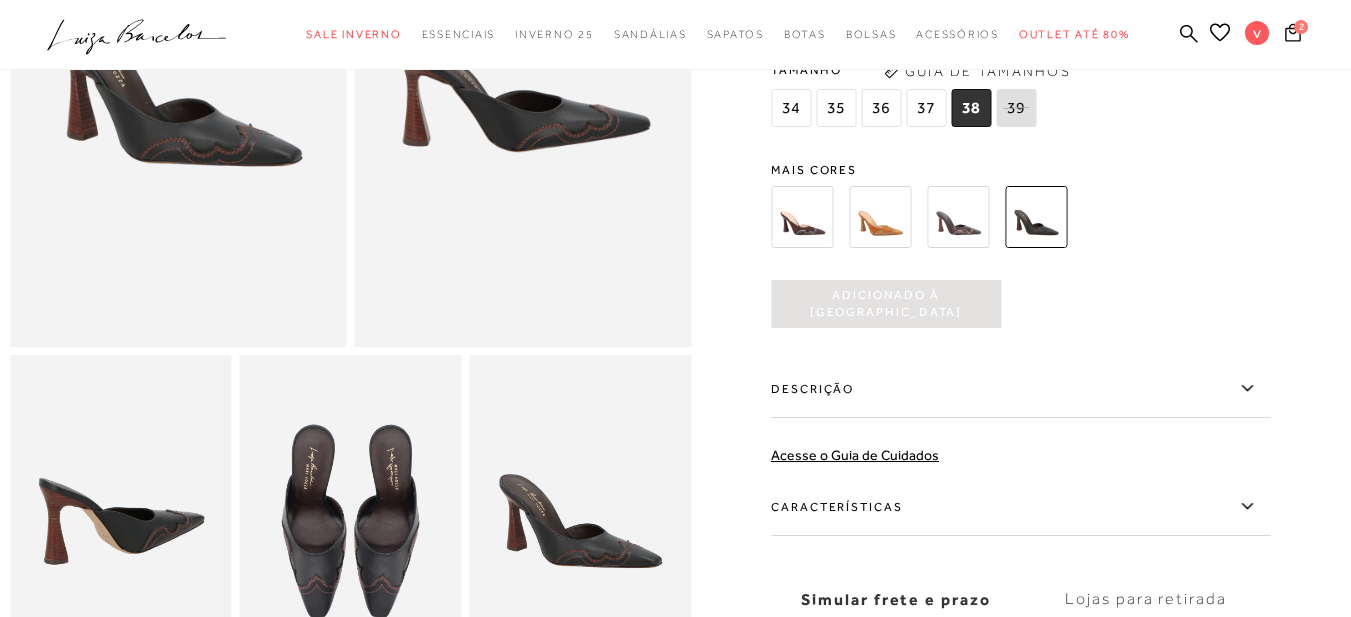 scroll, scrollTop: 200, scrollLeft: 0, axis: vertical 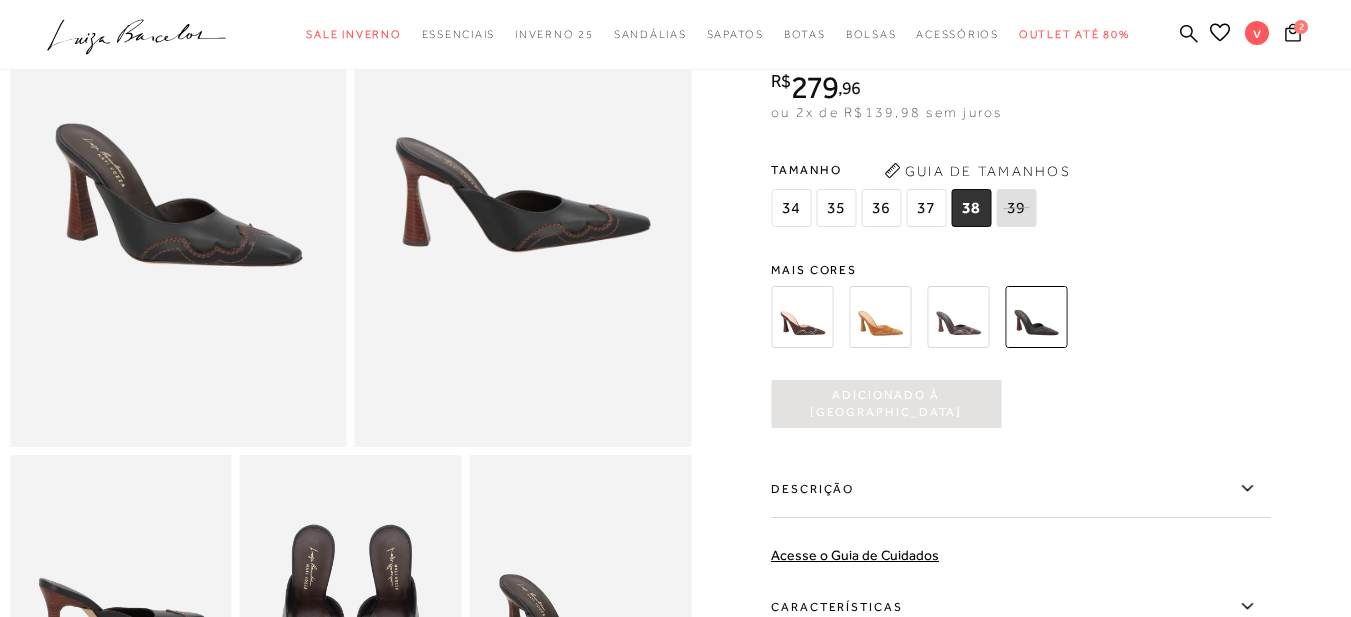 click at bounding box center [802, 317] 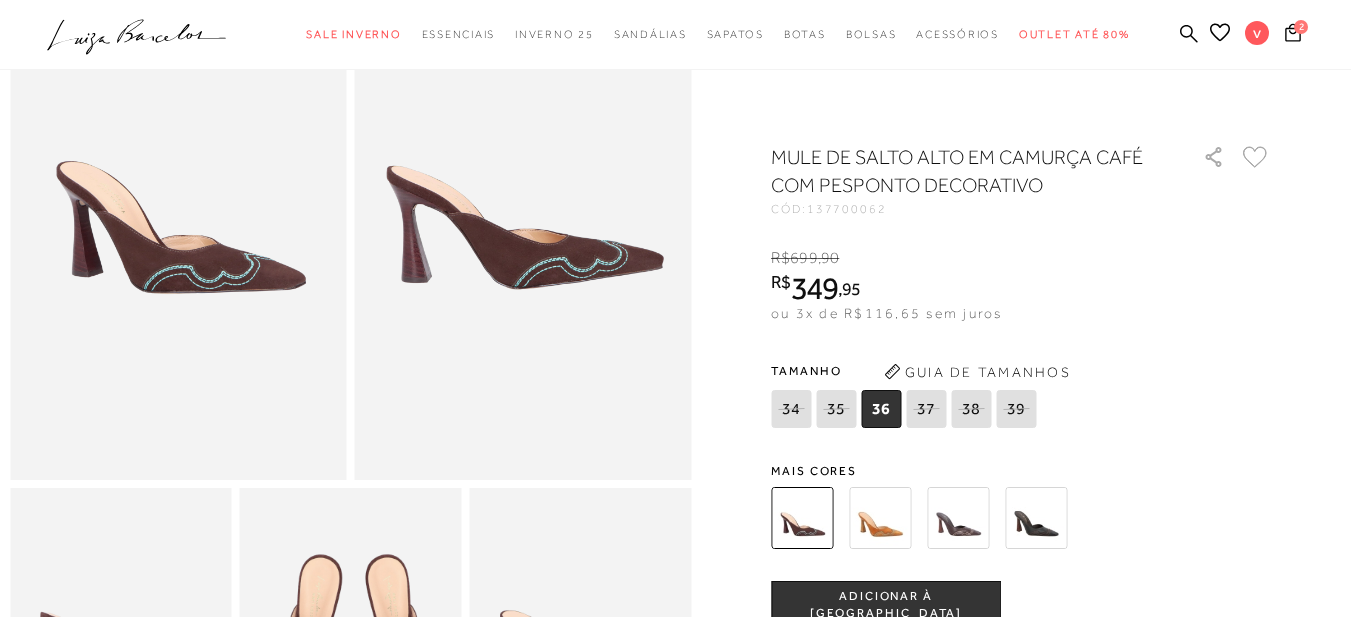 scroll, scrollTop: 200, scrollLeft: 0, axis: vertical 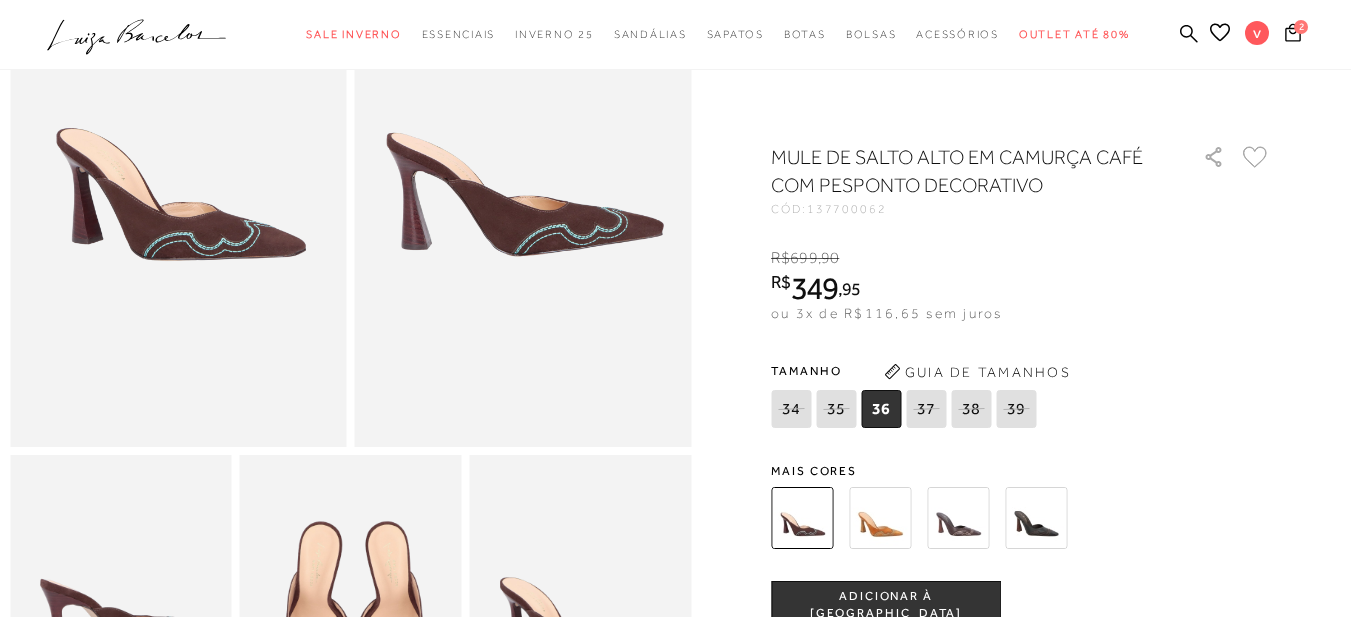 click at bounding box center (958, 518) 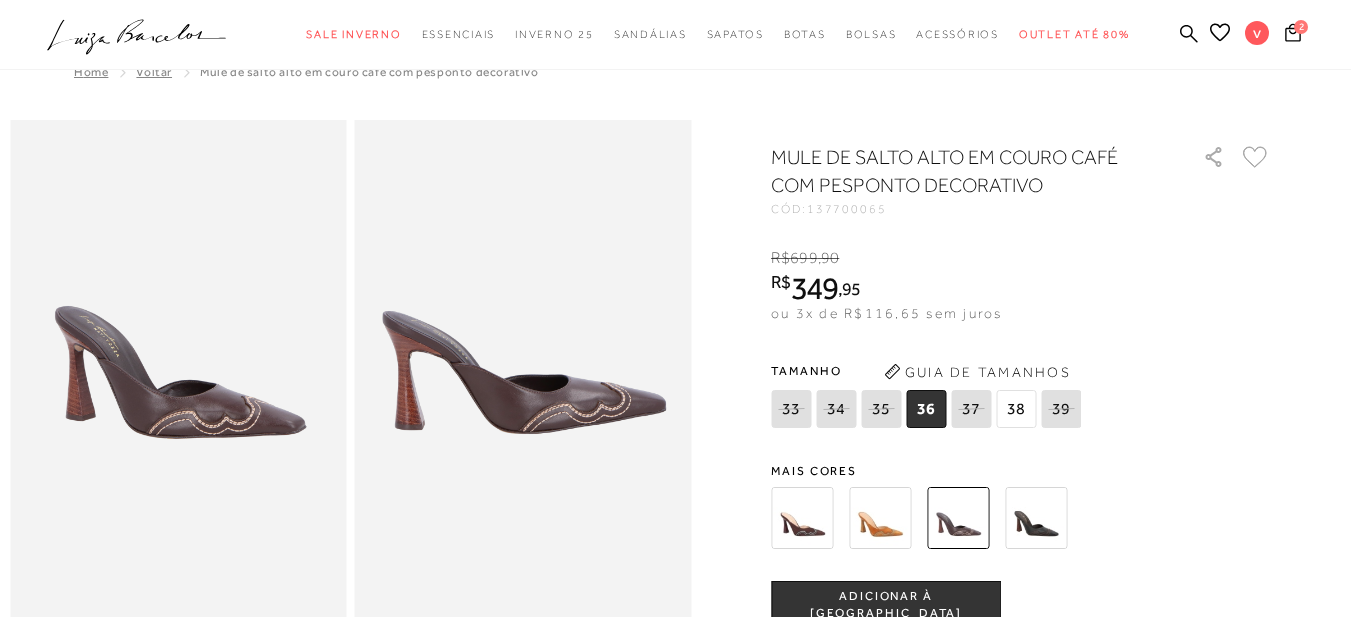 scroll, scrollTop: 0, scrollLeft: 0, axis: both 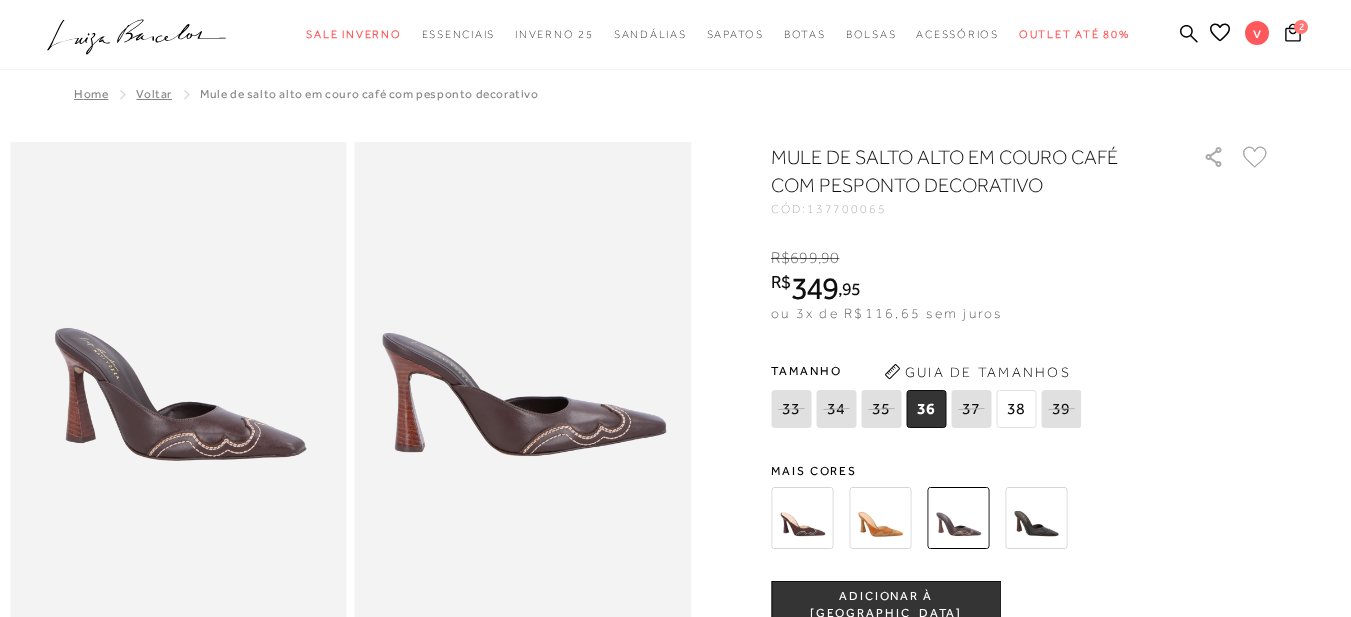 click on "38" at bounding box center (1016, 409) 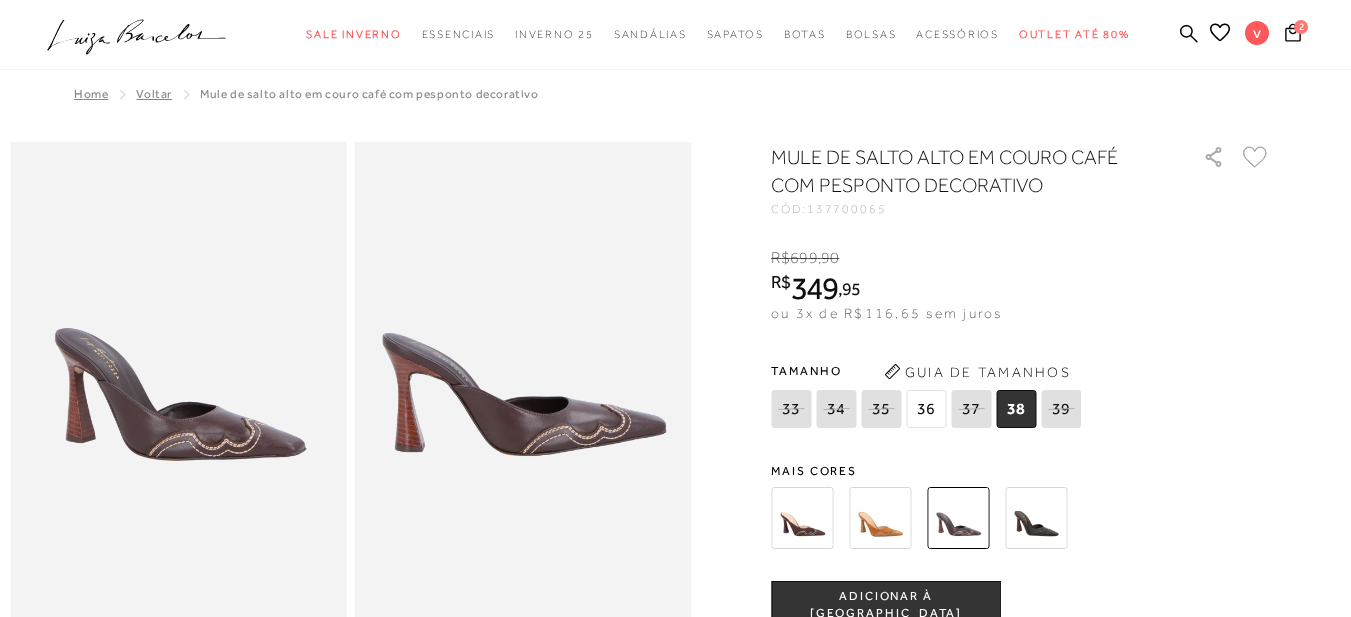 scroll, scrollTop: 100, scrollLeft: 0, axis: vertical 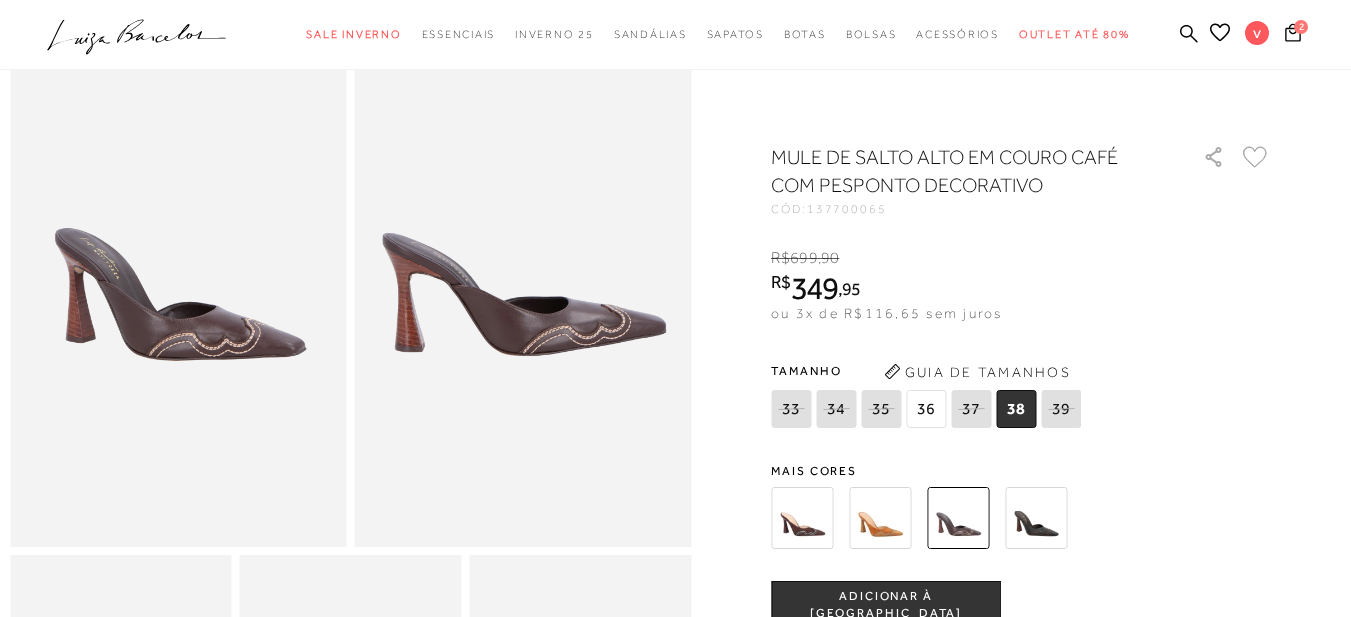 click on "ADICIONAR À SACOLA" at bounding box center [886, 605] 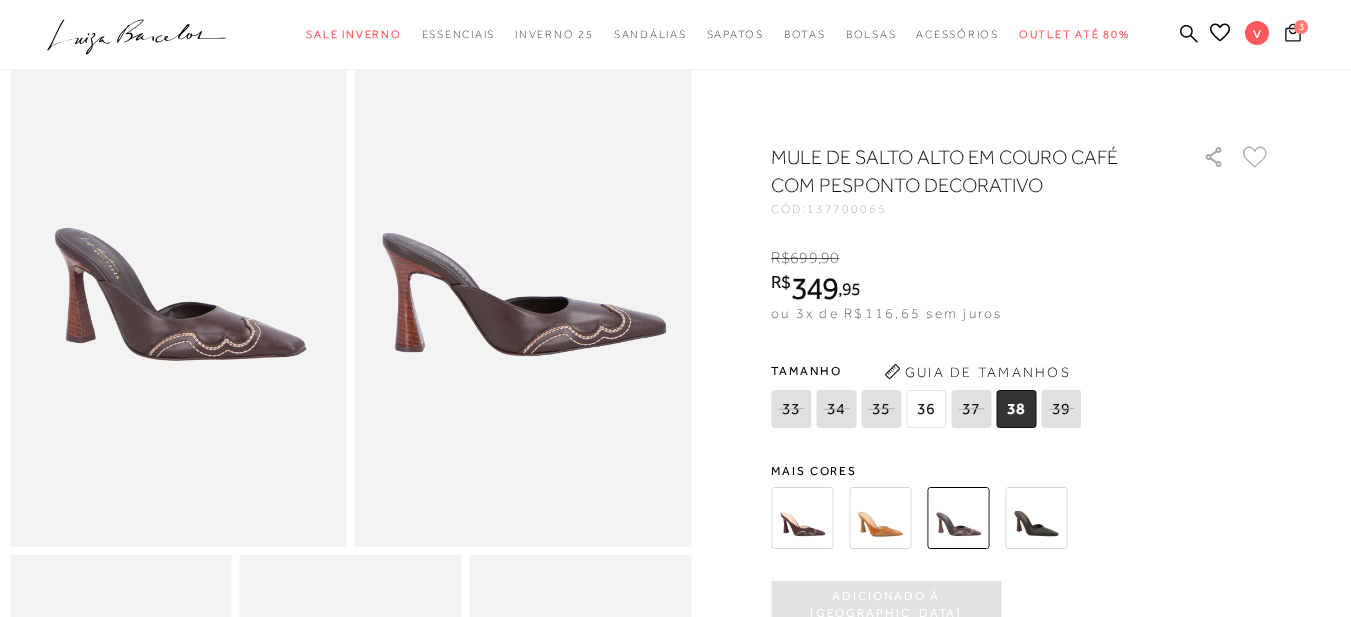 click on "3" at bounding box center [1301, 27] 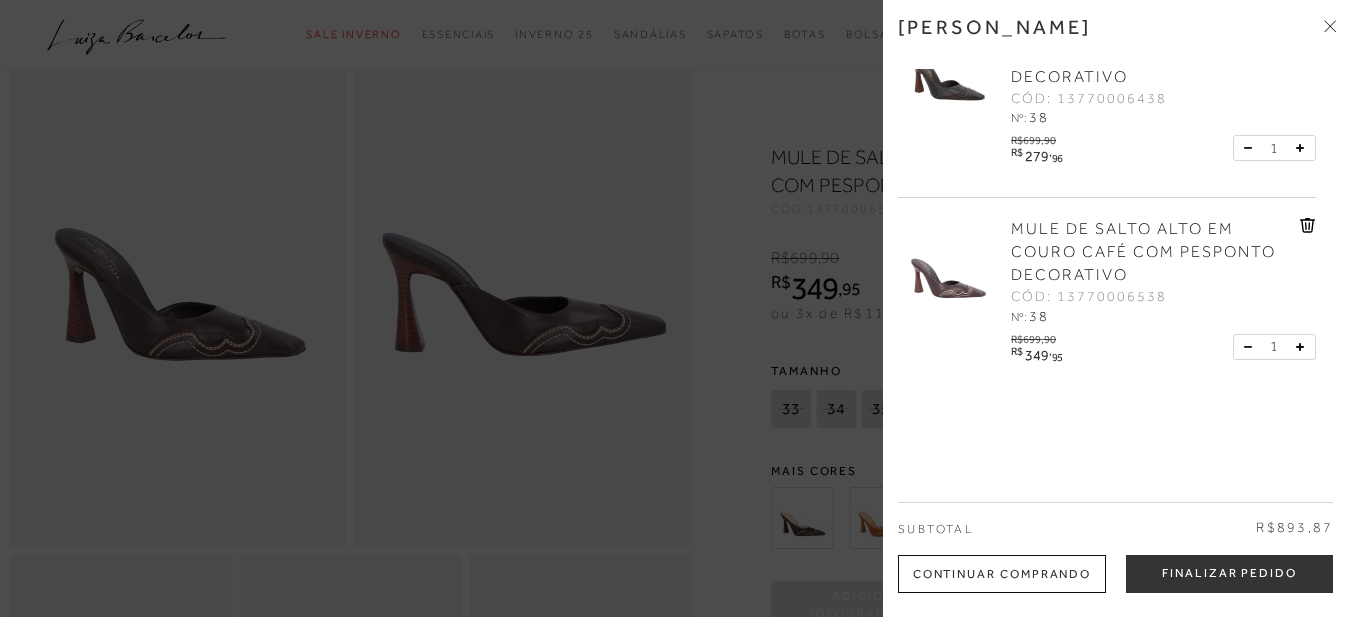 scroll, scrollTop: 168, scrollLeft: 0, axis: vertical 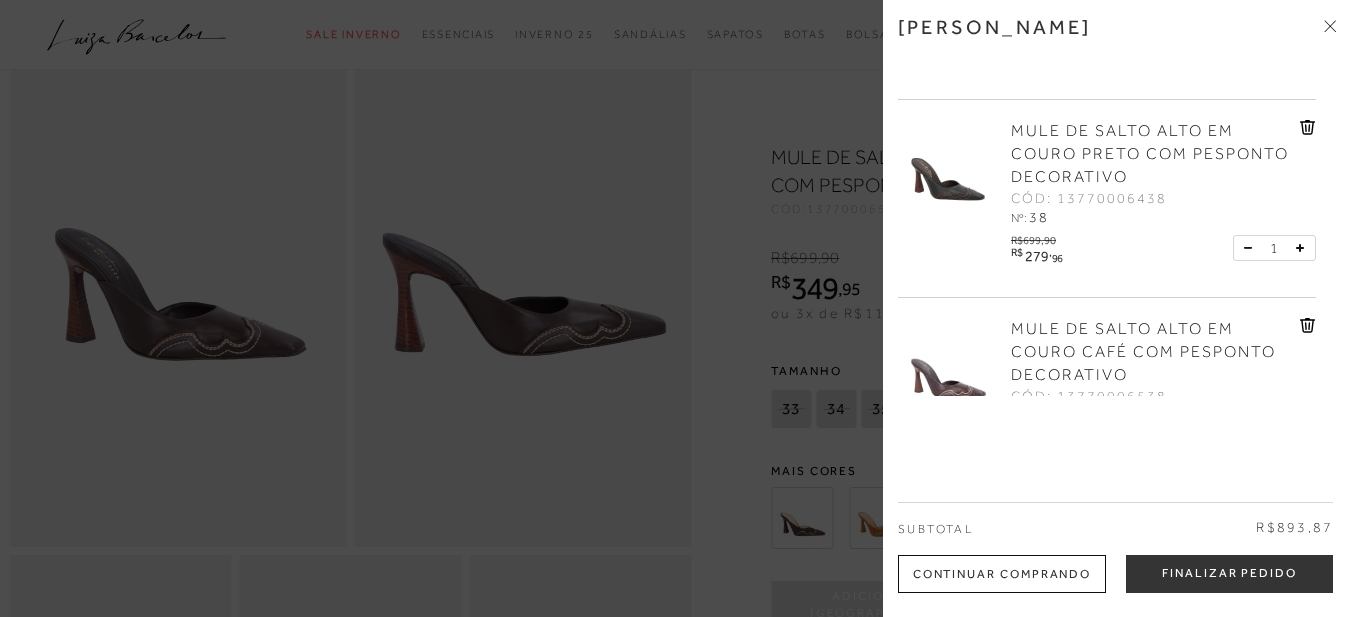 click 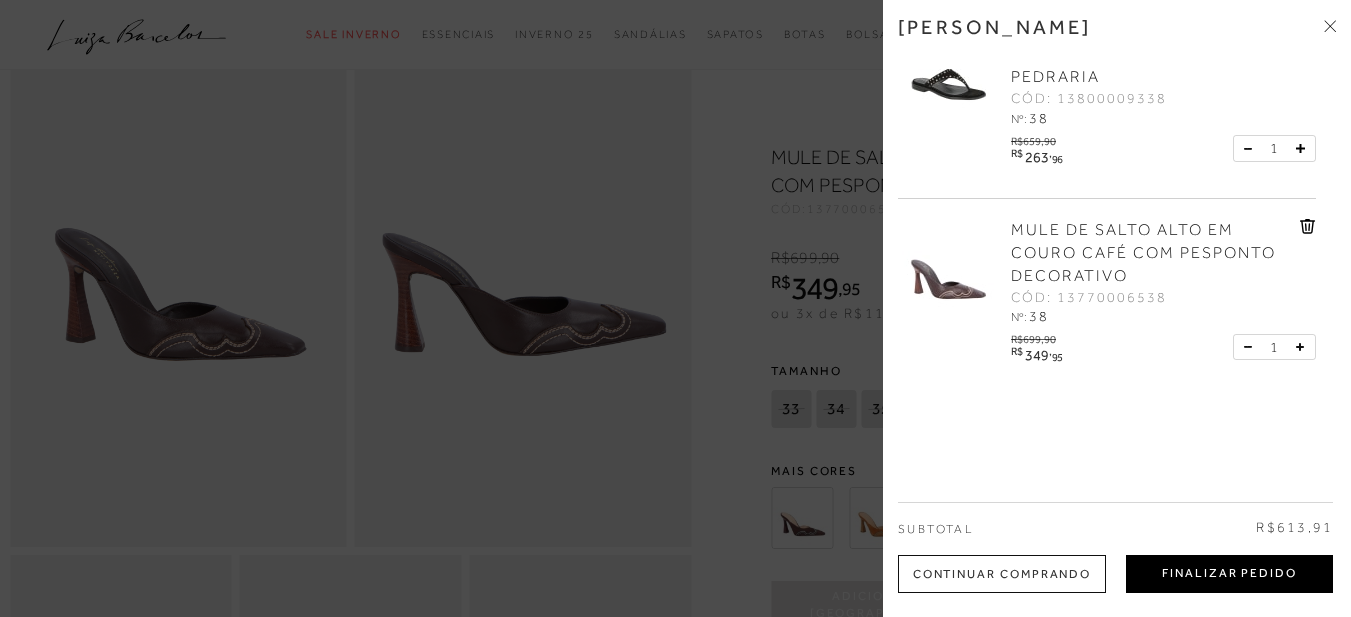 click on "Finalizar Pedido" at bounding box center [1229, 574] 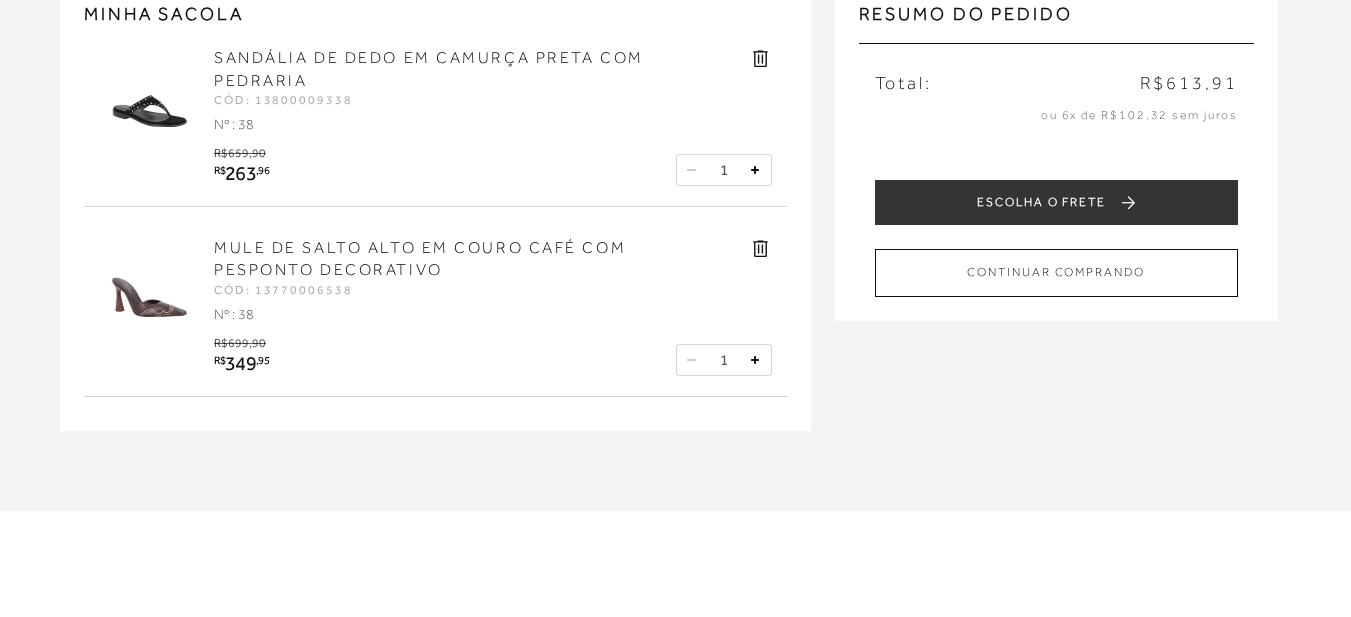 scroll, scrollTop: 100, scrollLeft: 0, axis: vertical 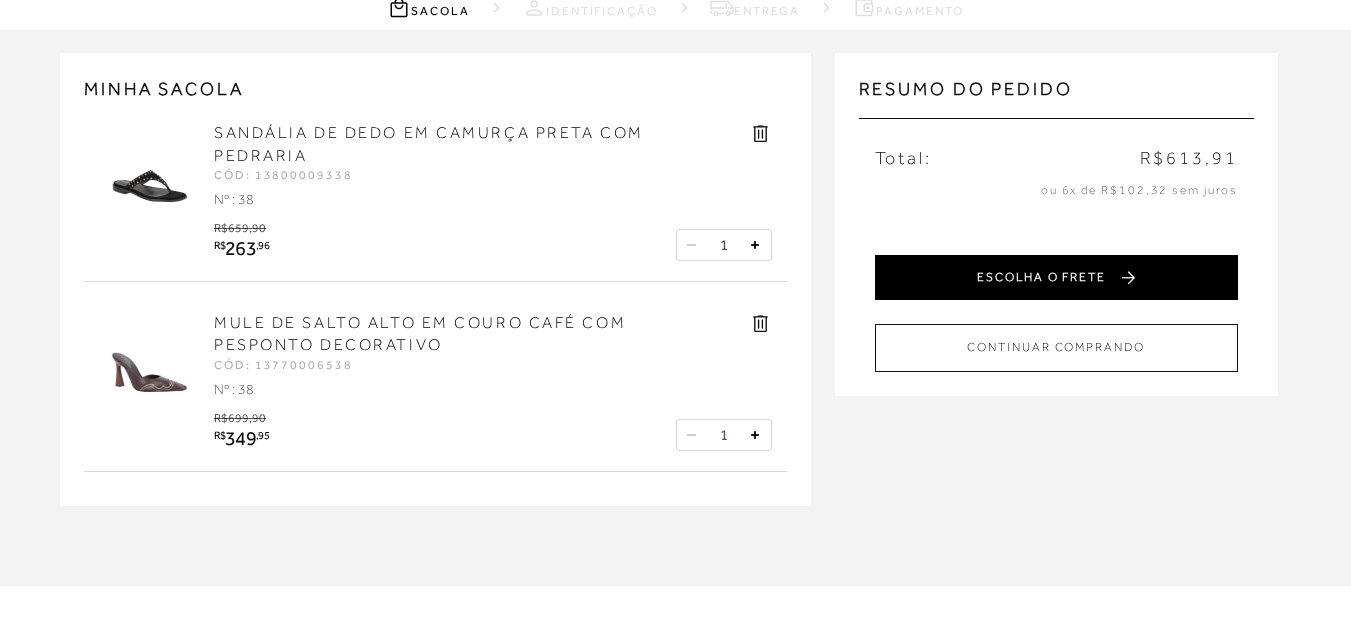 click on "ESCOLHA O FRETE" at bounding box center [1056, 277] 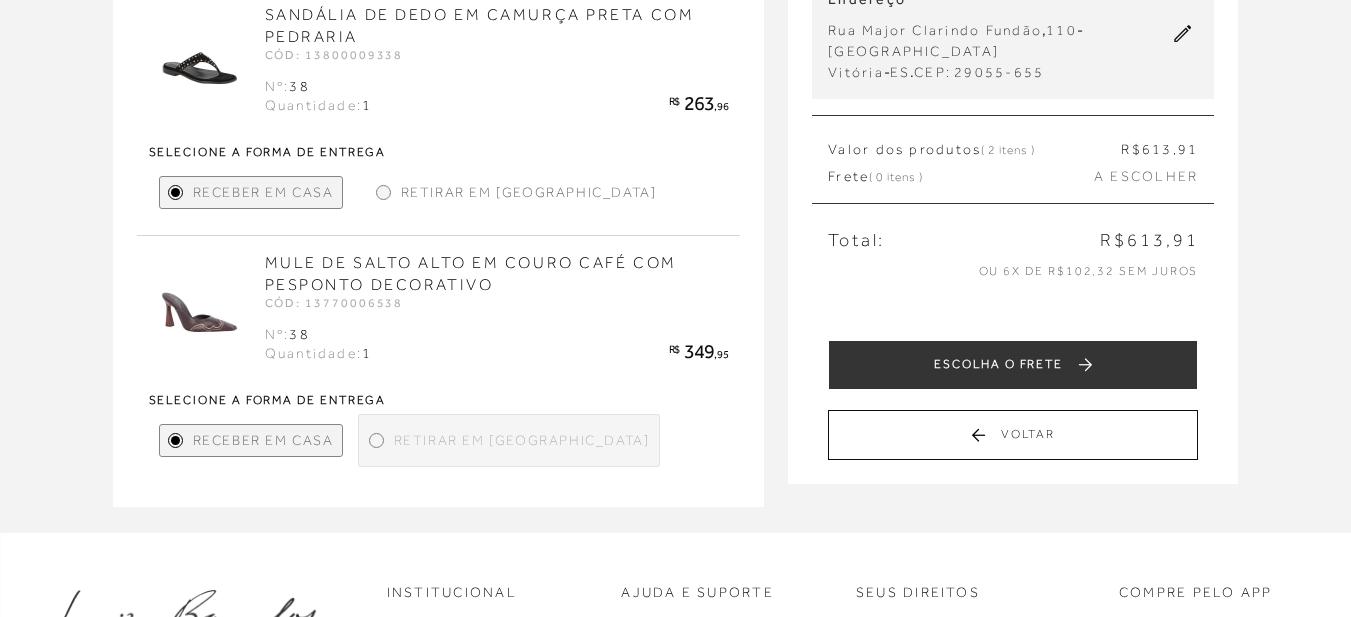 scroll, scrollTop: 200, scrollLeft: 0, axis: vertical 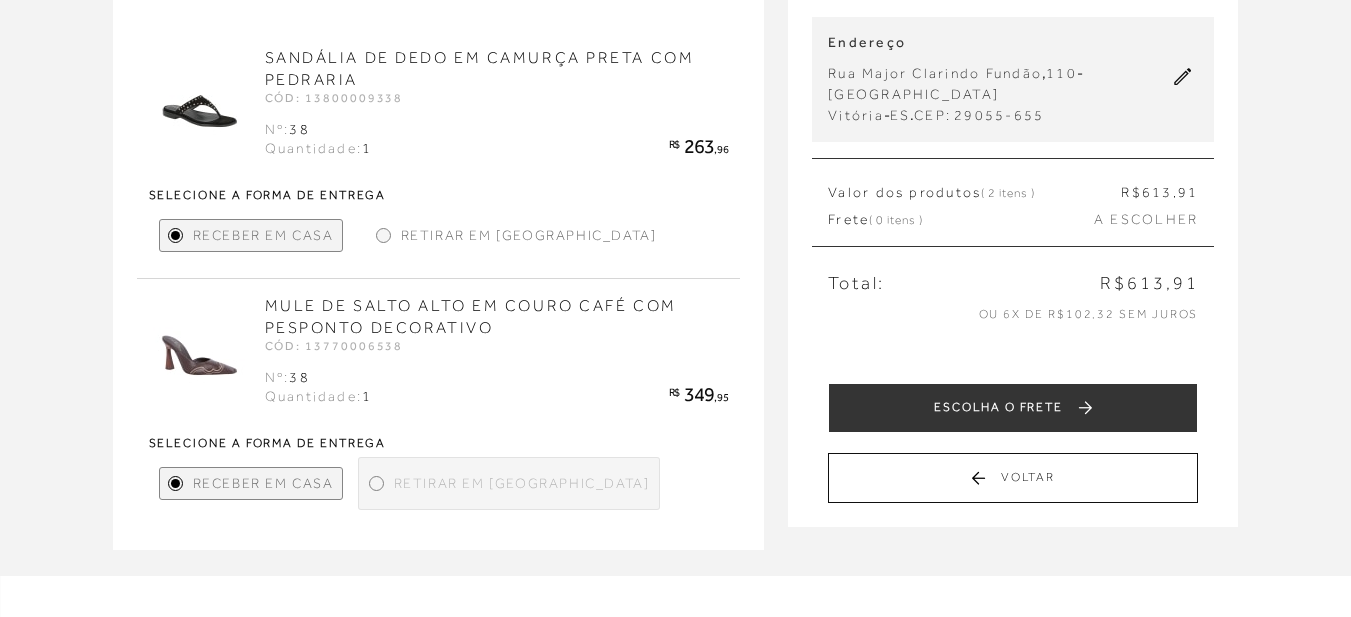 click 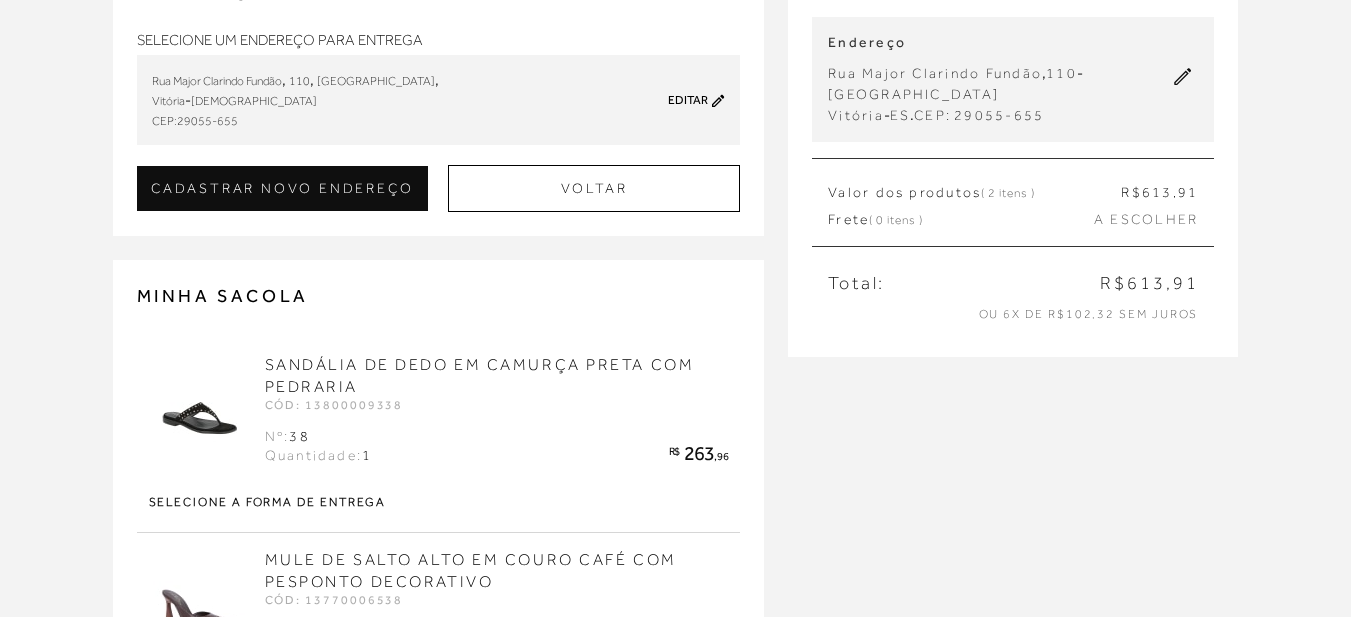 scroll, scrollTop: 0, scrollLeft: 0, axis: both 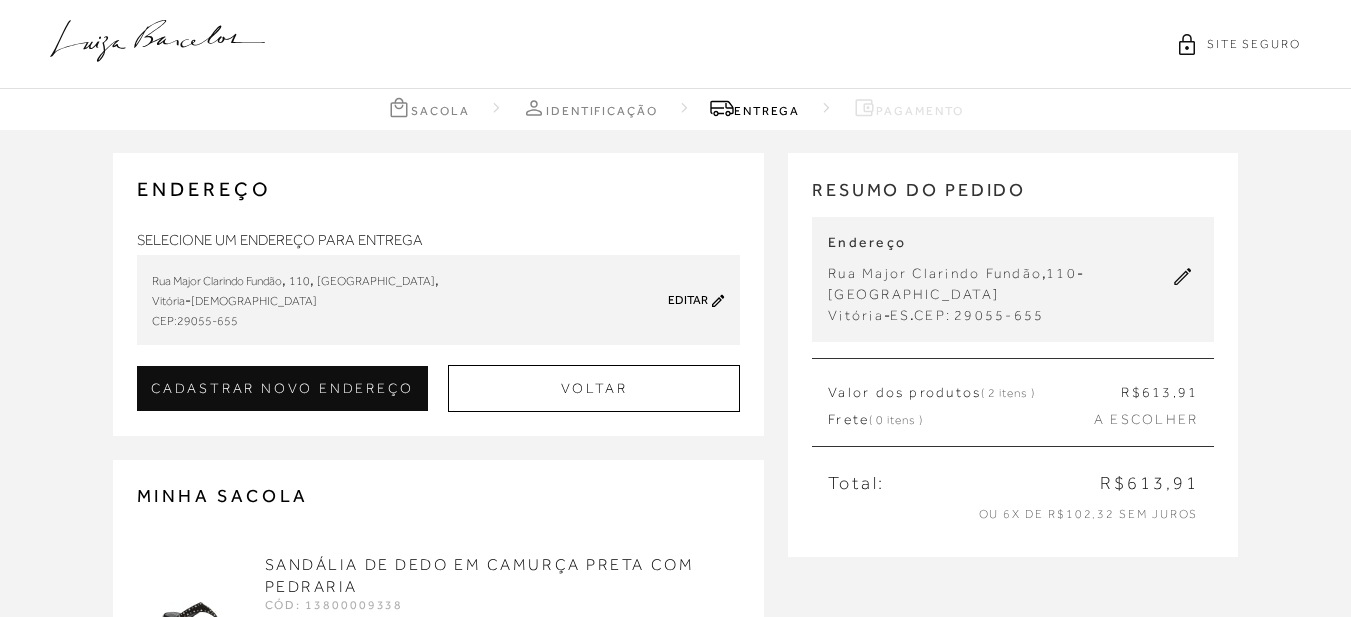 click on "Editar" at bounding box center (688, 300) 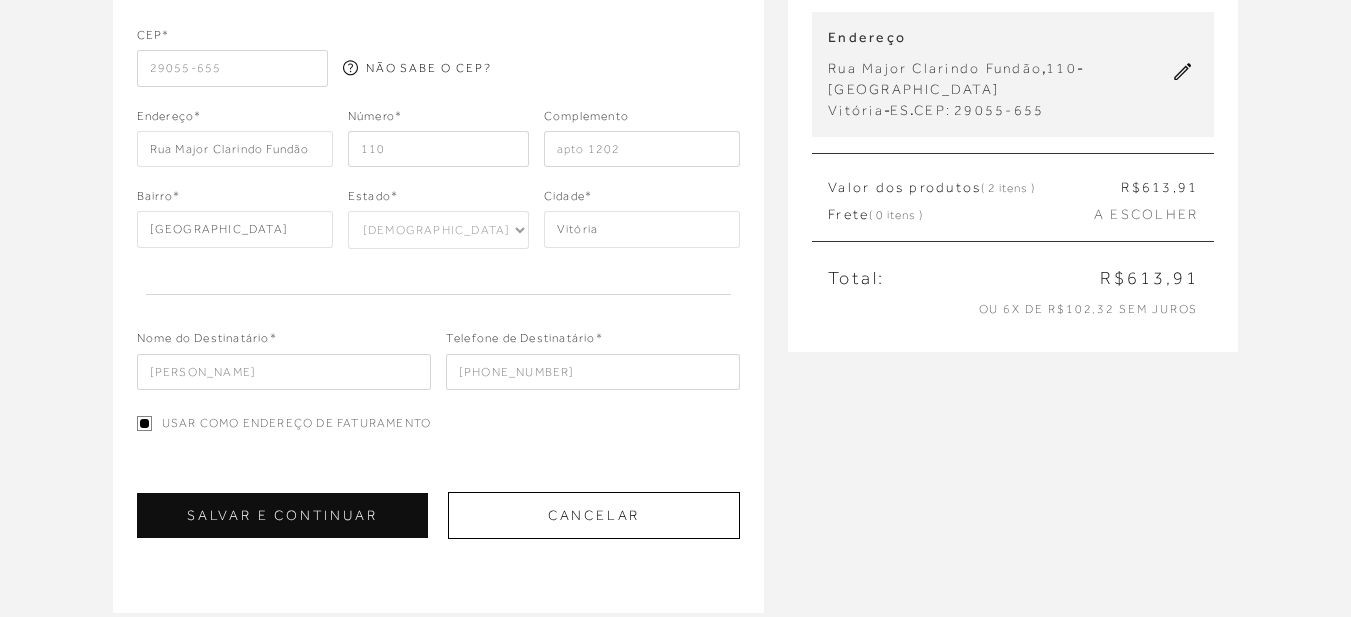 scroll, scrollTop: 300, scrollLeft: 0, axis: vertical 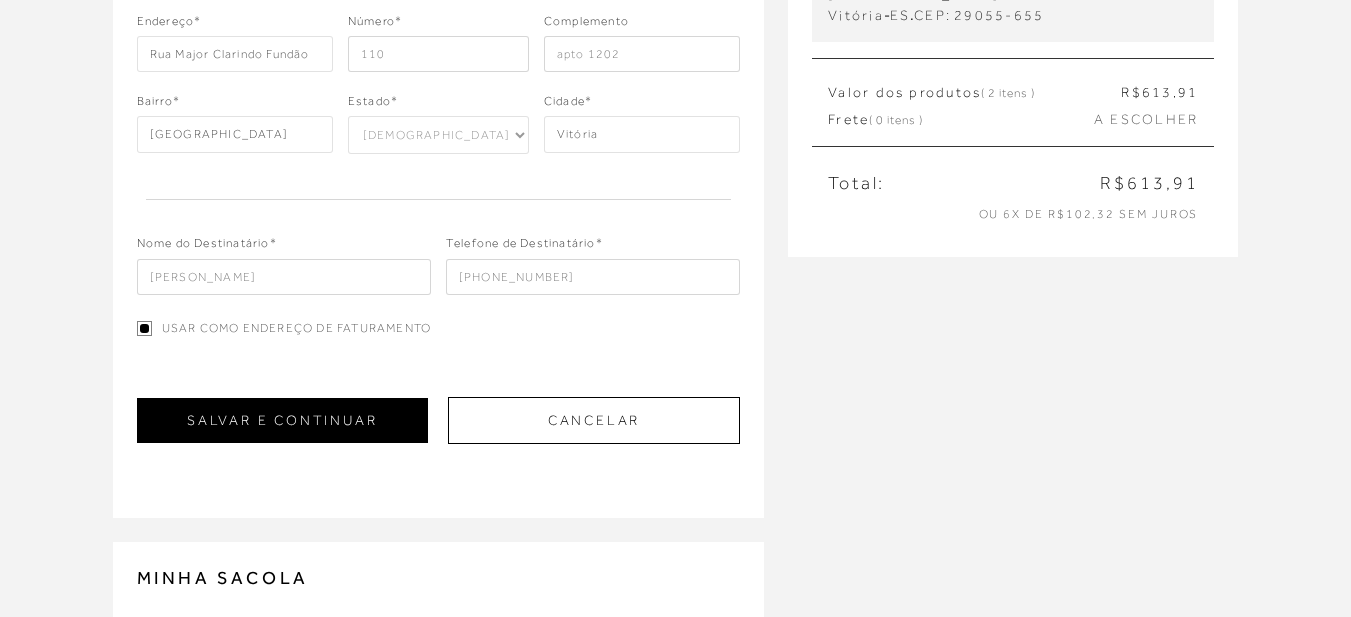 click on "SALVAR E CONTINUAR" at bounding box center (282, 420) 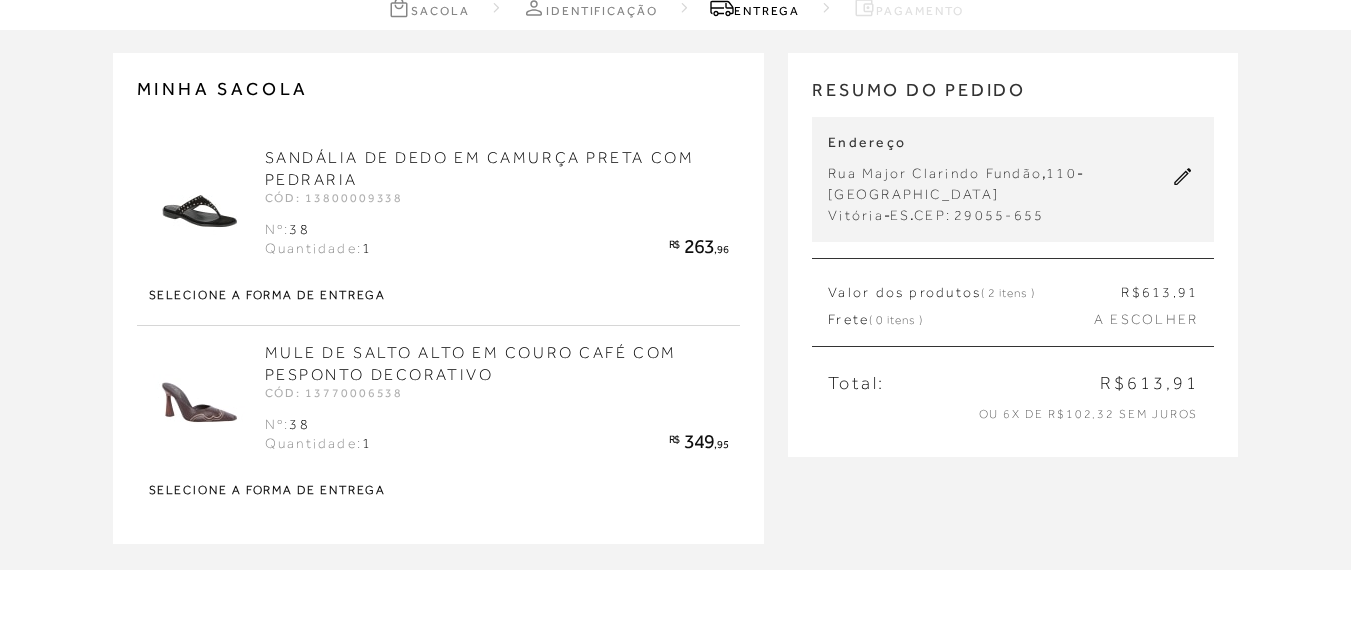 scroll, scrollTop: 200, scrollLeft: 0, axis: vertical 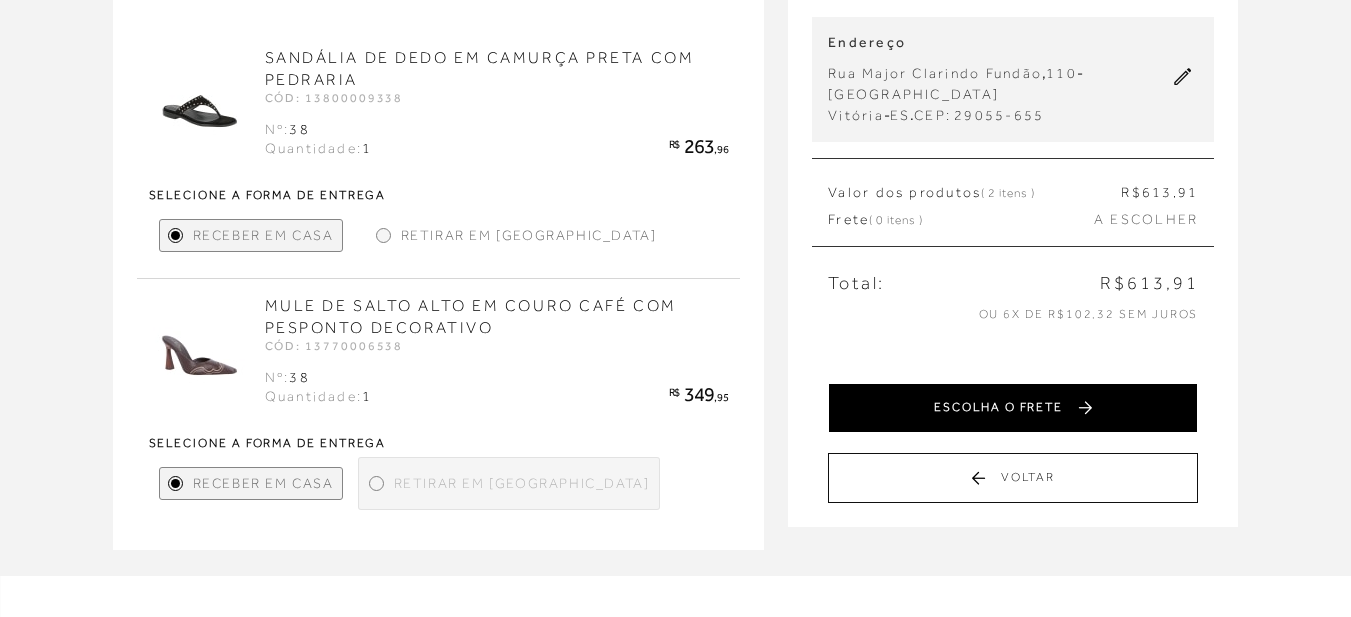 click on "ESCOLHA O FRETE" at bounding box center [1013, 408] 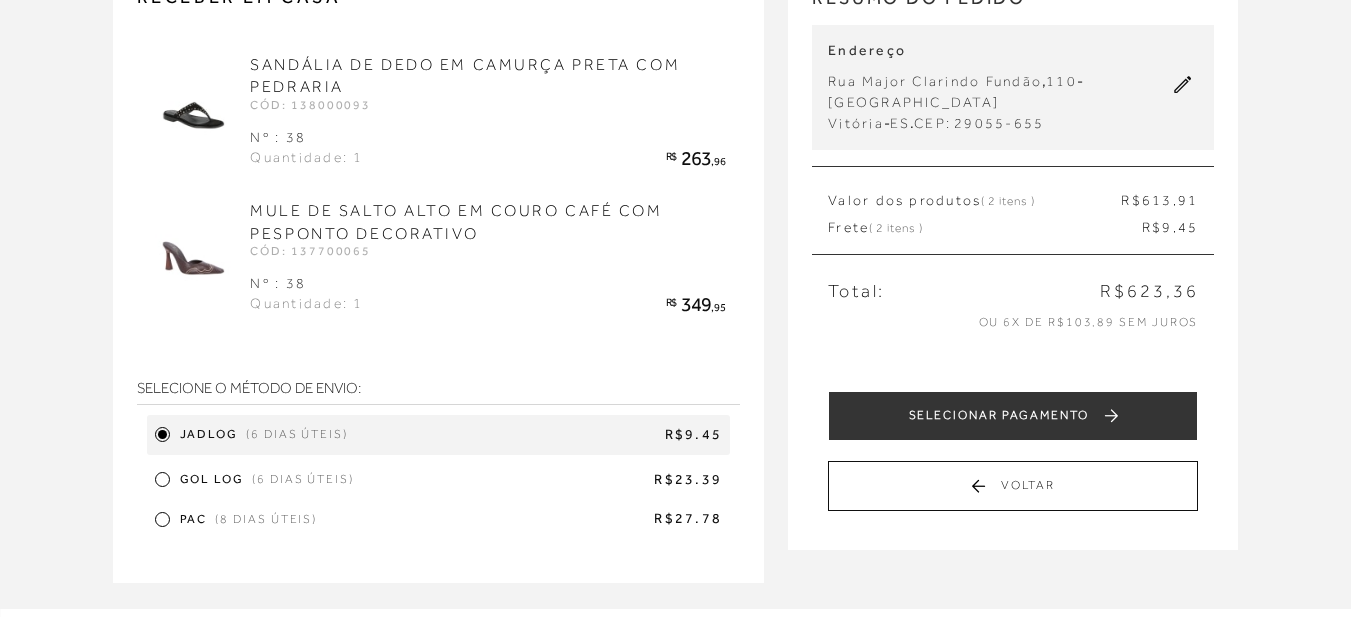 scroll, scrollTop: 200, scrollLeft: 0, axis: vertical 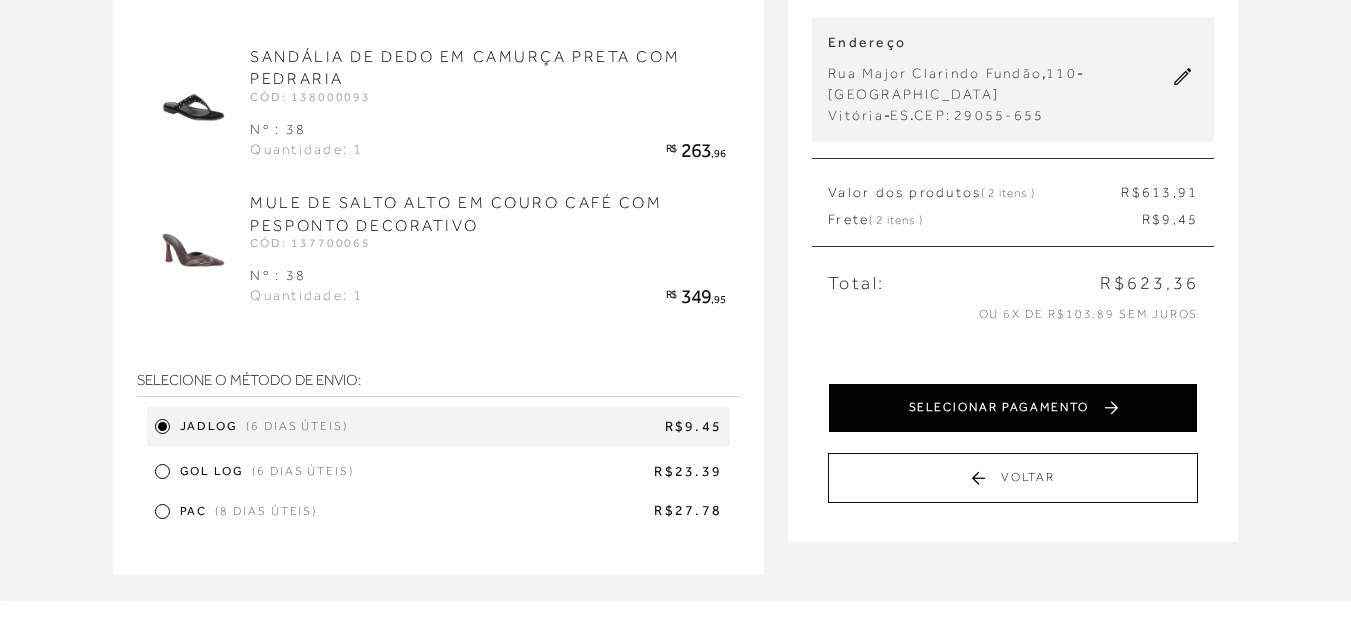 click on "SELECIONAR PAGAMENTO" at bounding box center (1013, 408) 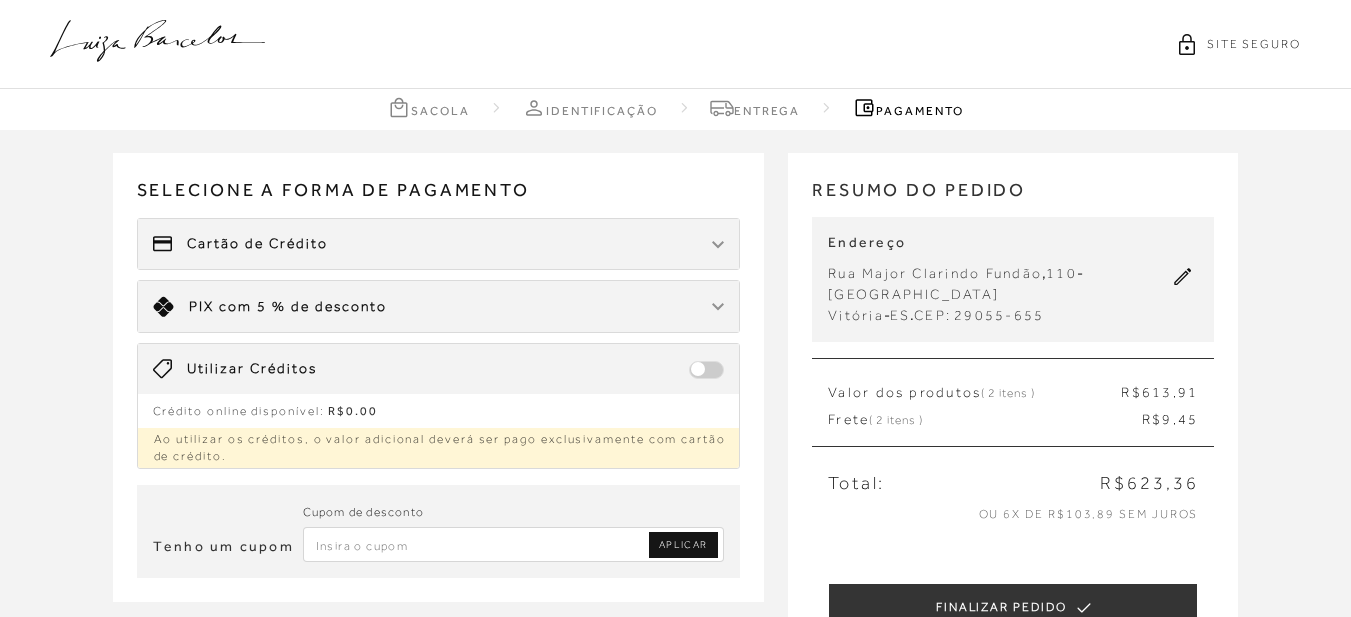 click on "Cartão de Crédito" at bounding box center [439, 244] 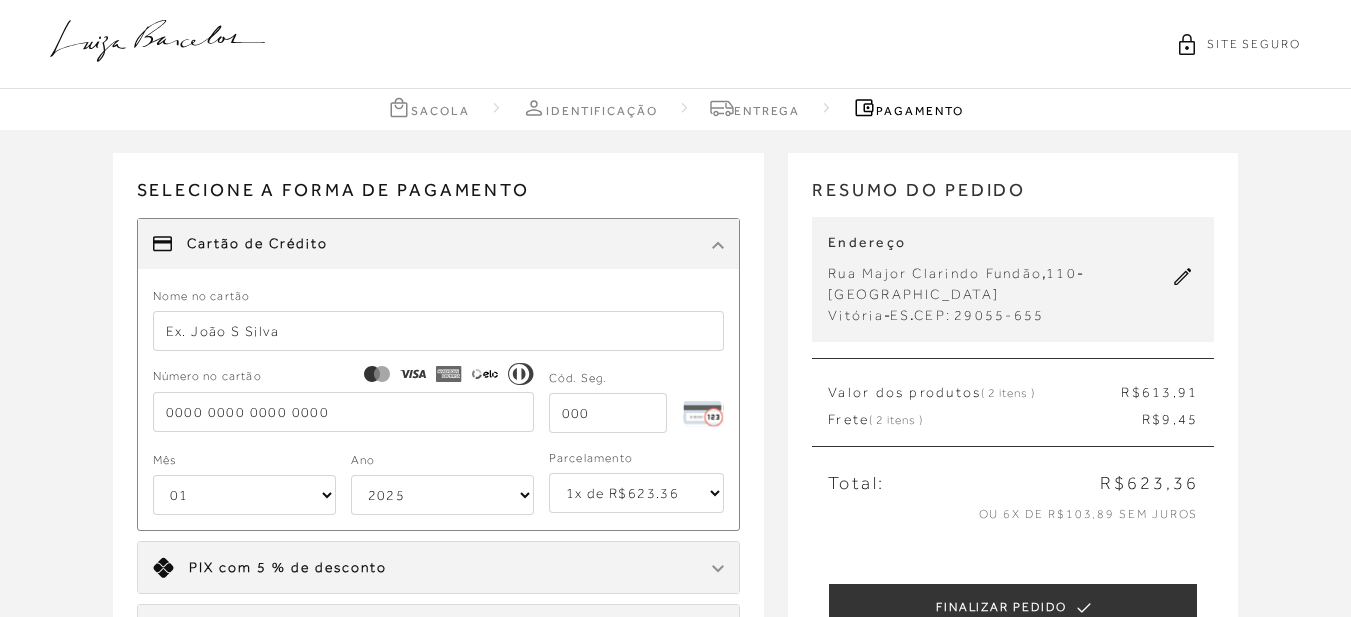 click at bounding box center [439, 331] 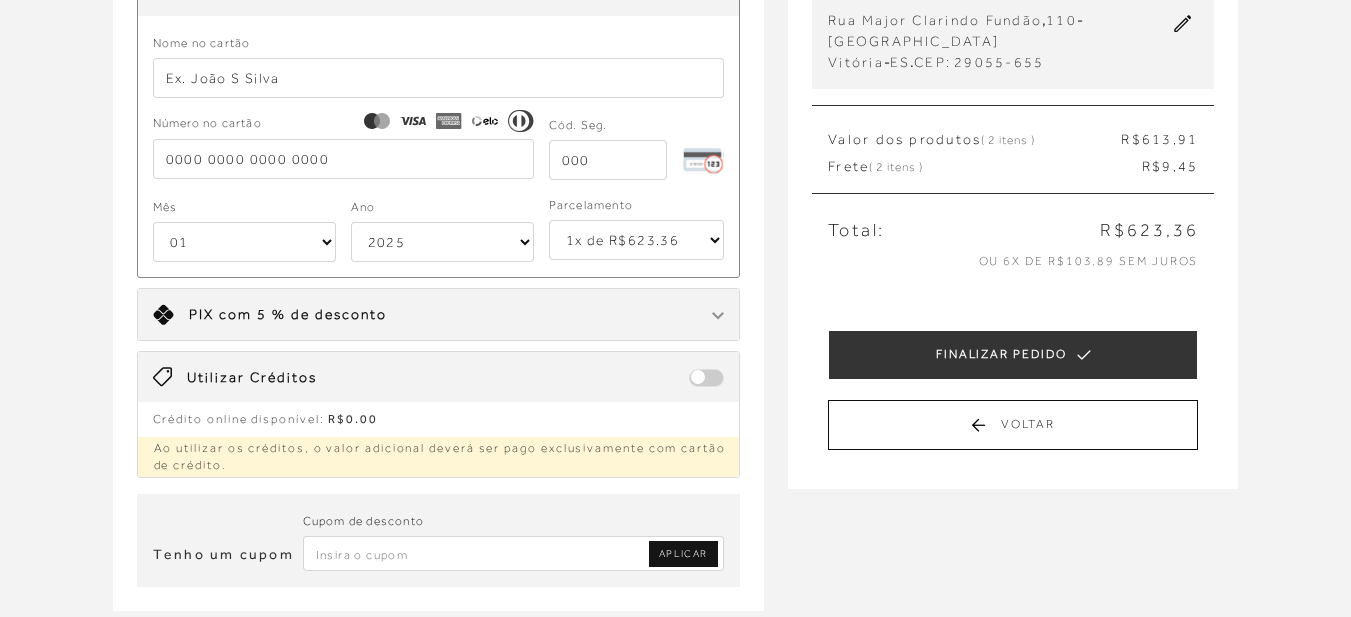 scroll, scrollTop: 300, scrollLeft: 0, axis: vertical 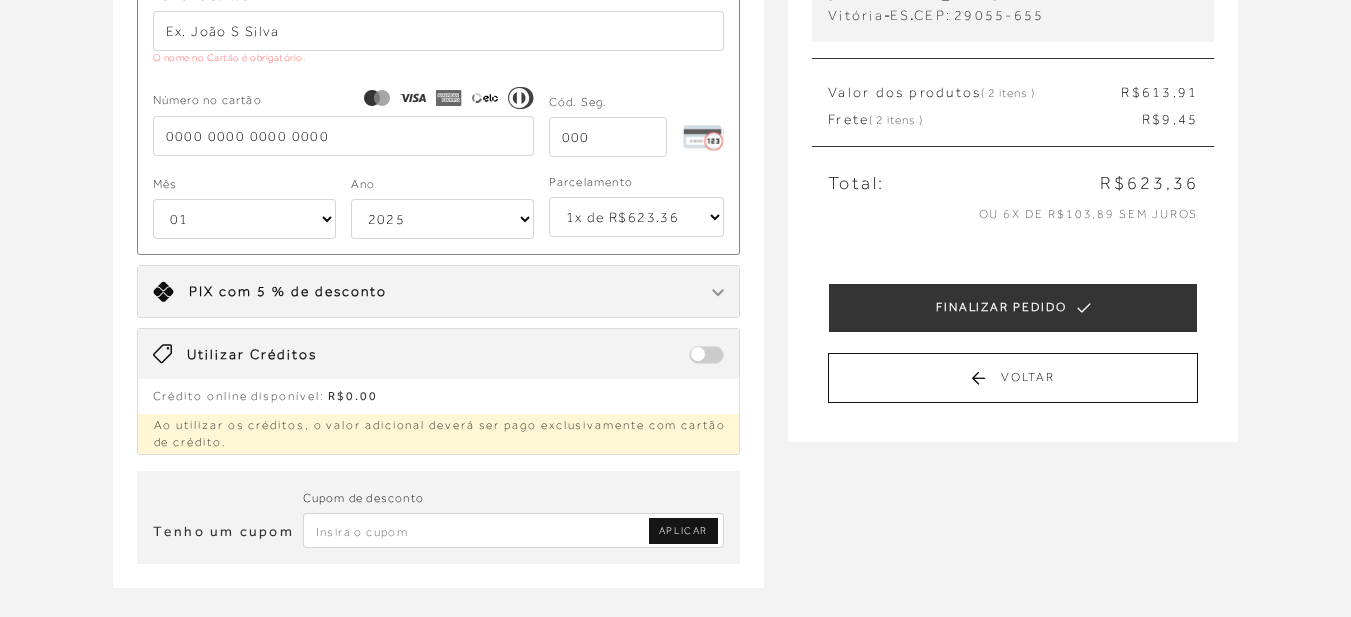 click at bounding box center (514, 530) 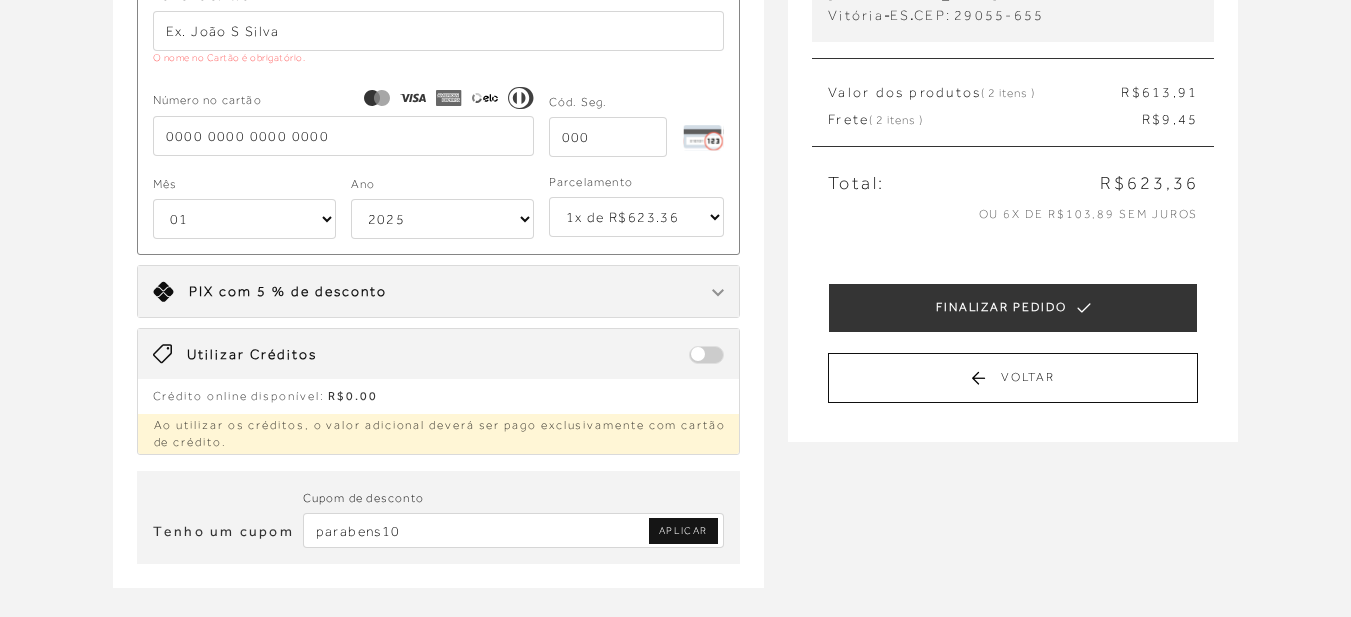 type on "parabens10" 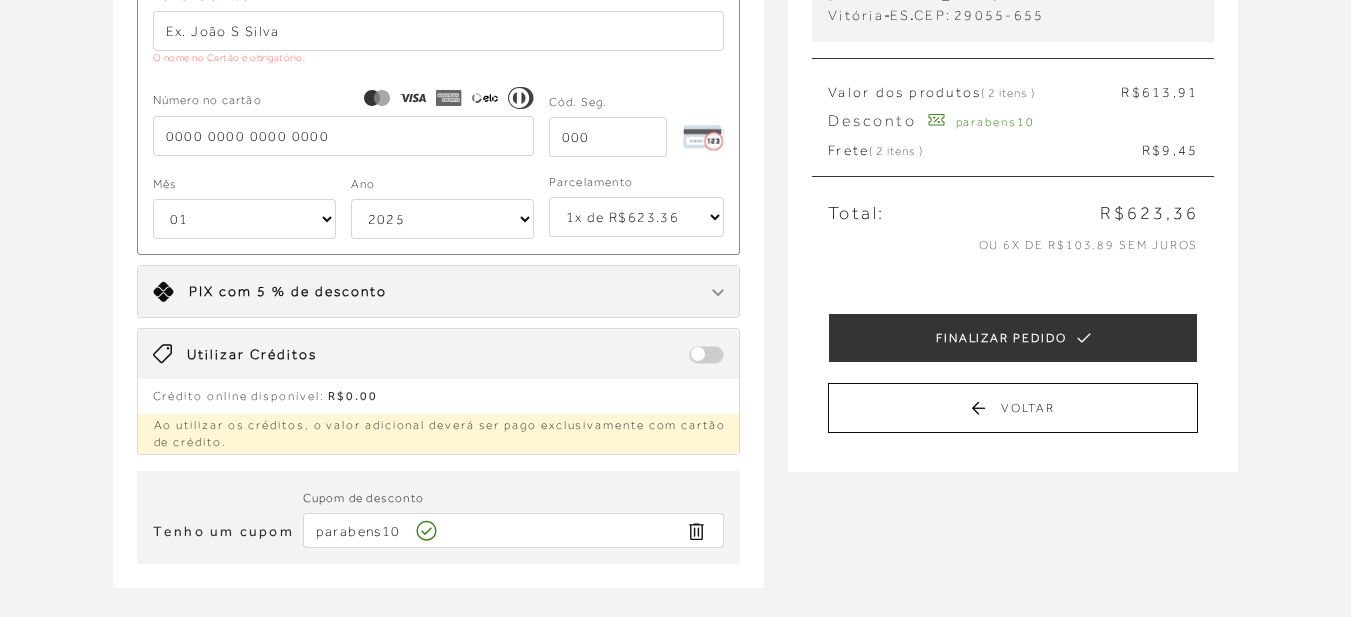 type 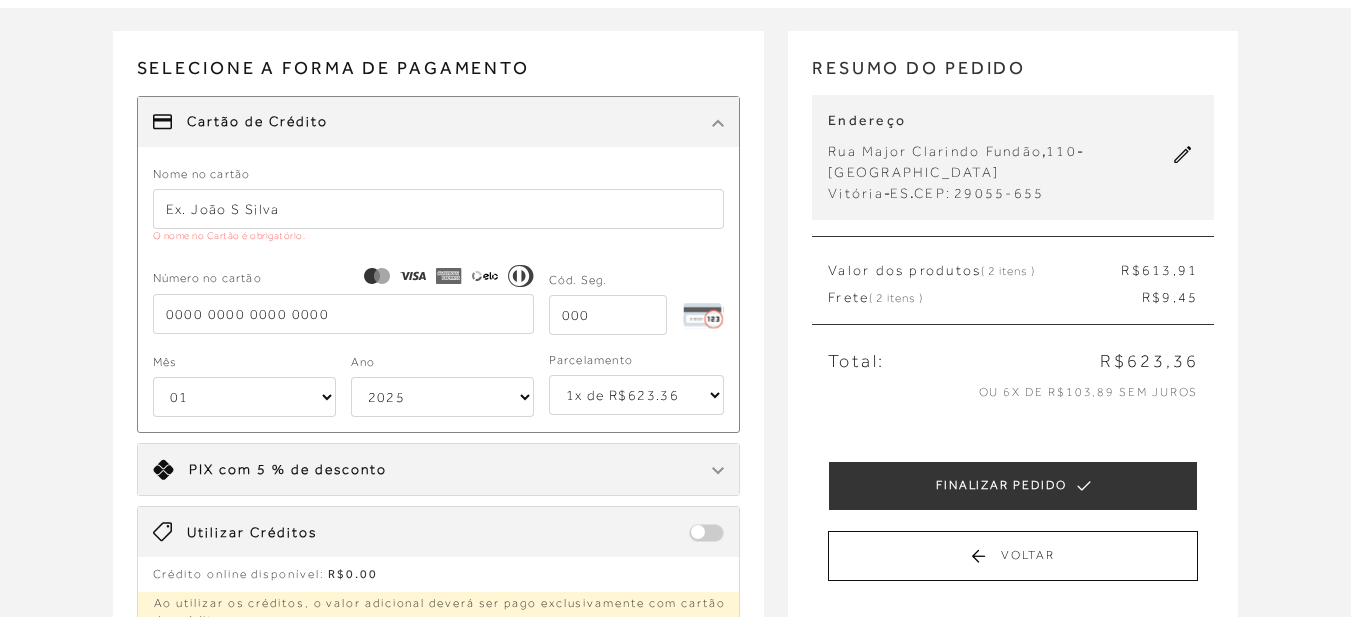 scroll, scrollTop: 100, scrollLeft: 0, axis: vertical 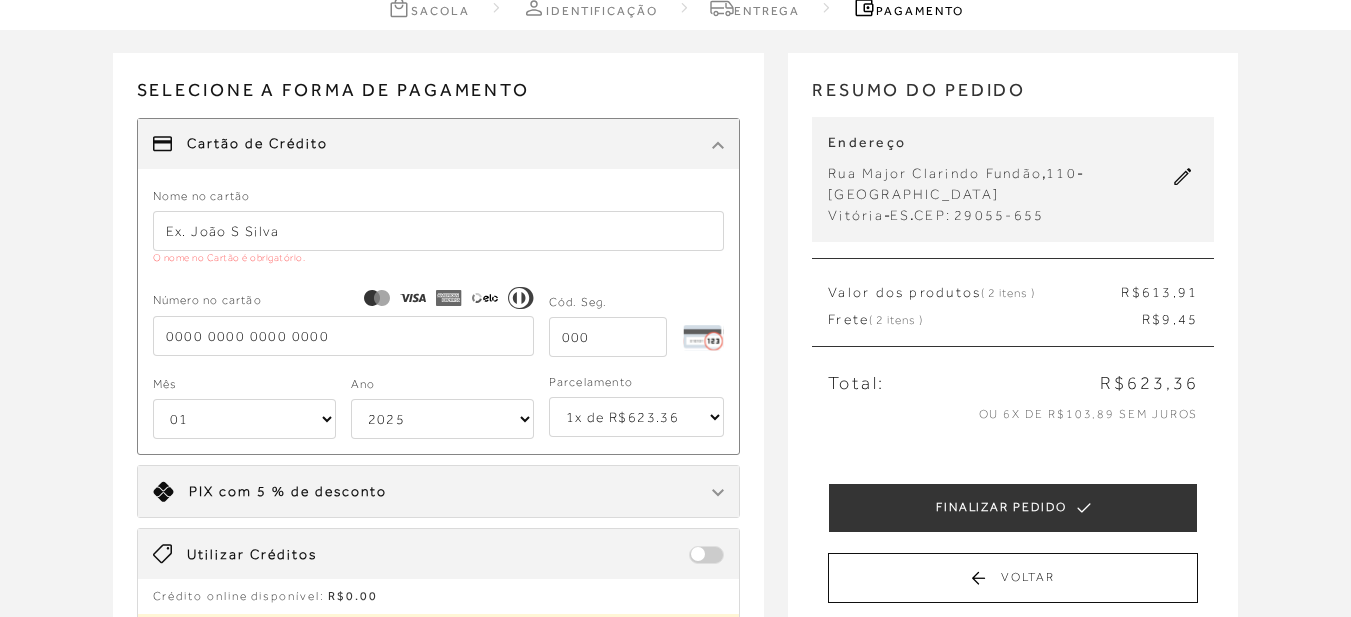 click at bounding box center (439, 231) 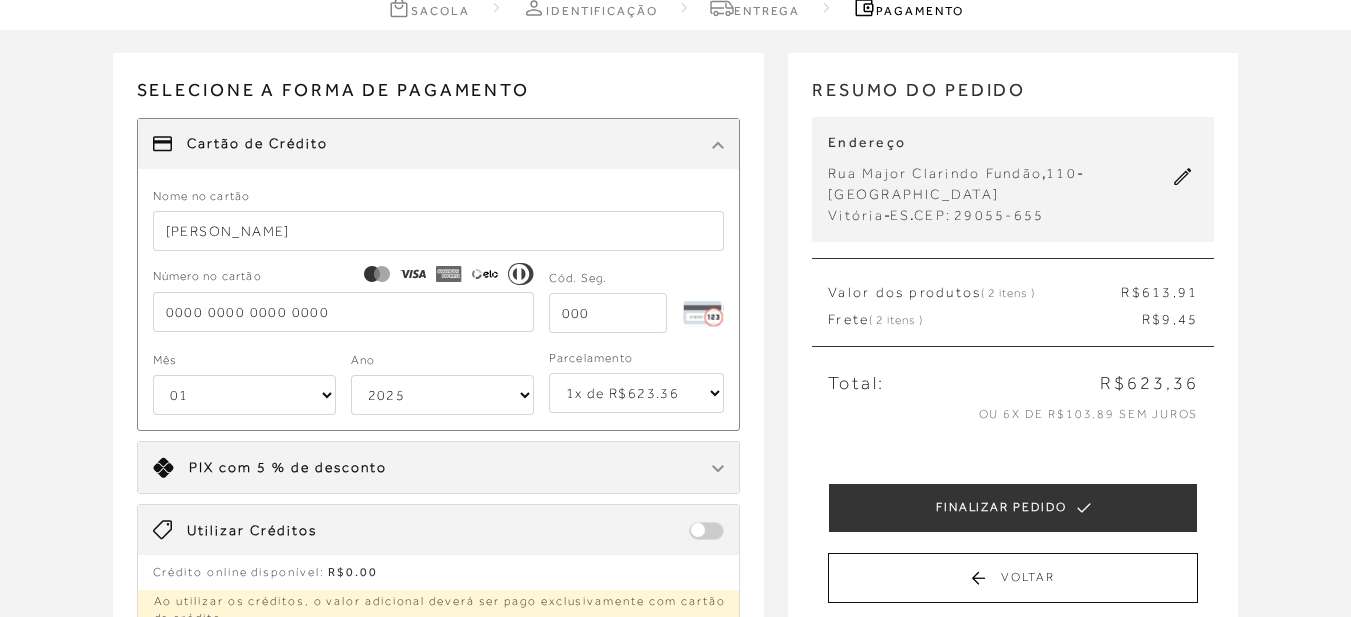 type on "tatiany barcelos dadalto" 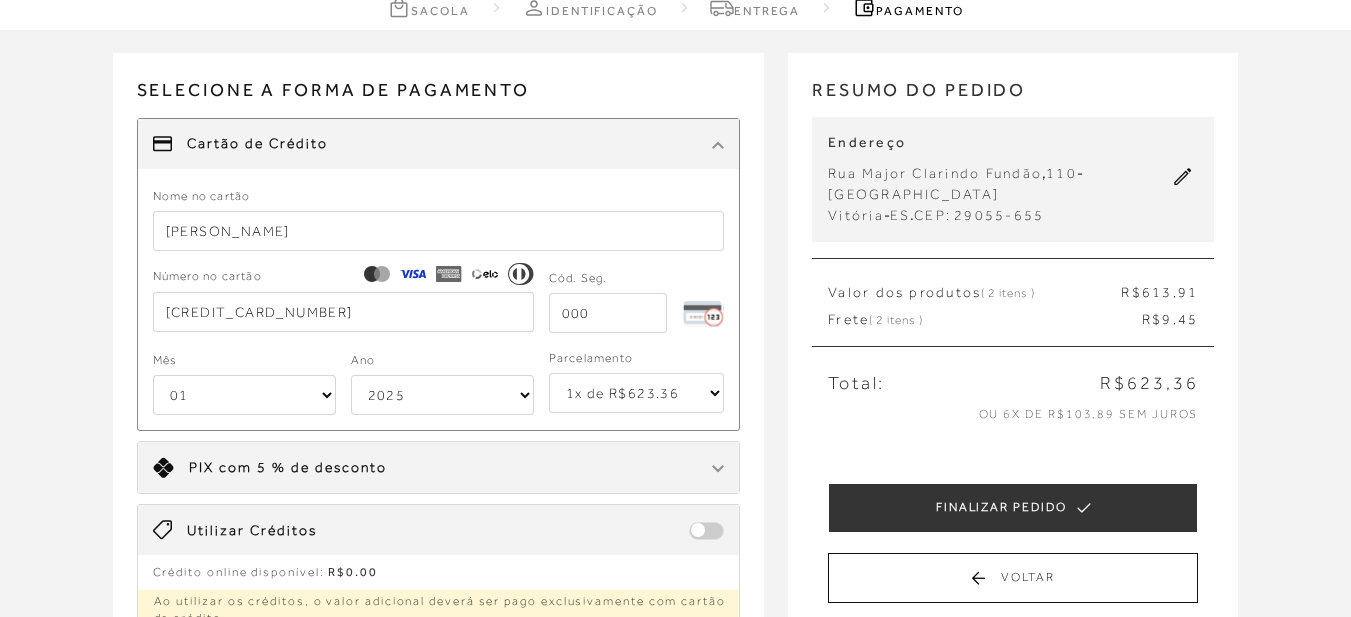 type on "4901 4416 6218 9313" 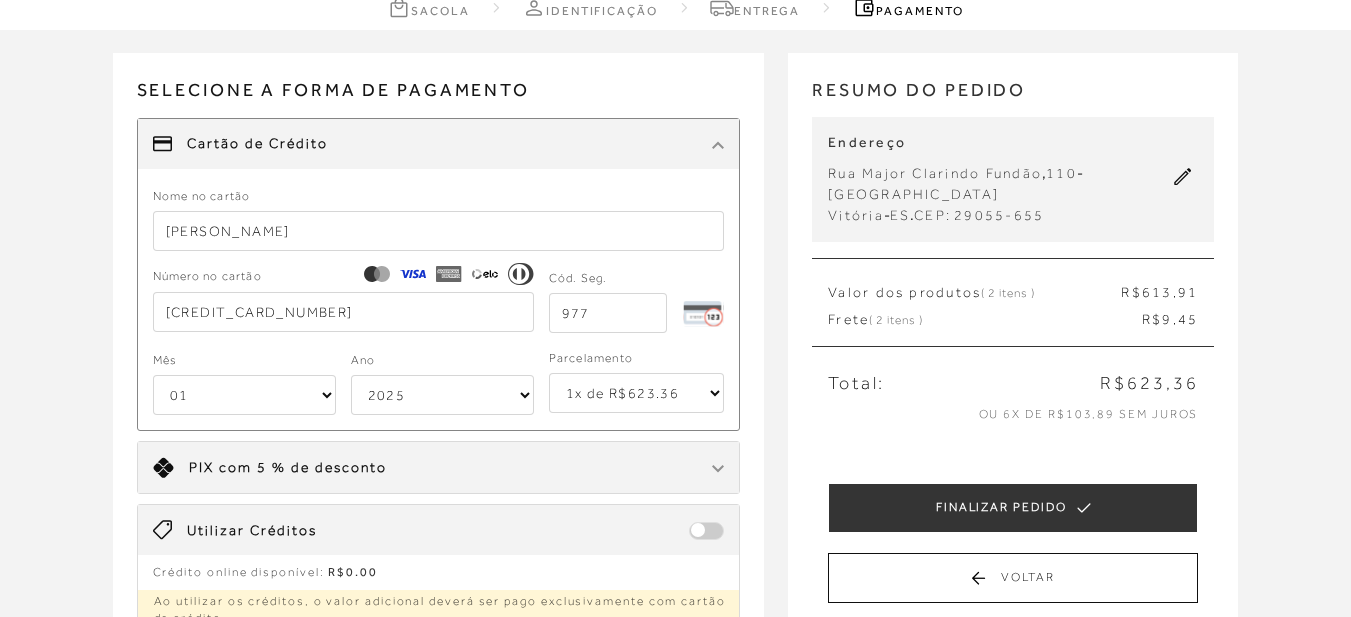 type on "977" 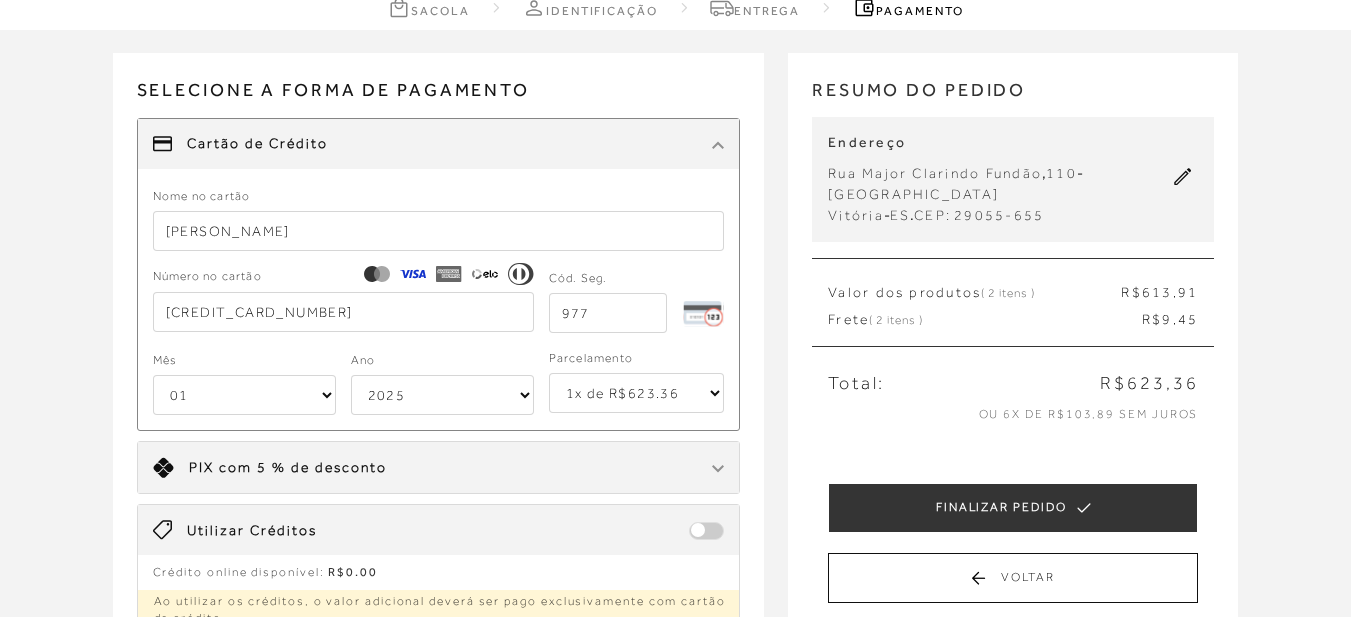 click on "01 02 03 04 05 06 07 08 09 10 11 12" at bounding box center [244, 395] 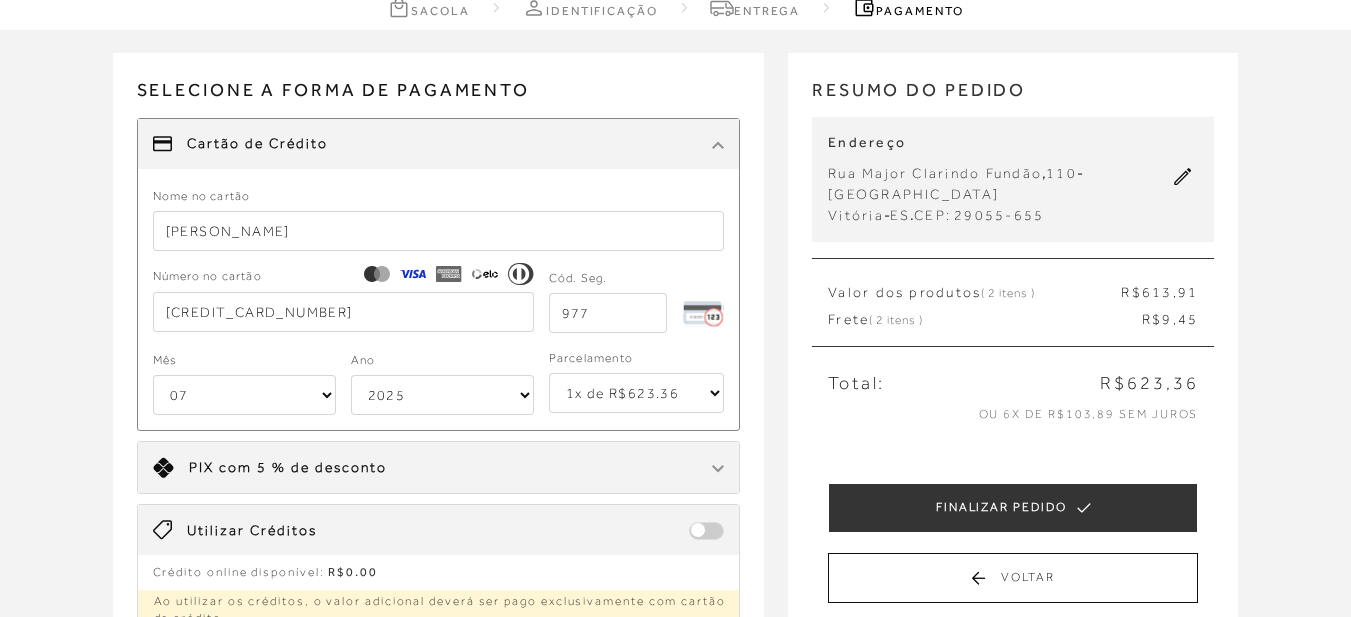 click on "01 02 03 04 05 06 07 08 09 10 11 12" at bounding box center (244, 395) 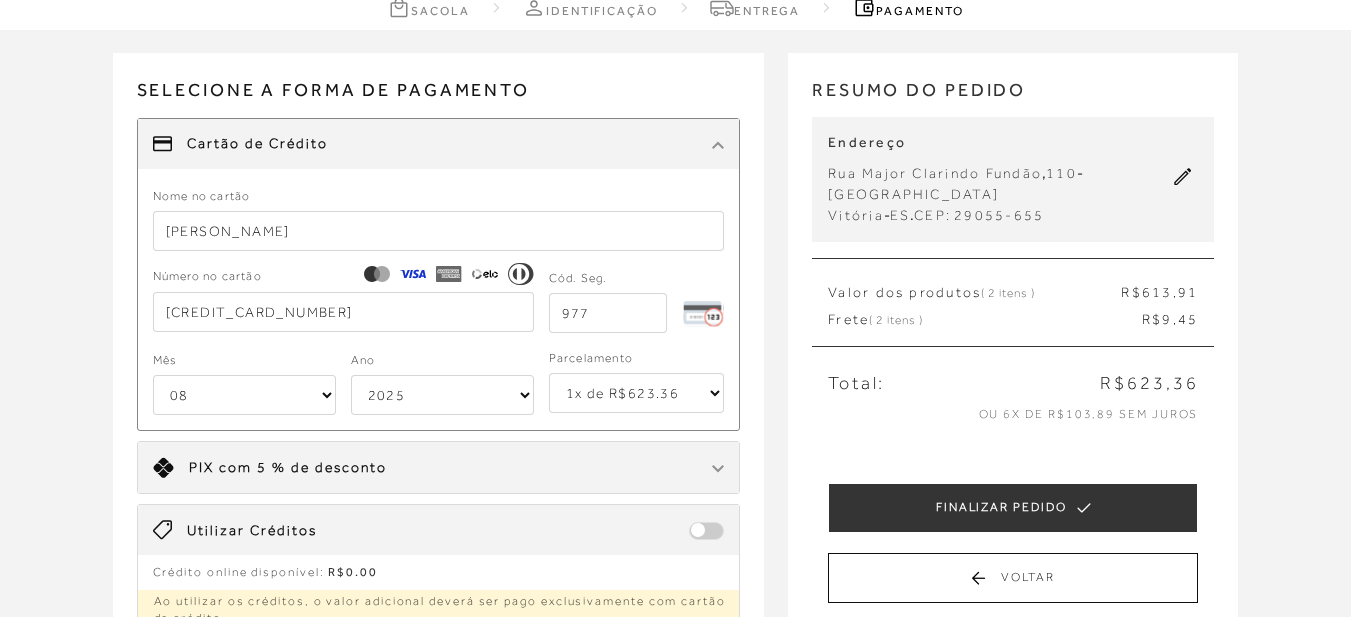 click on "01 02 03 04 05 06 07 08 09 10 11 12" at bounding box center (244, 395) 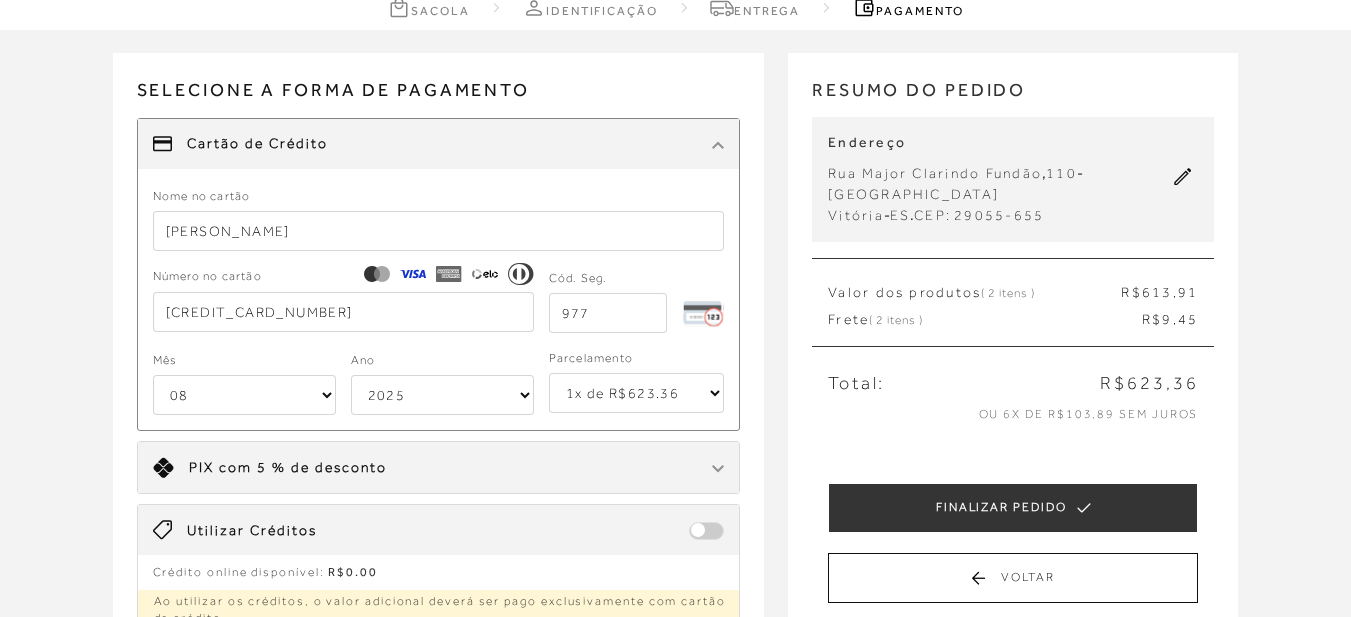 click on "2025 2026 2027 2028 2029 2030 2031 2032 2033 2034 2035 2036 2037 2038 2039 2040 2041 2042 2043 2044" at bounding box center (442, 395) 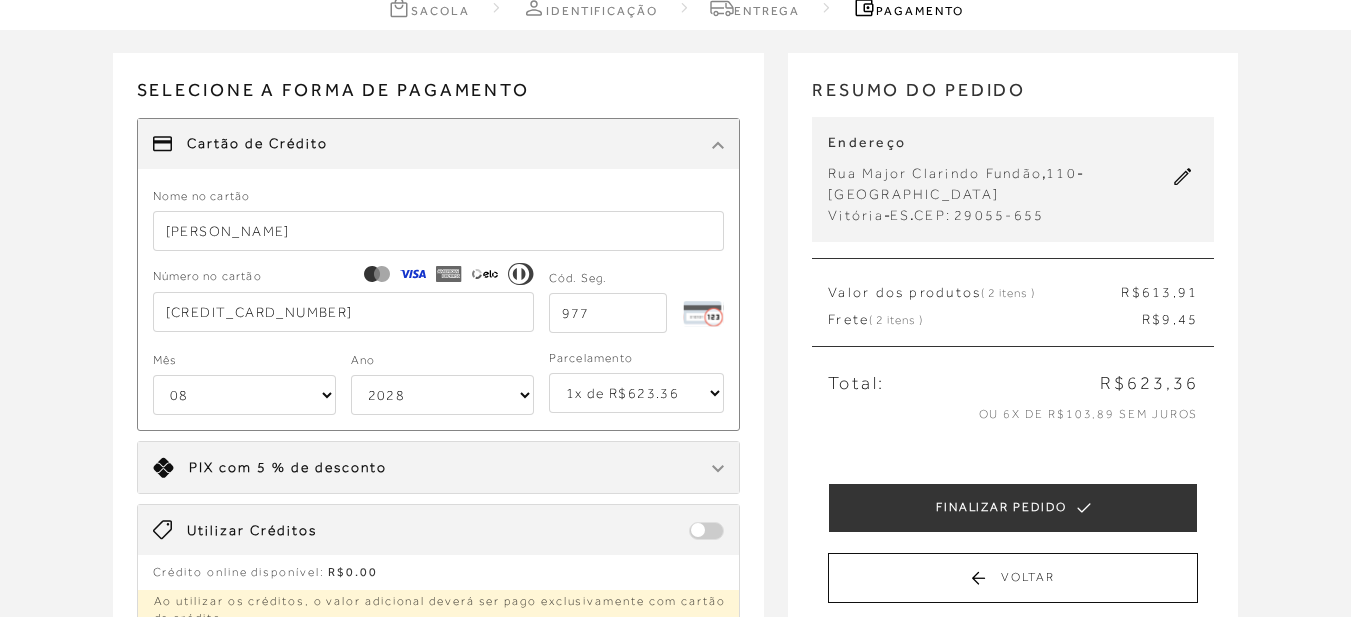 click on "2025 2026 2027 2028 2029 2030 2031 2032 2033 2034 2035 2036 2037 2038 2039 2040 2041 2042 2043 2044" at bounding box center (442, 395) 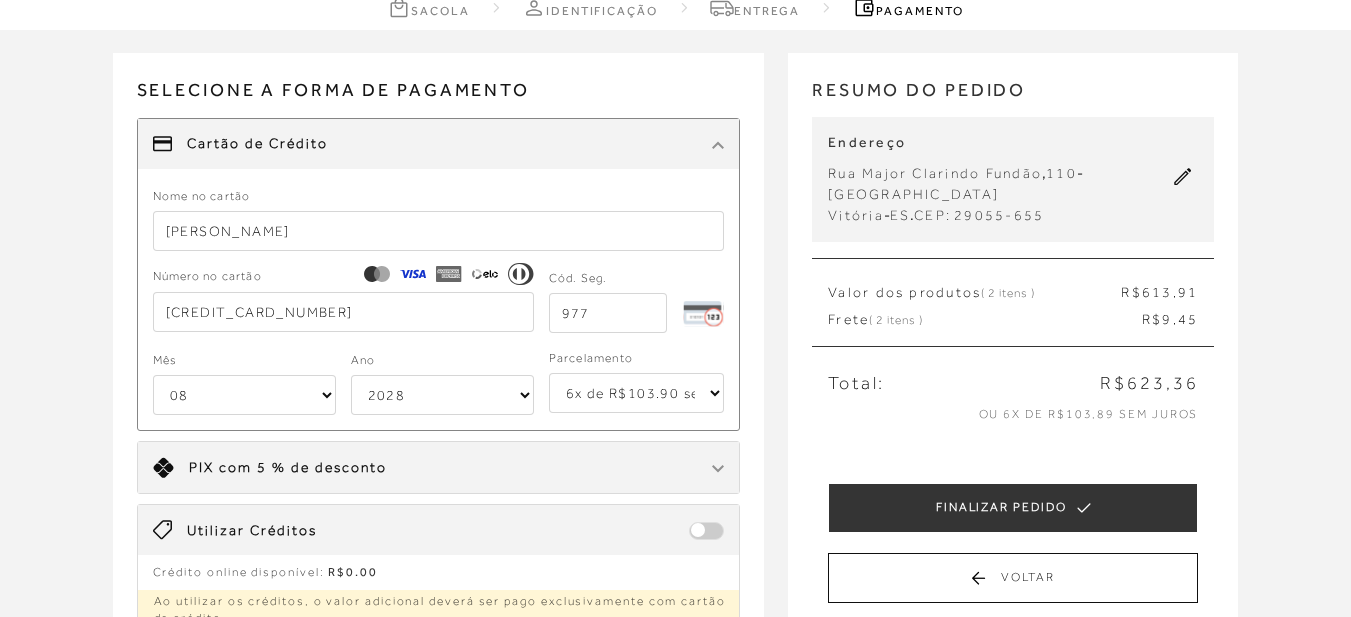 click on "1x de R$623.36 2x de R$311.68 sem juros 3x de R$207.79 sem juros 4x de R$155.84 sem juros 5x de R$124.68 sem juros 6x de R$103.90 sem juros" at bounding box center (637, 393) 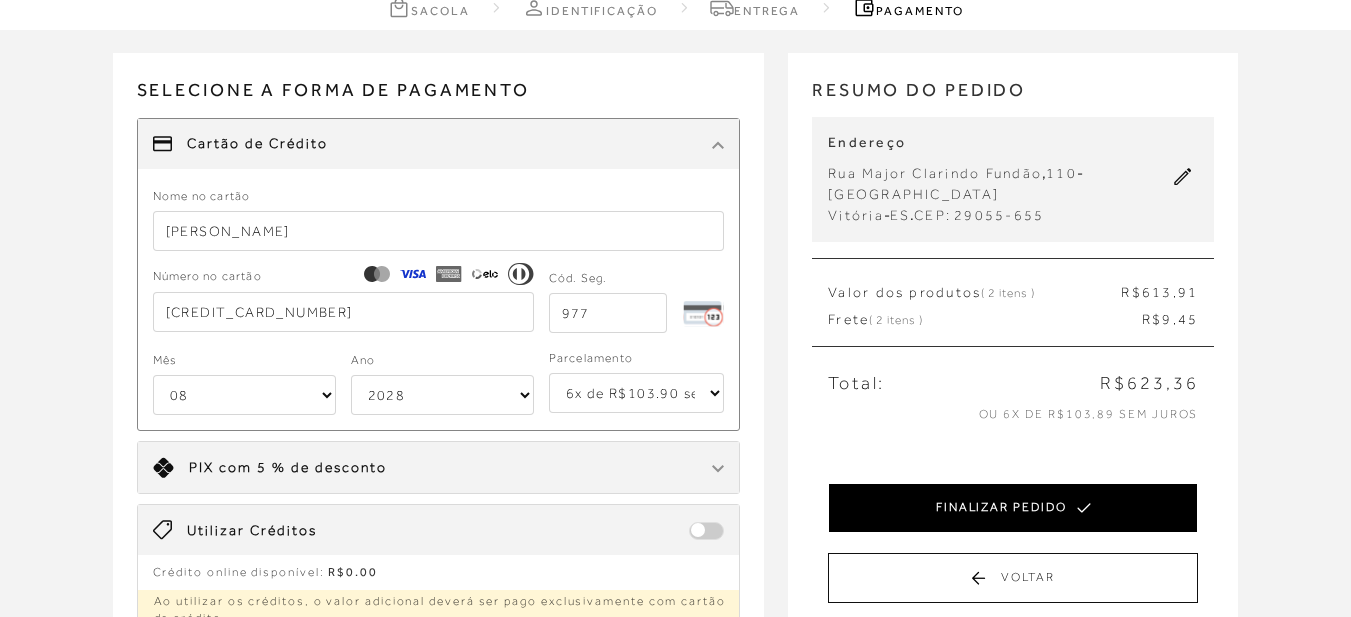 click on "FINALIZAR PEDIDO" at bounding box center [1013, 508] 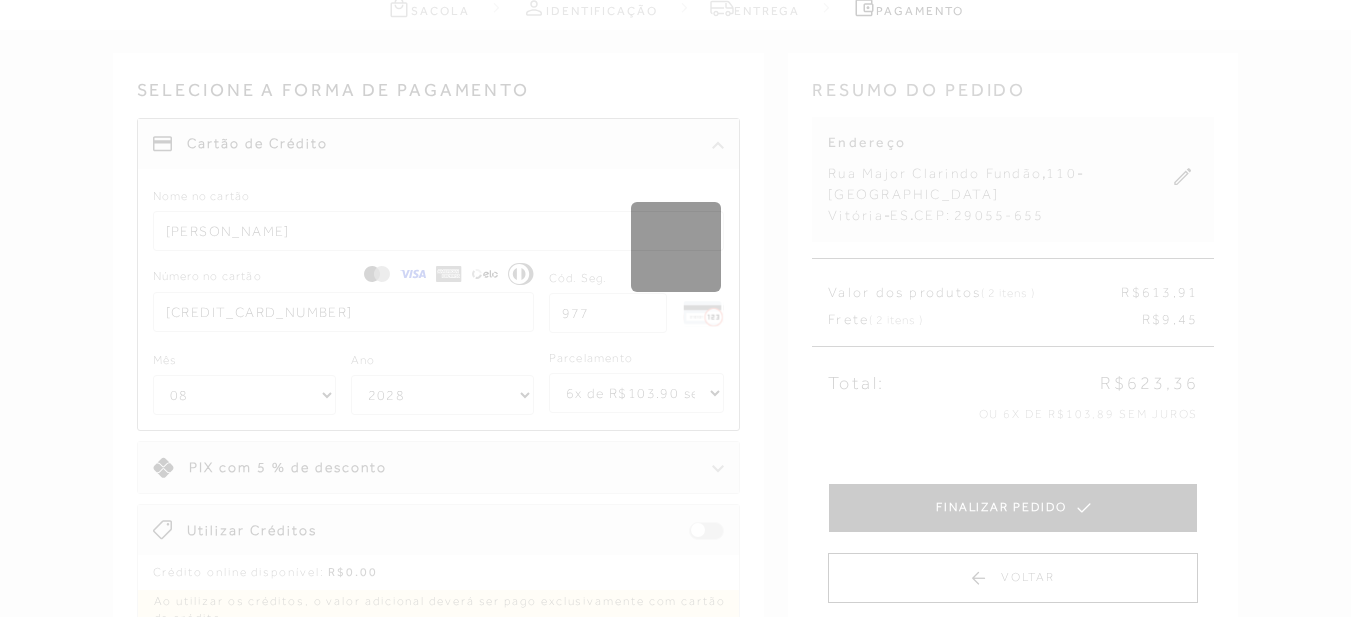 scroll, scrollTop: 0, scrollLeft: 0, axis: both 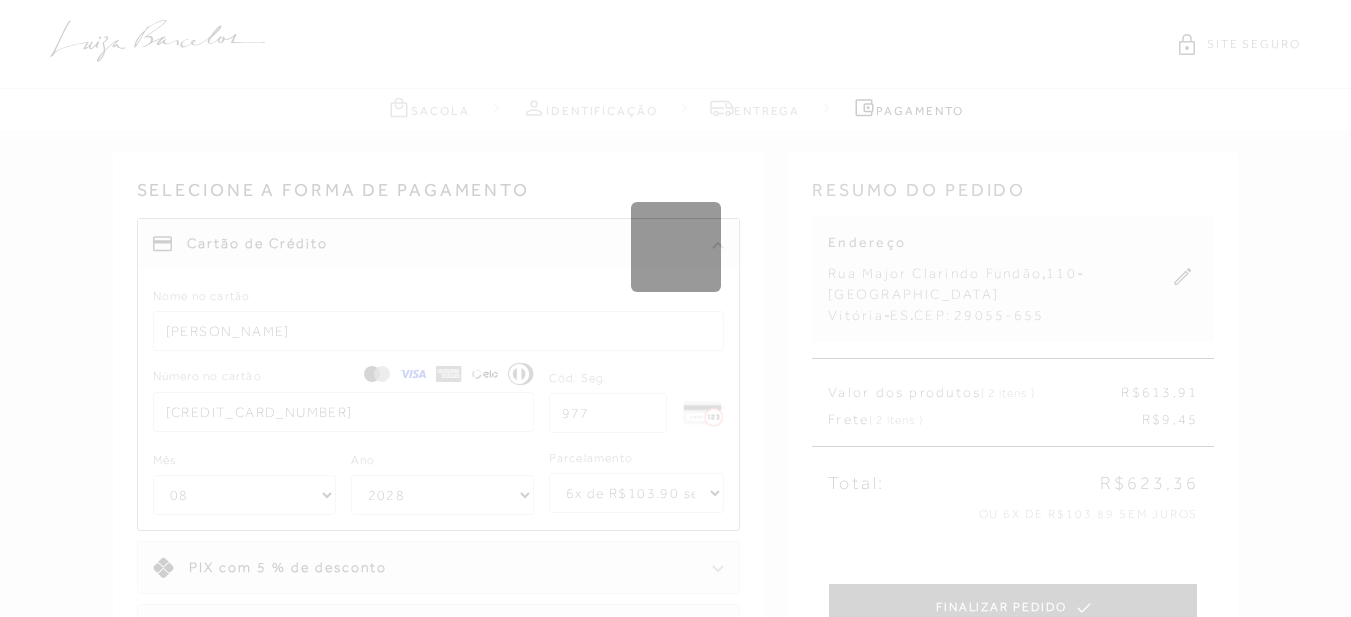 type 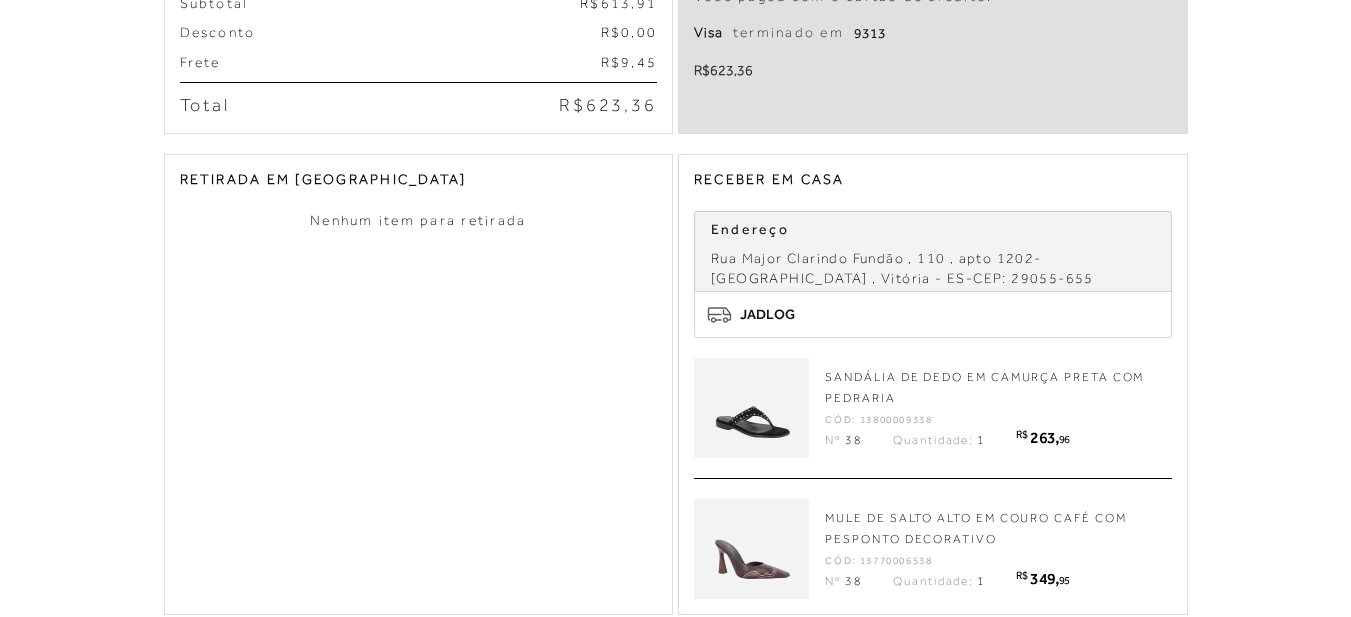 scroll, scrollTop: 0, scrollLeft: 0, axis: both 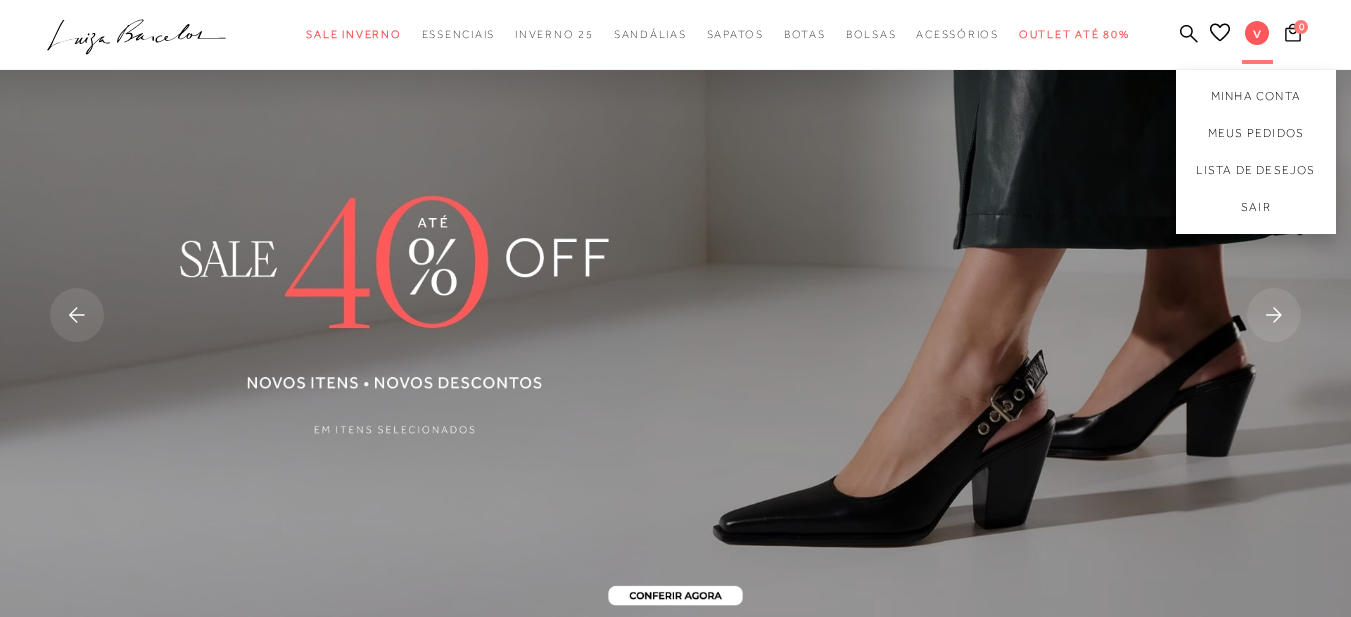 click on "v" at bounding box center [1257, 33] 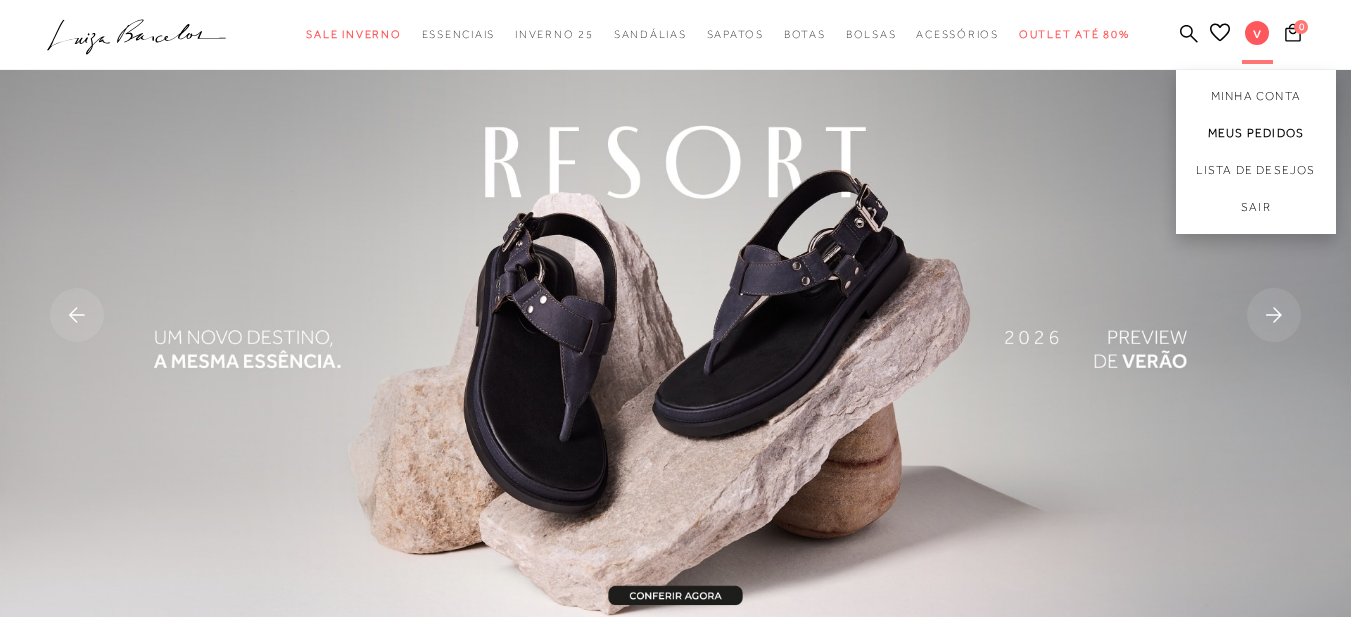 click on "Meus Pedidos" at bounding box center [1256, 133] 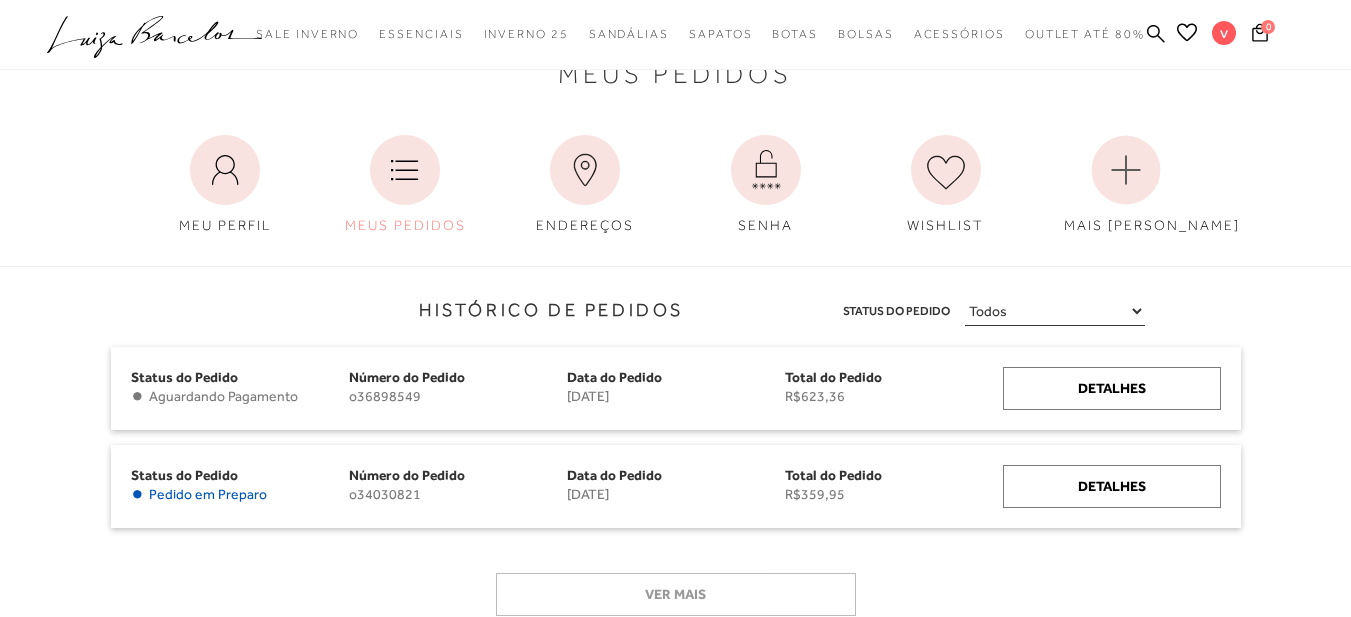 scroll, scrollTop: 100, scrollLeft: 0, axis: vertical 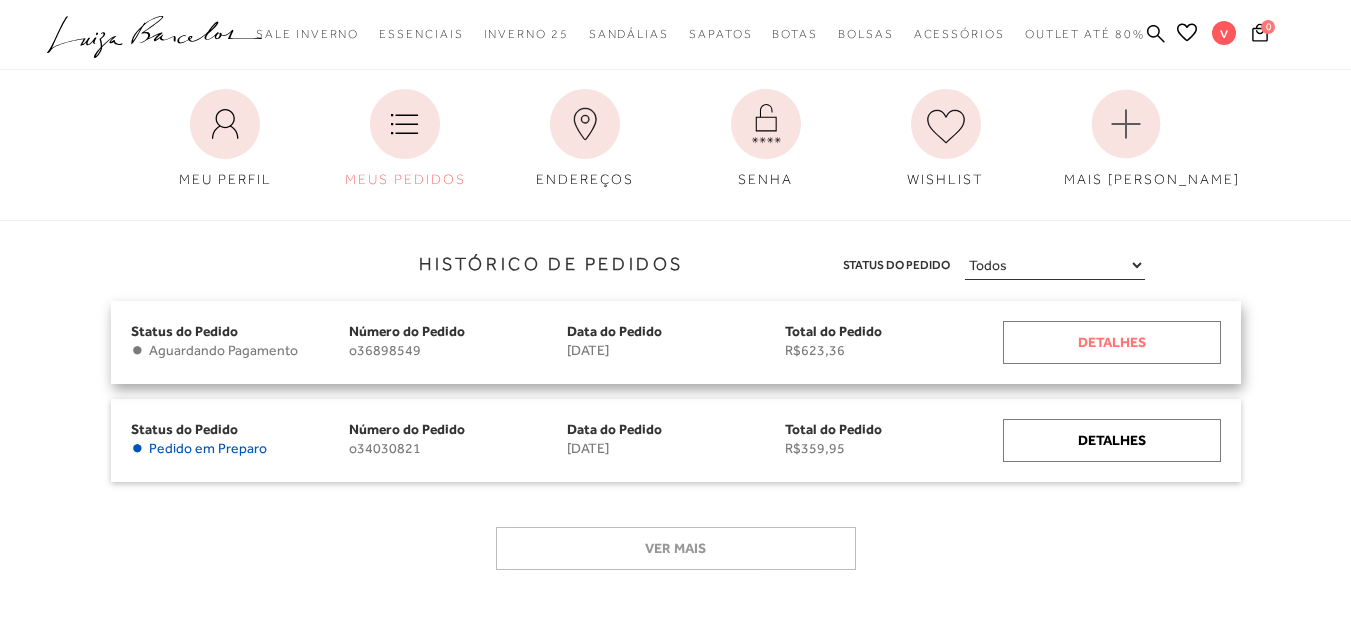 click on "Detalhes" at bounding box center (1112, 342) 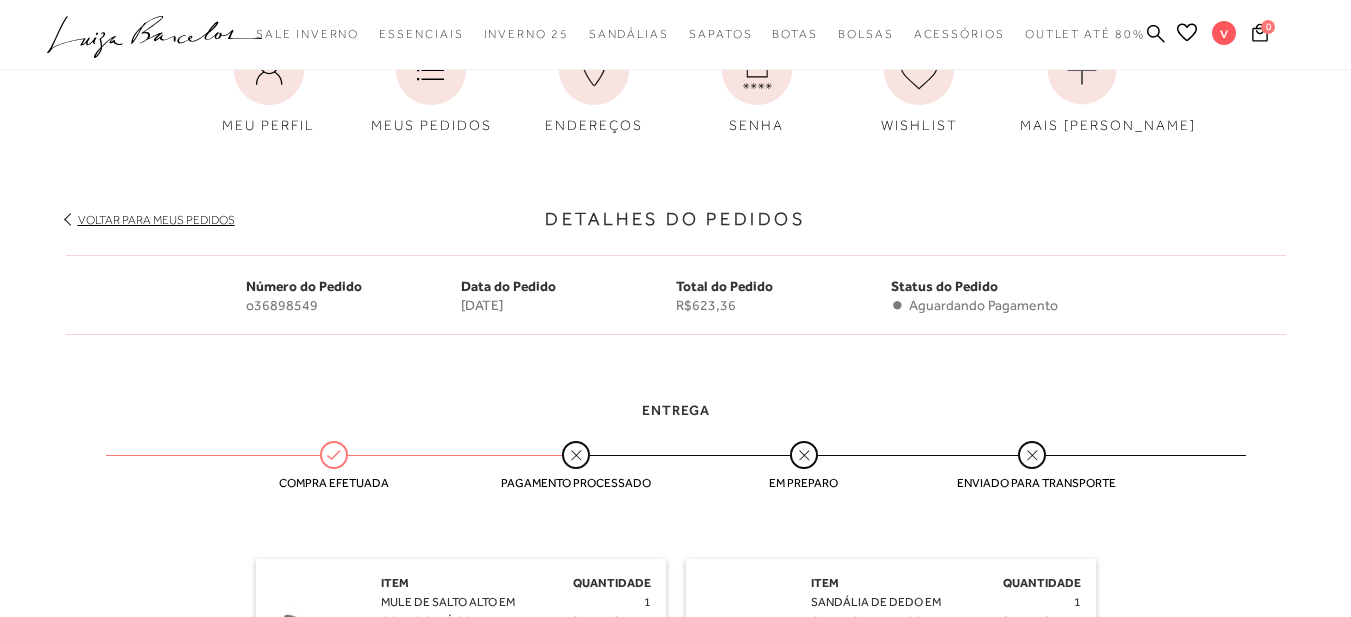 scroll, scrollTop: 0, scrollLeft: 0, axis: both 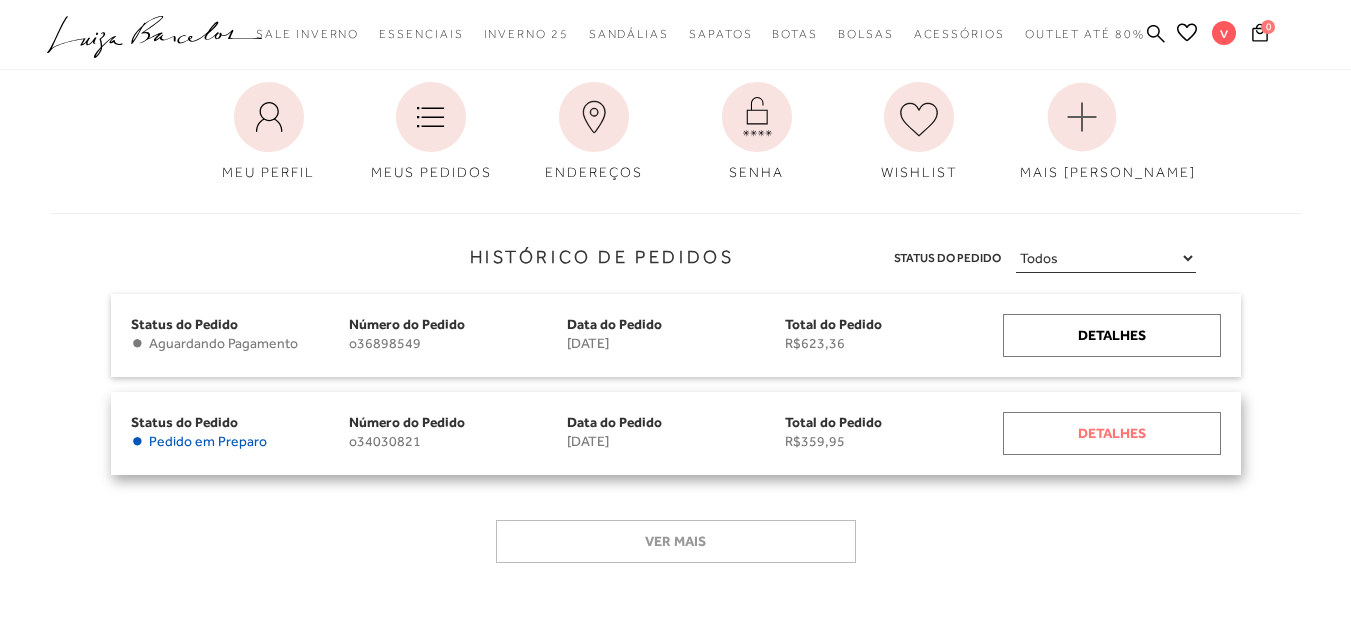 click on "Detalhes" at bounding box center (1112, 433) 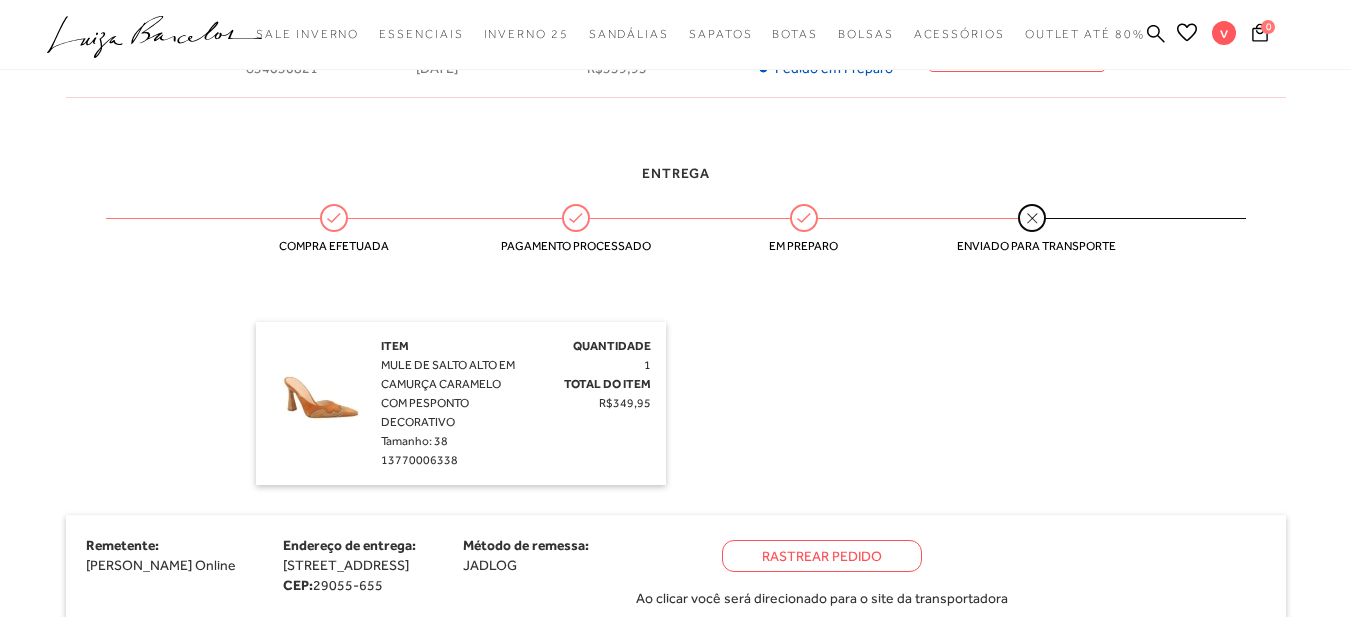 scroll, scrollTop: 400, scrollLeft: 0, axis: vertical 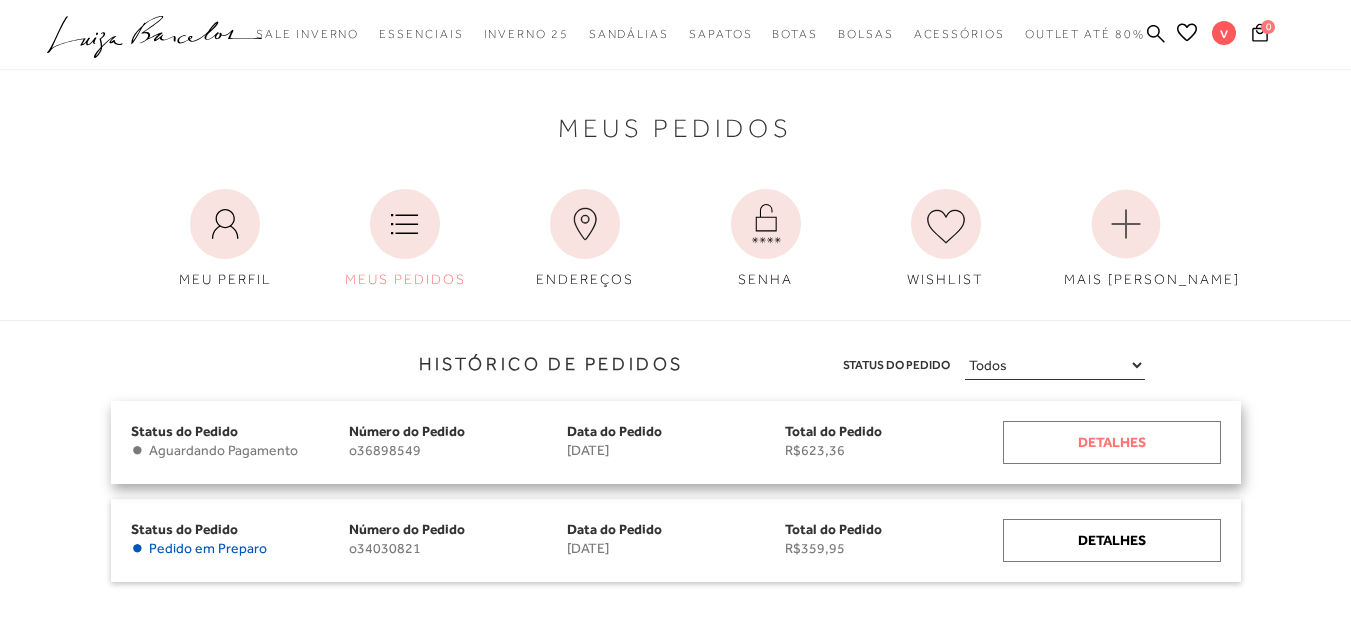 click on "Detalhes" at bounding box center (1112, 442) 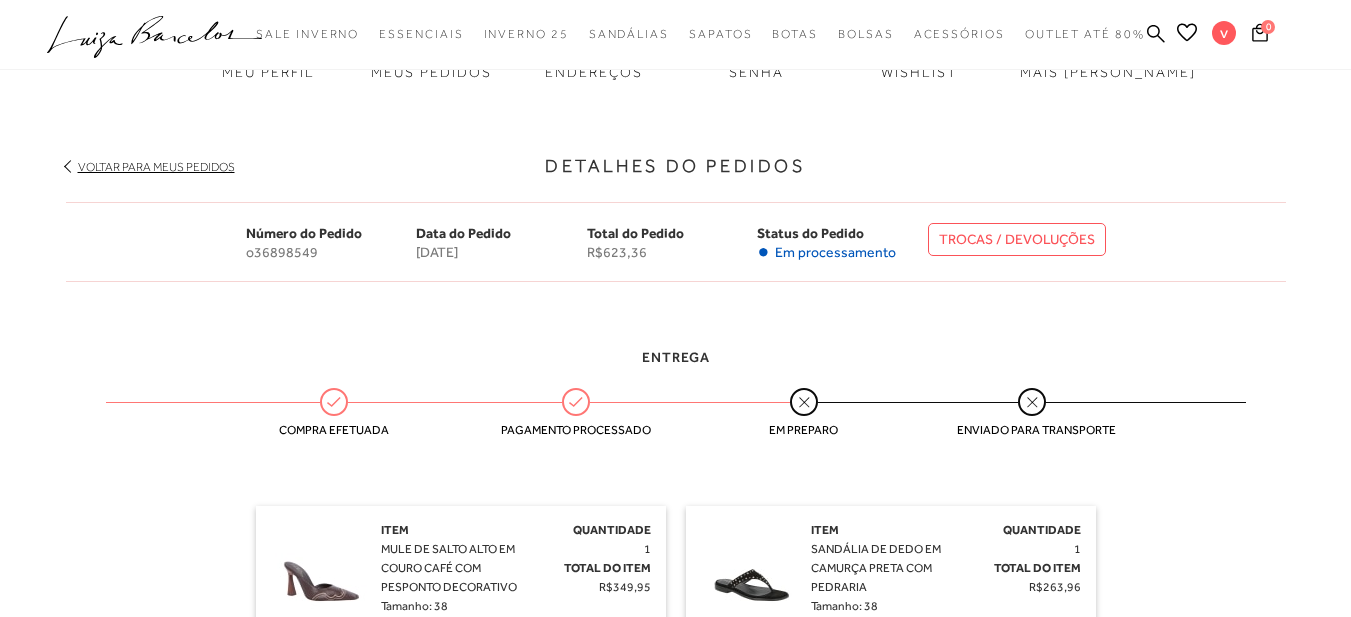 scroll, scrollTop: 100, scrollLeft: 0, axis: vertical 